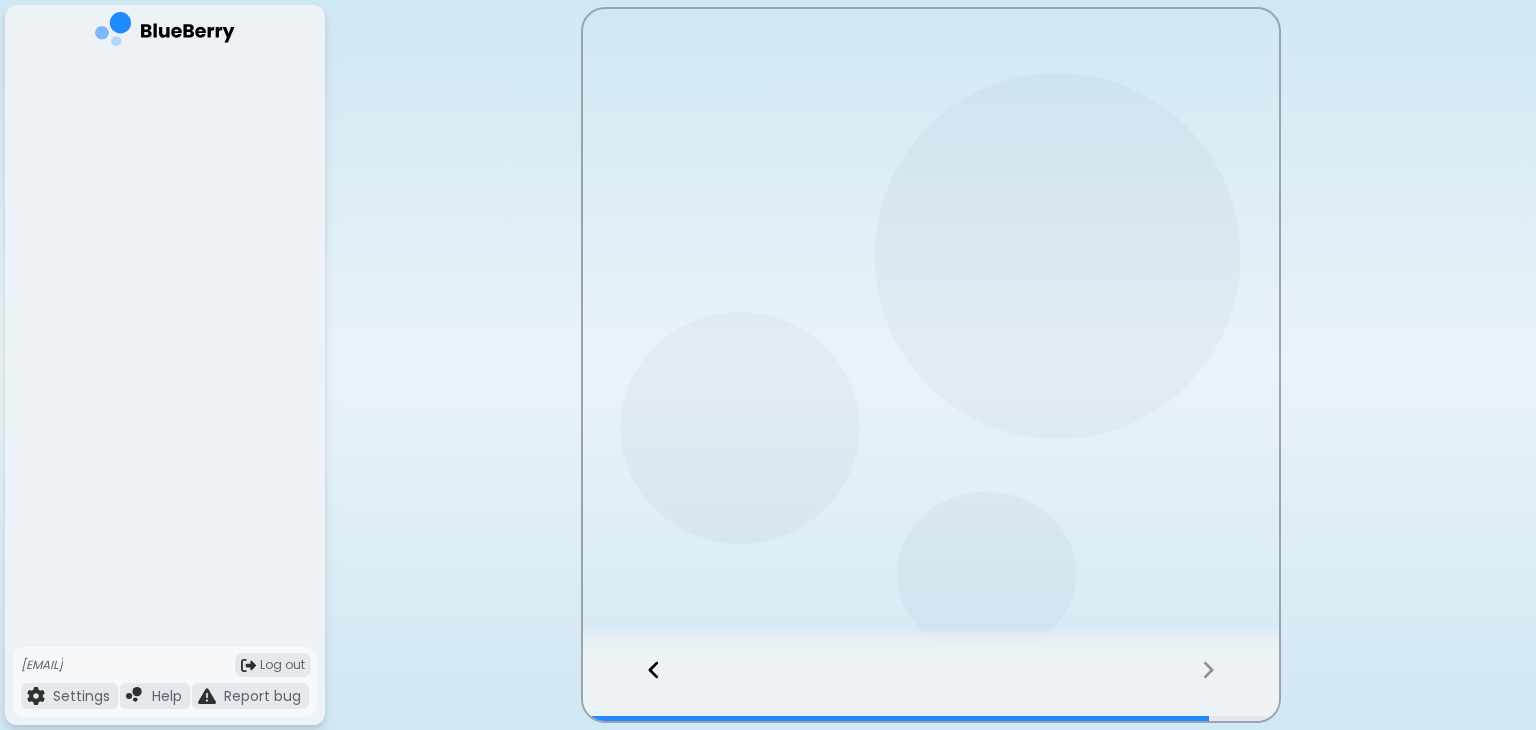 scroll, scrollTop: 0, scrollLeft: 0, axis: both 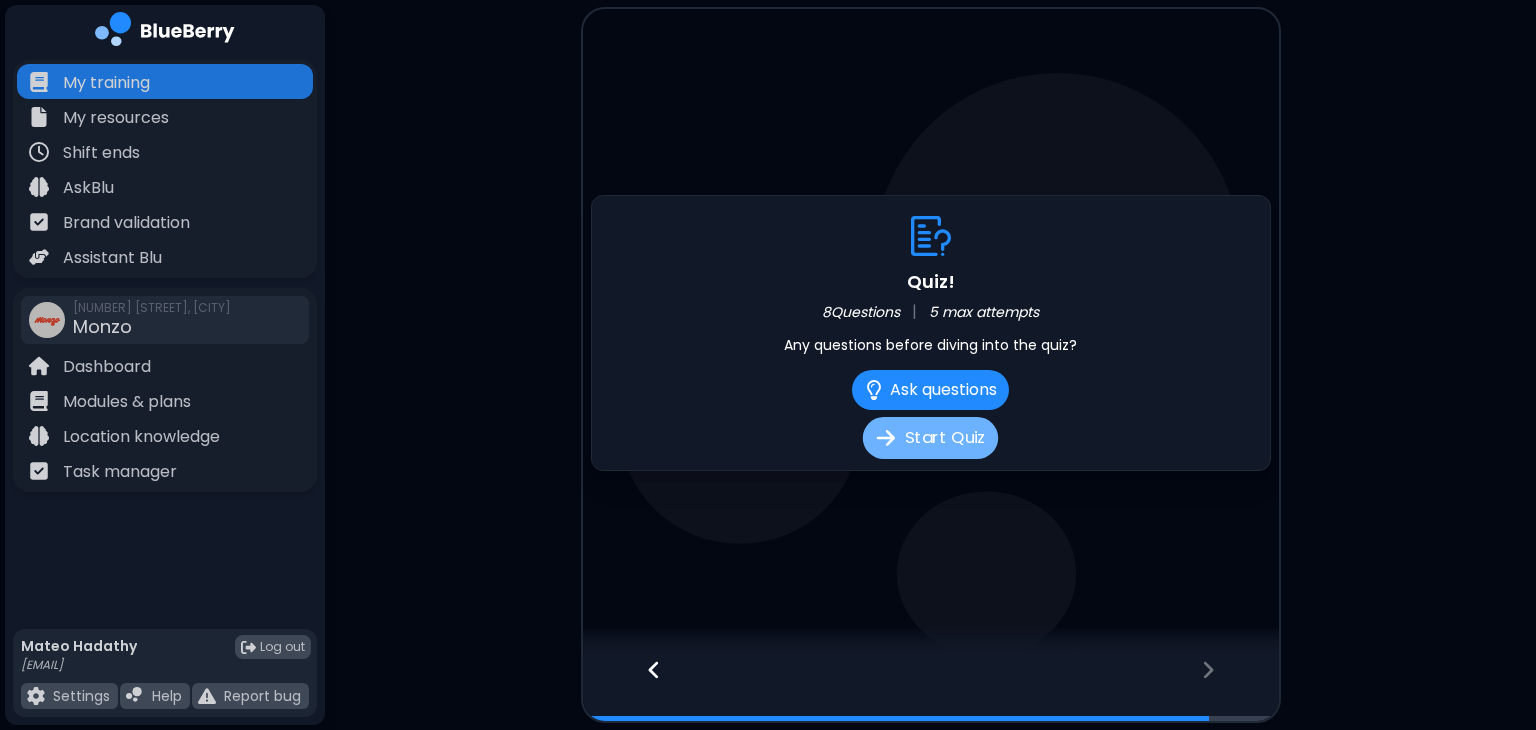 click on "Start Quiz" at bounding box center (930, 438) 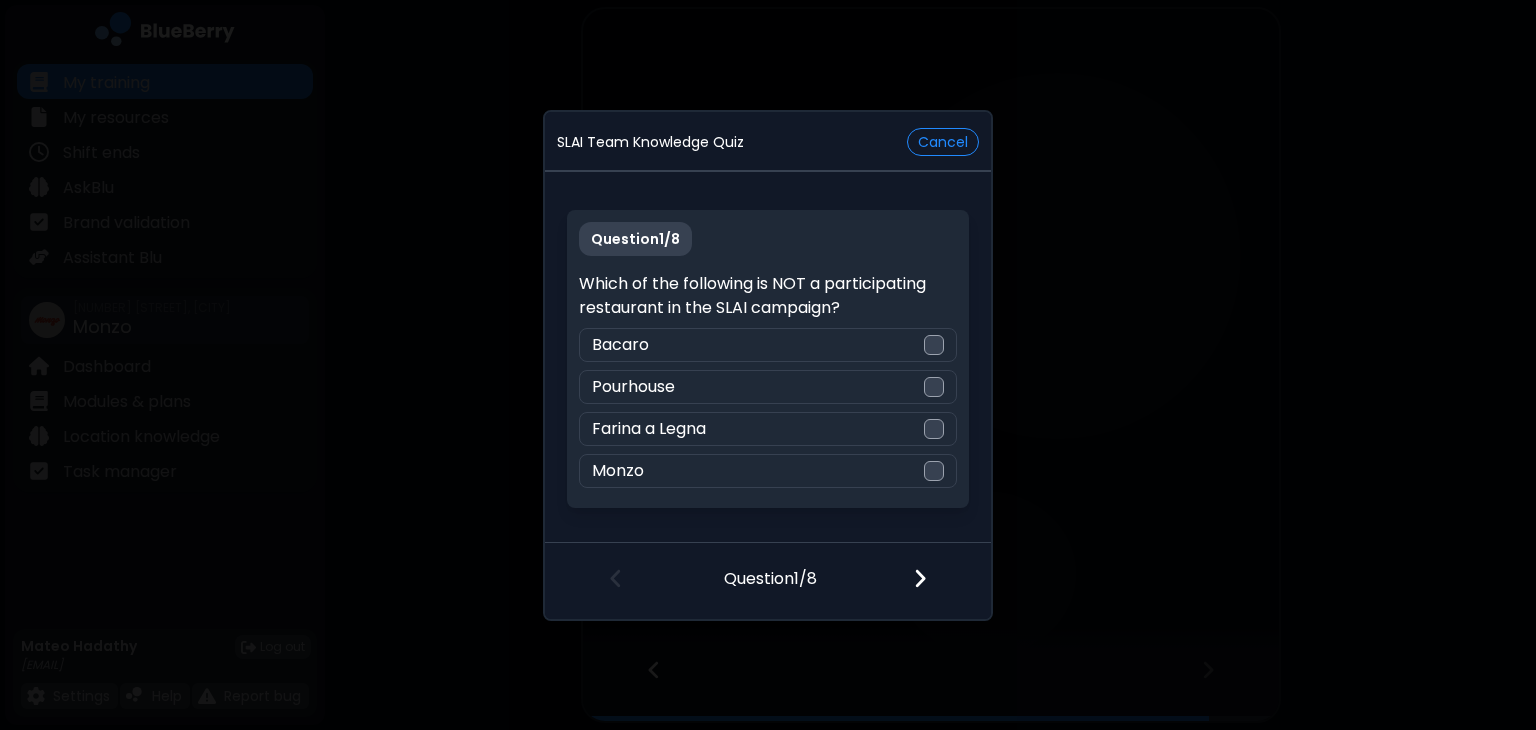 click on "SLAI Team Knowledge Quiz Cancel" at bounding box center (768, 142) 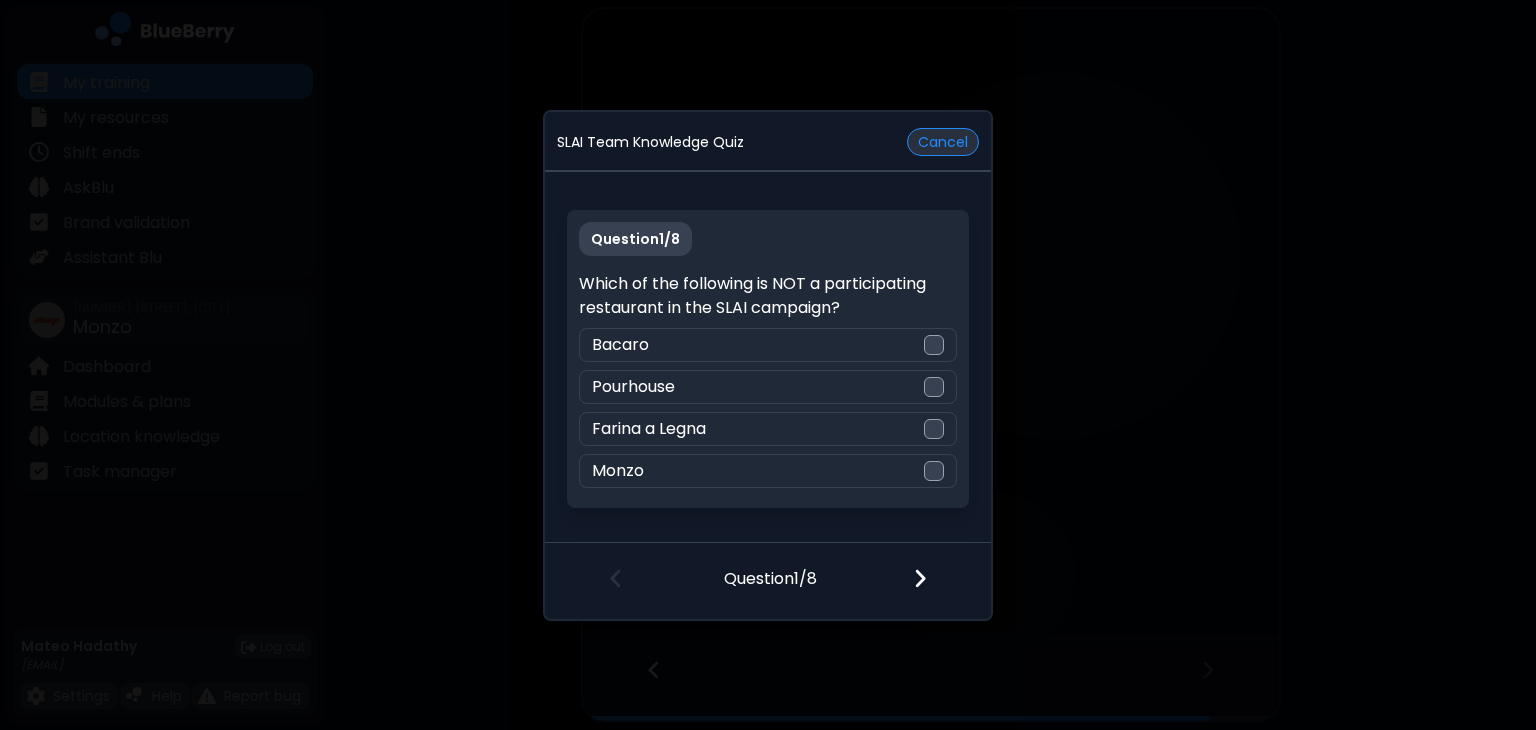 click on "Cancel" at bounding box center [943, 142] 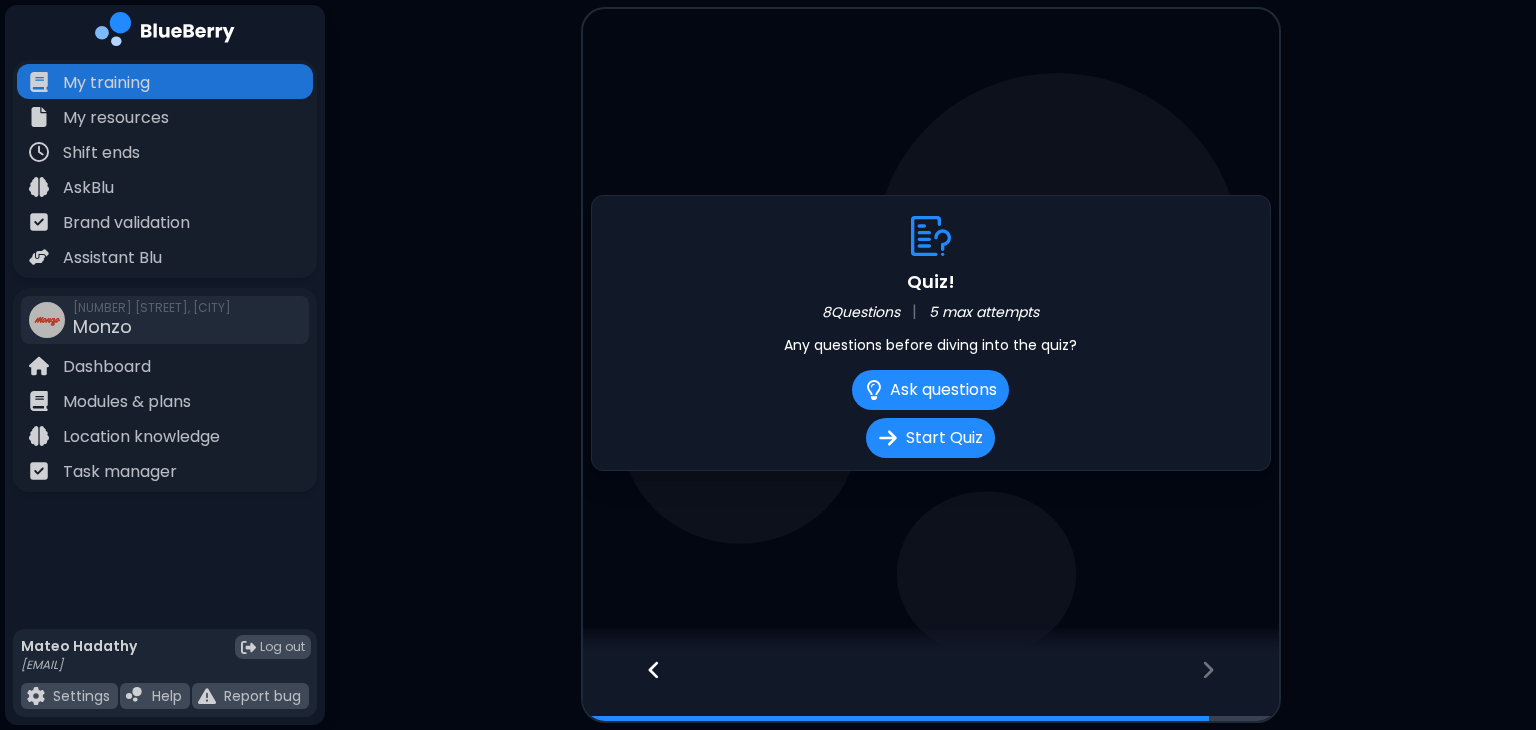 click 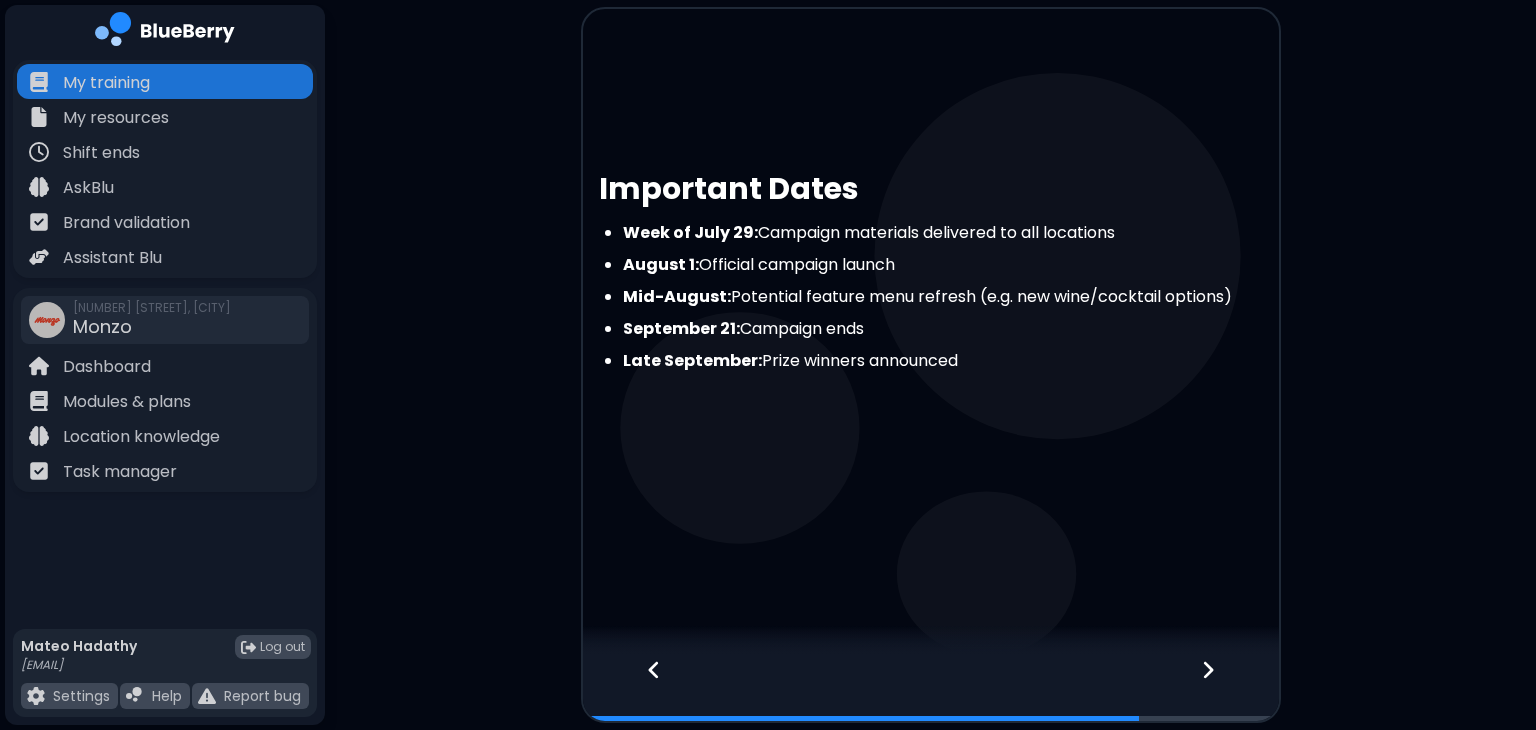 click 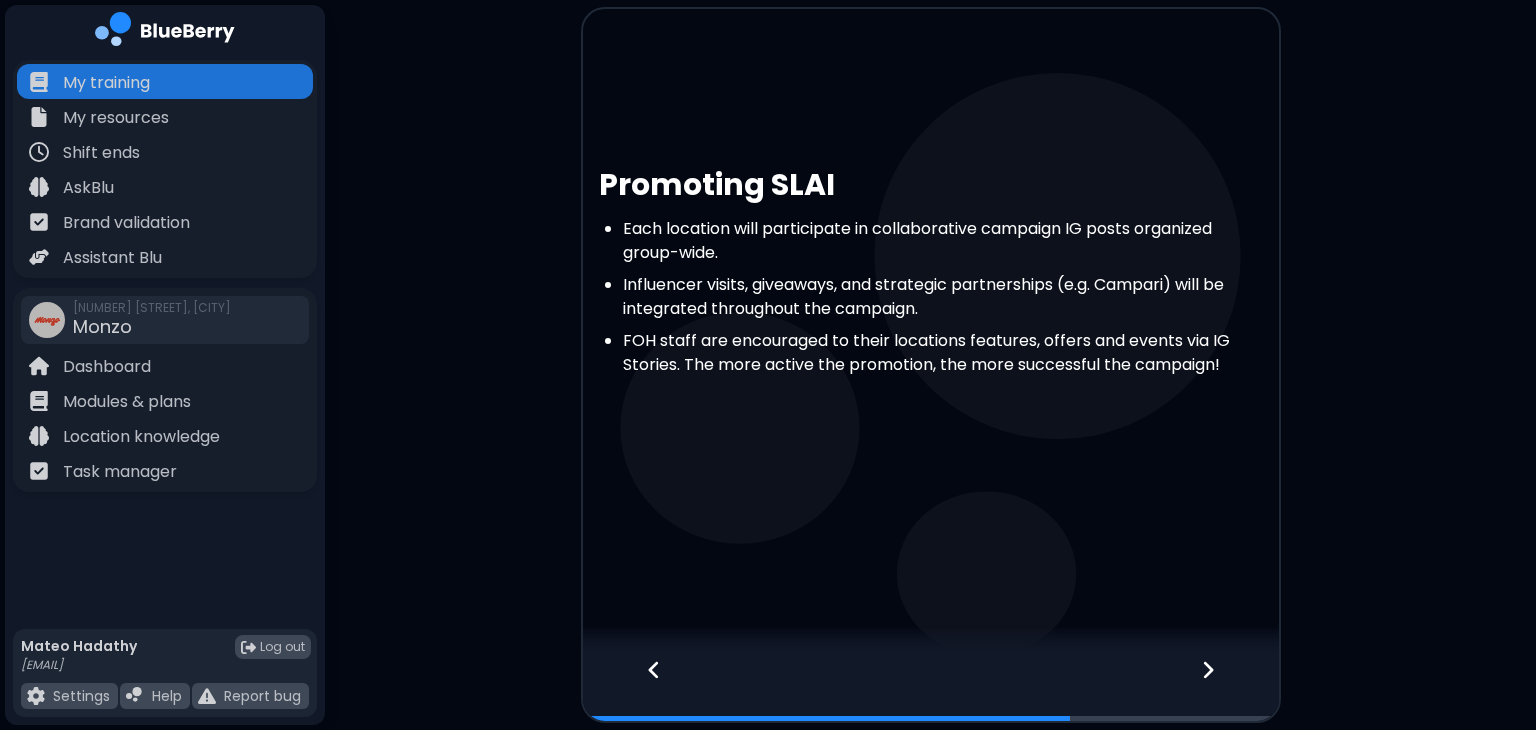 click 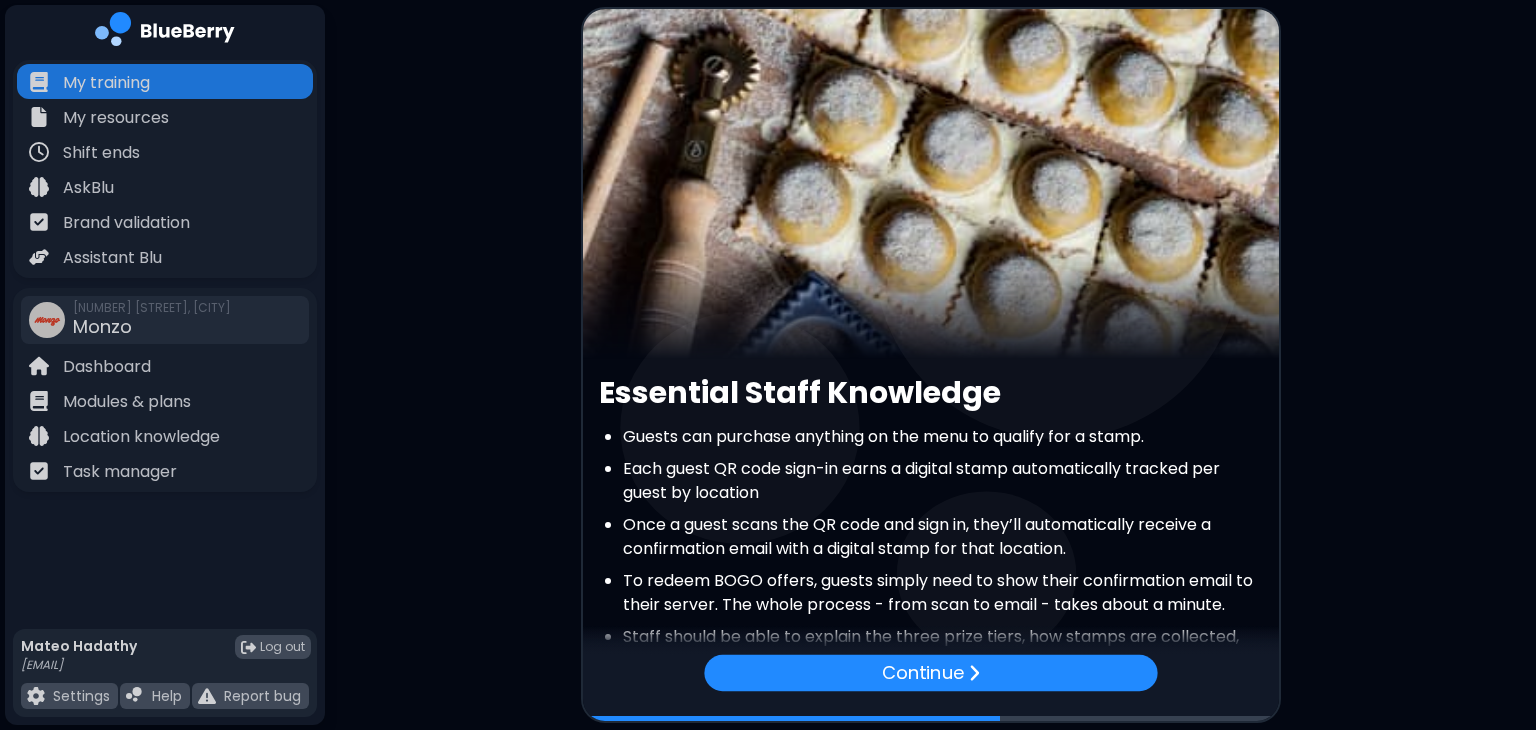 scroll, scrollTop: 266, scrollLeft: 0, axis: vertical 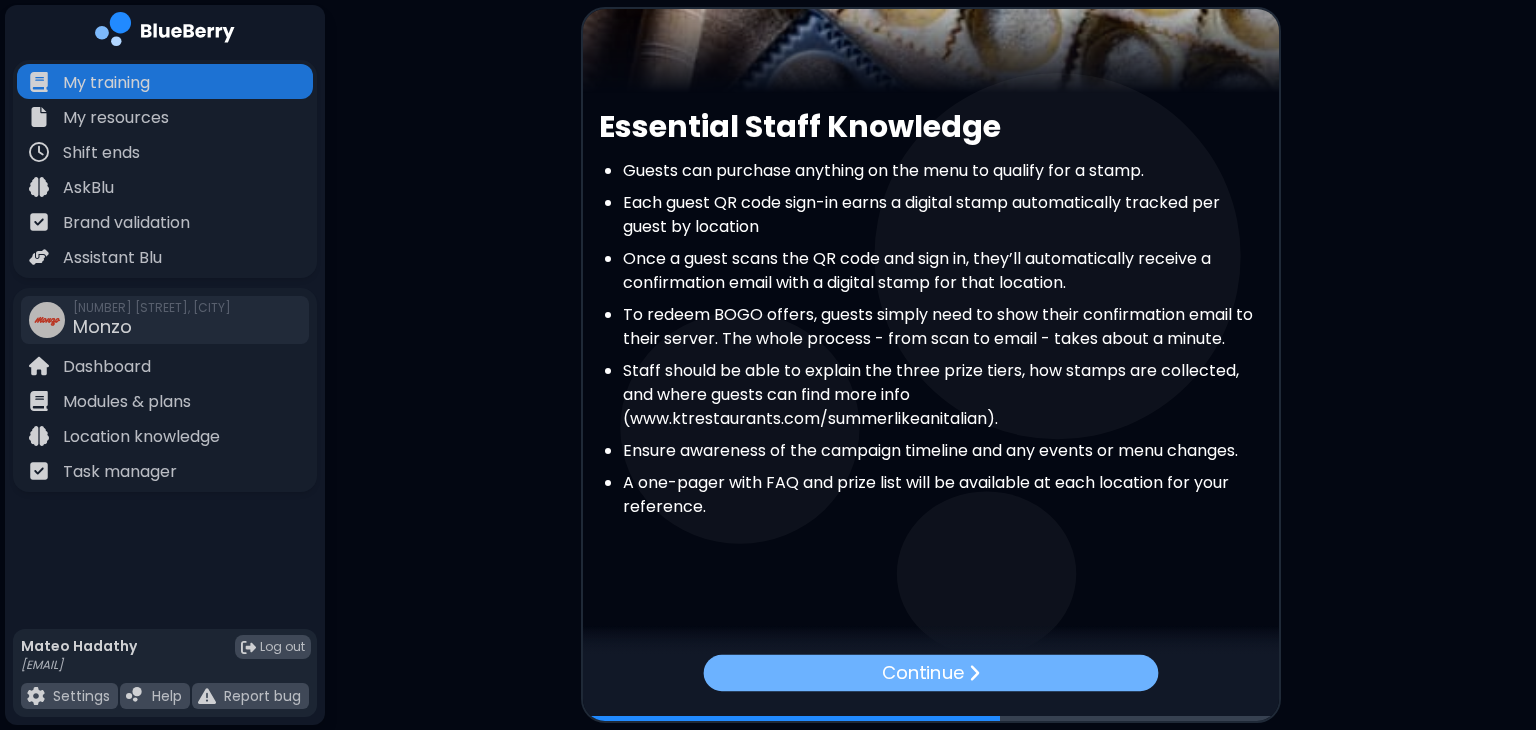 click on "Continue" at bounding box center (930, 672) 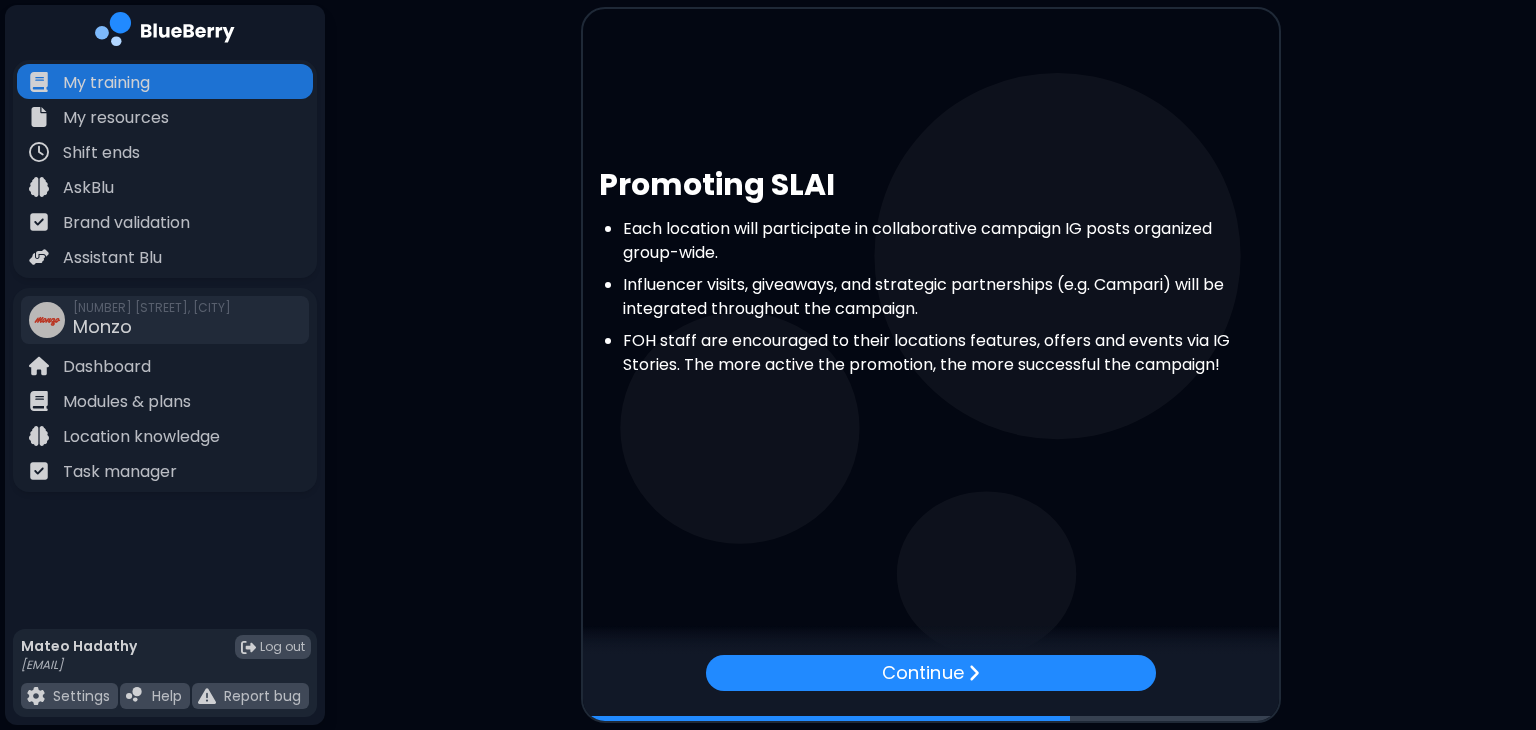 drag, startPoint x: 659, startPoint y: 669, endPoint x: 853, endPoint y: 693, distance: 195.4789 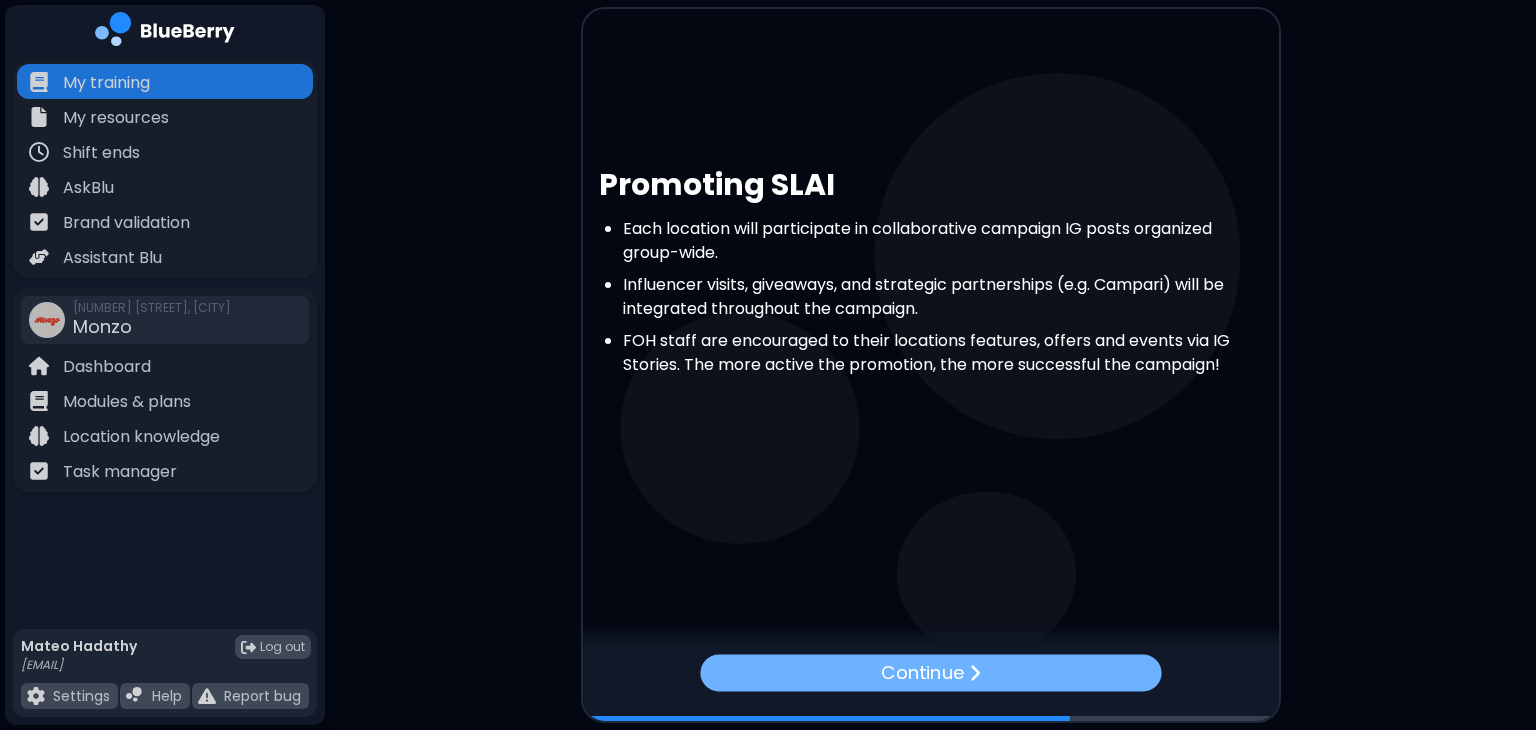 click on "Continue" at bounding box center (930, 672) 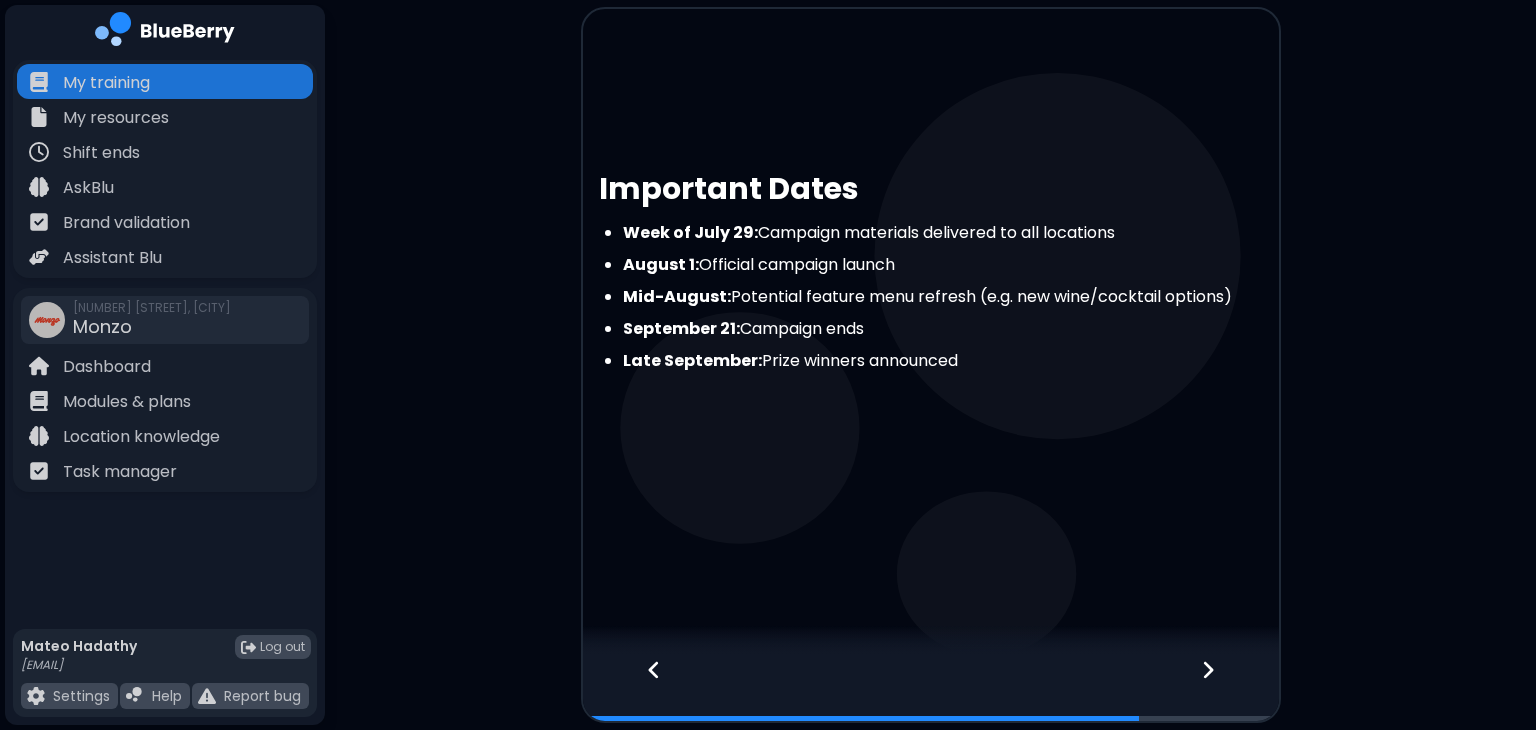 drag, startPoint x: 868, startPoint y: 664, endPoint x: 636, endPoint y: 667, distance: 232.0194 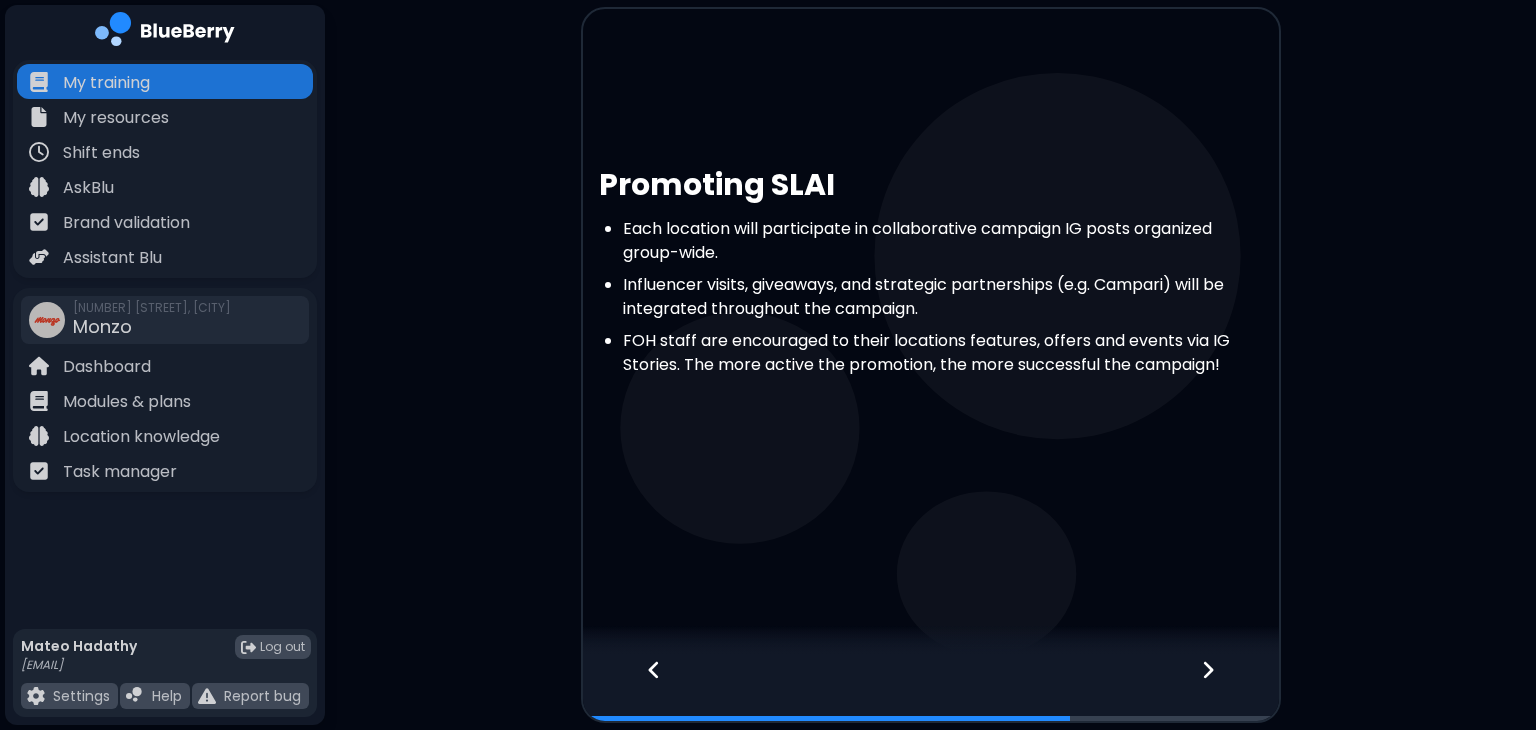 click 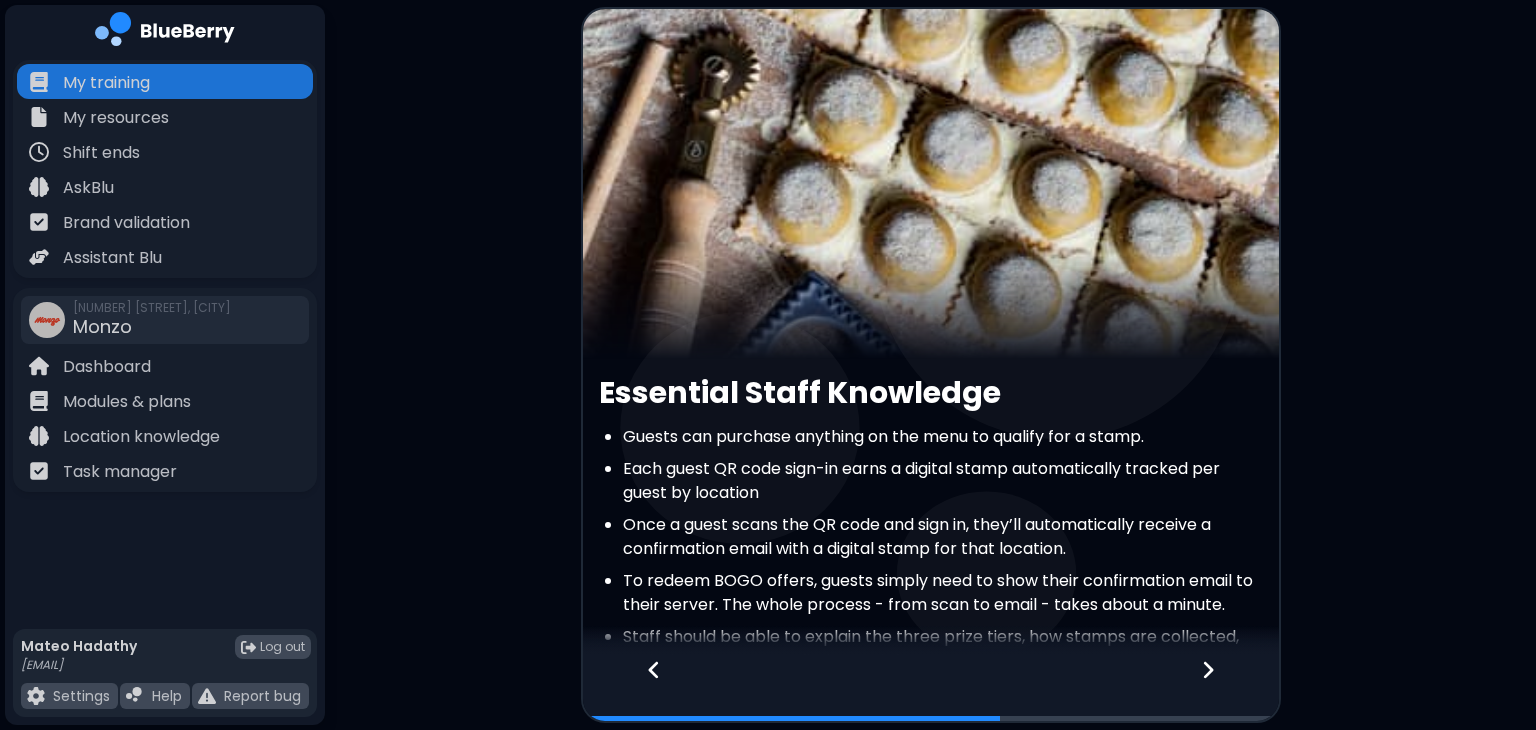 click 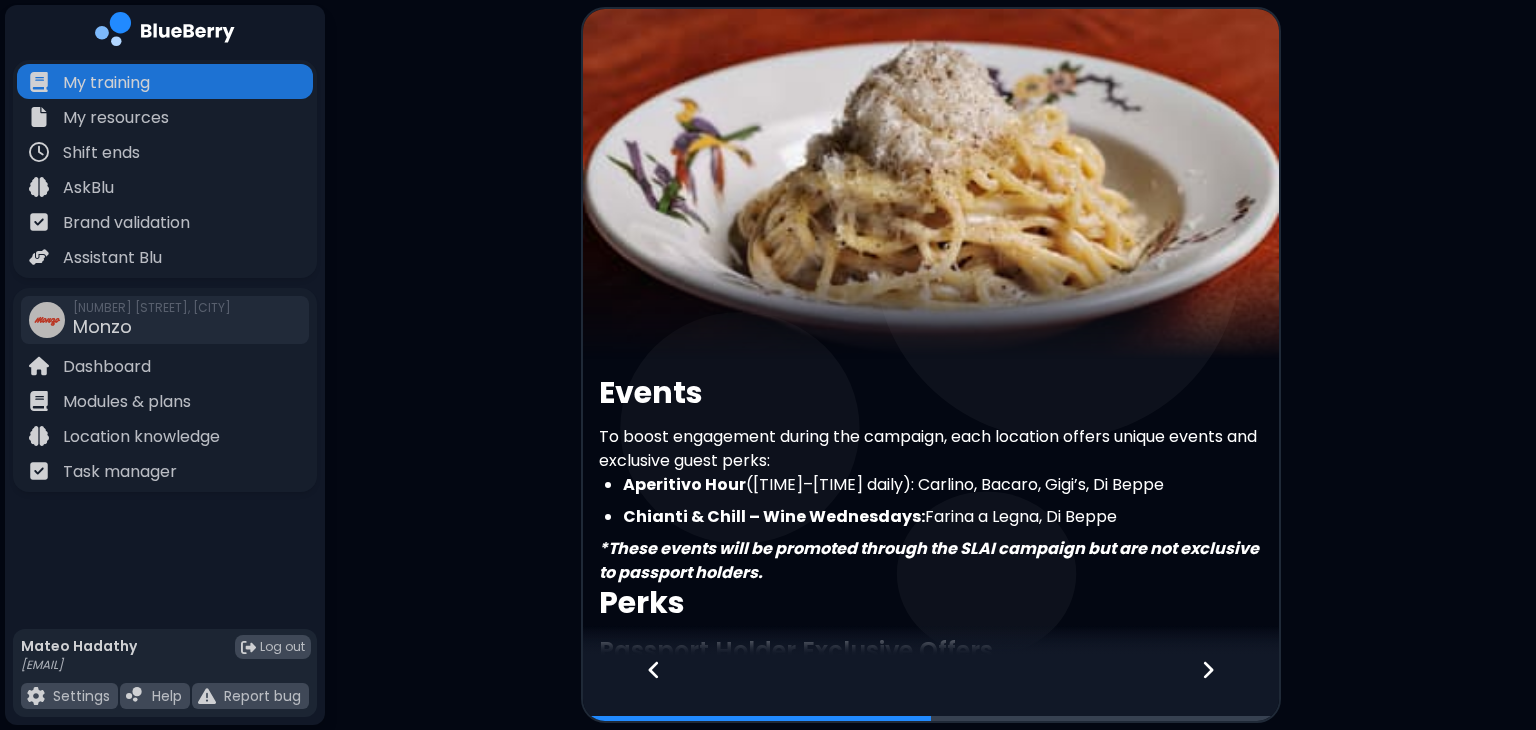 click 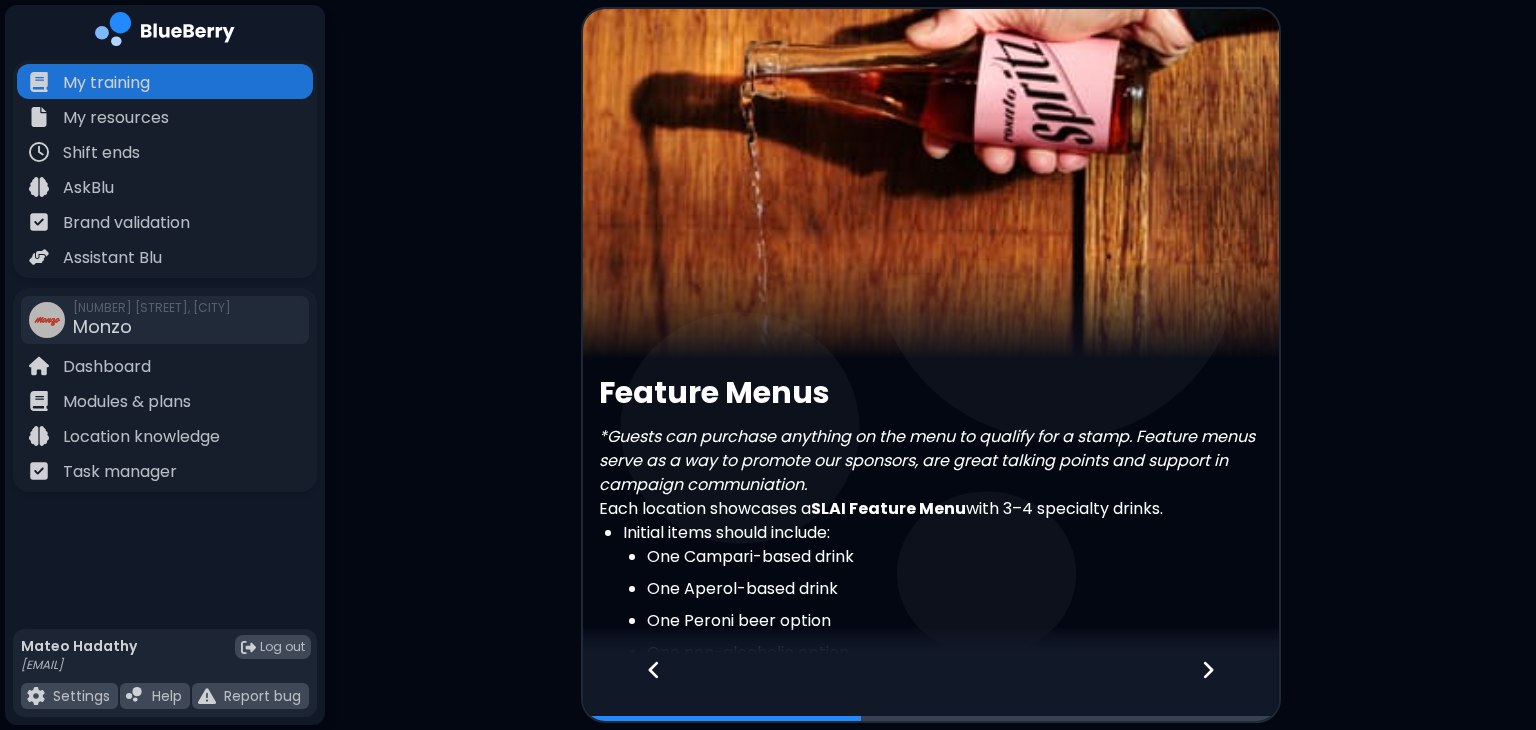 click 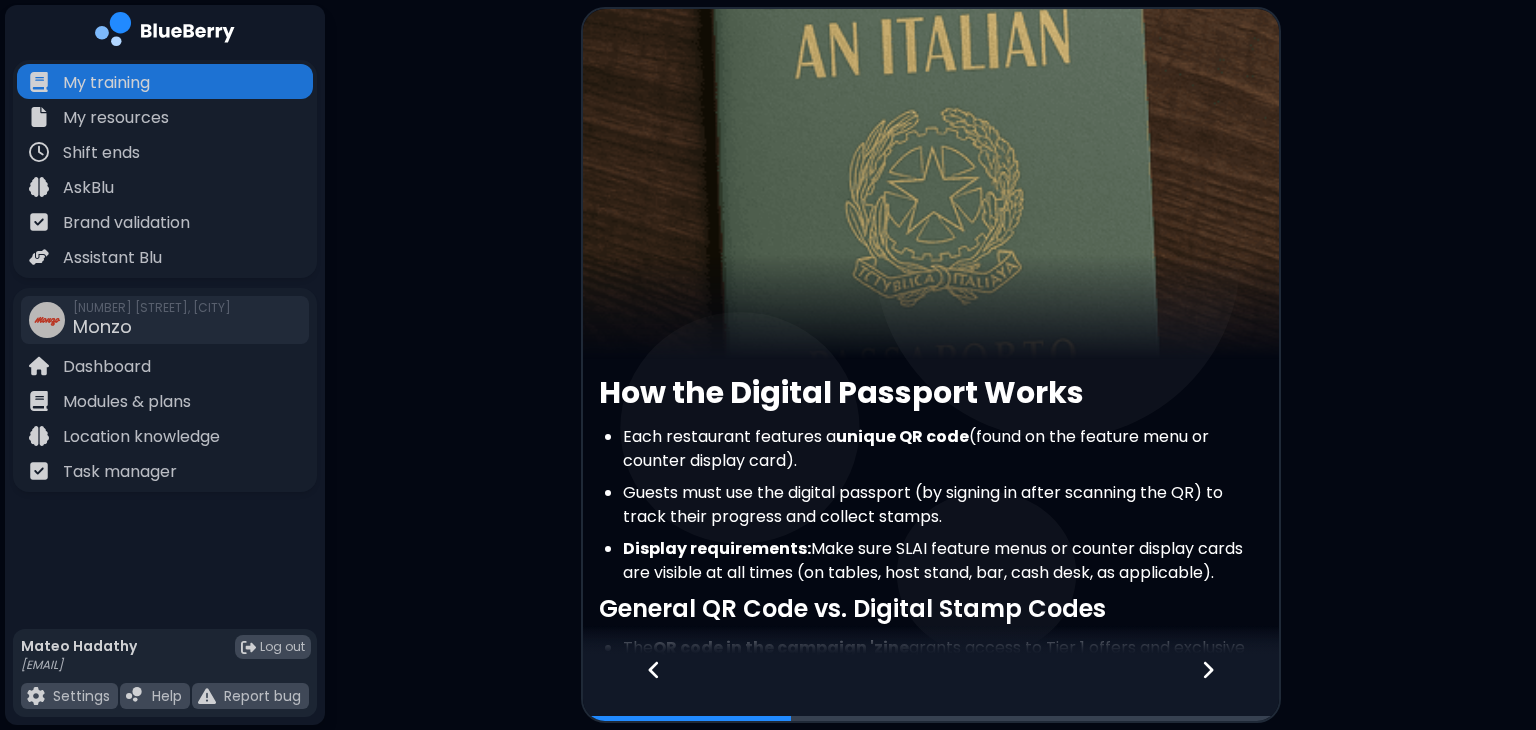 click 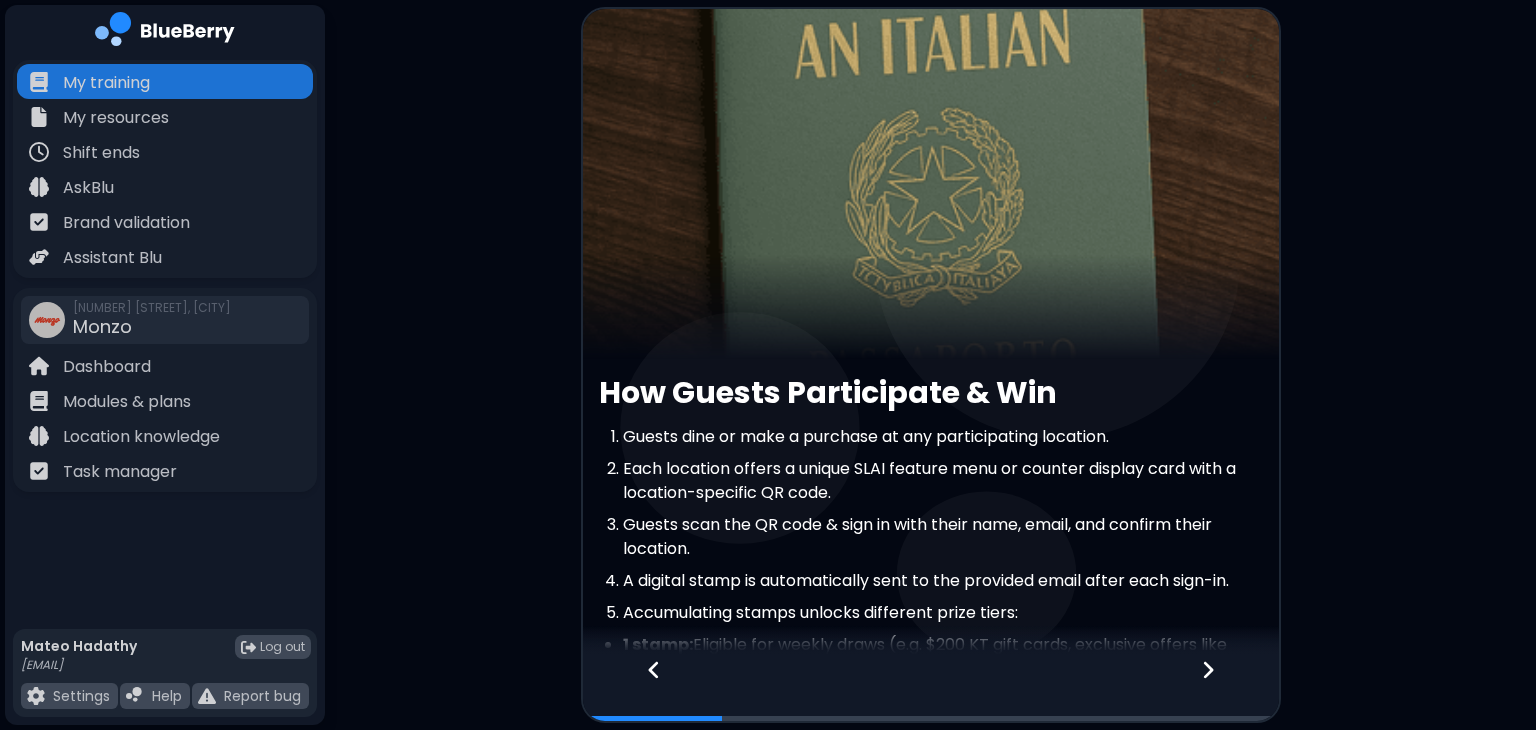 click 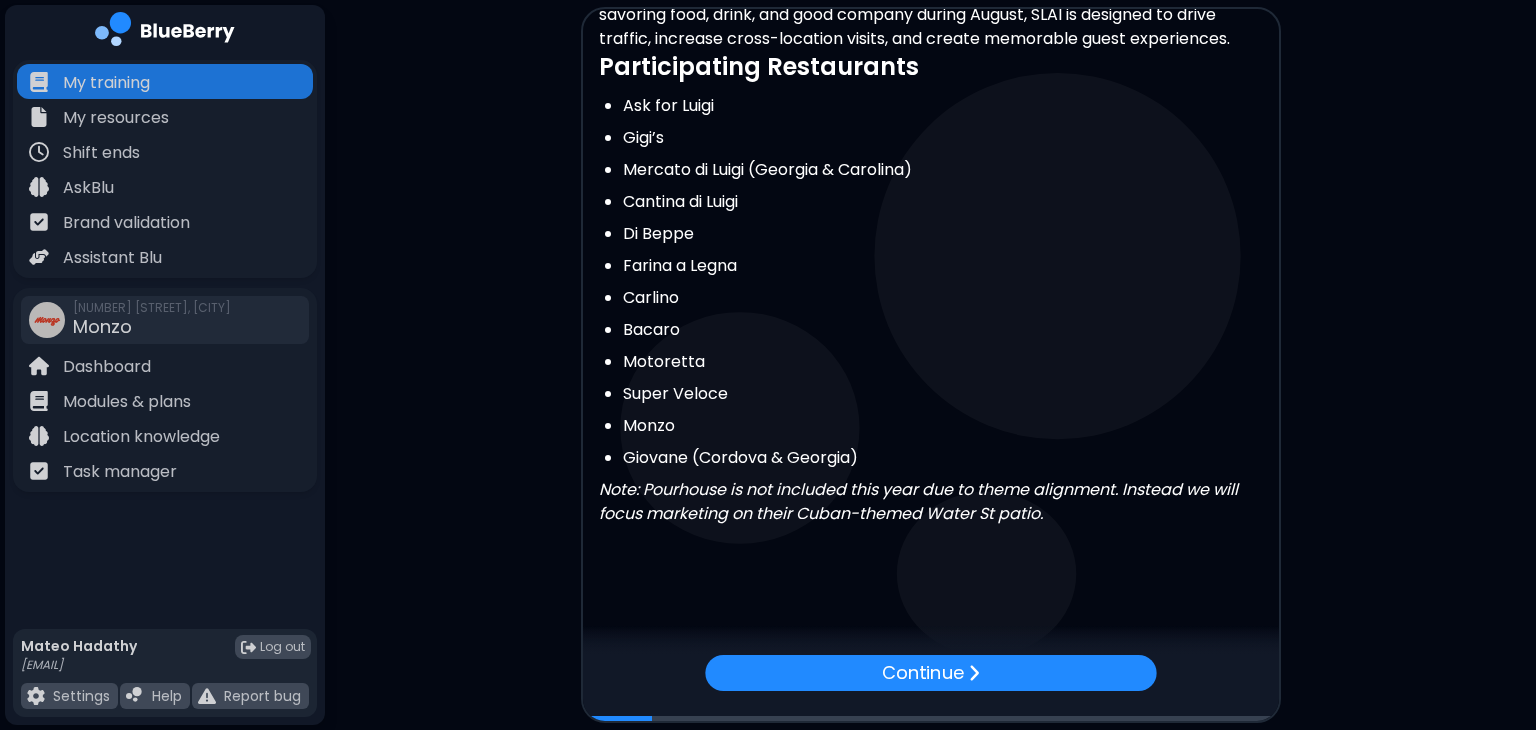 scroll, scrollTop: 493, scrollLeft: 0, axis: vertical 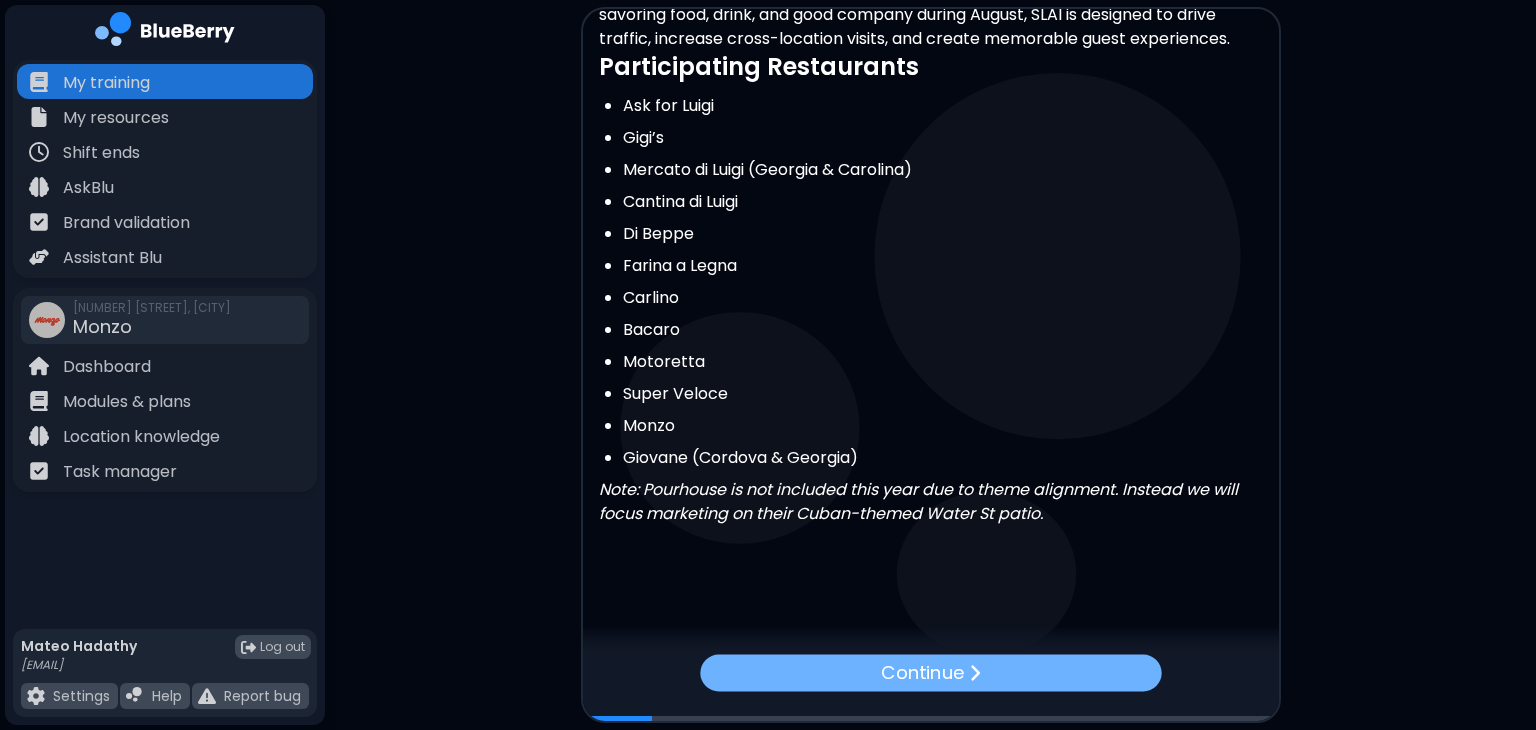 click on "Continue" at bounding box center (930, 672) 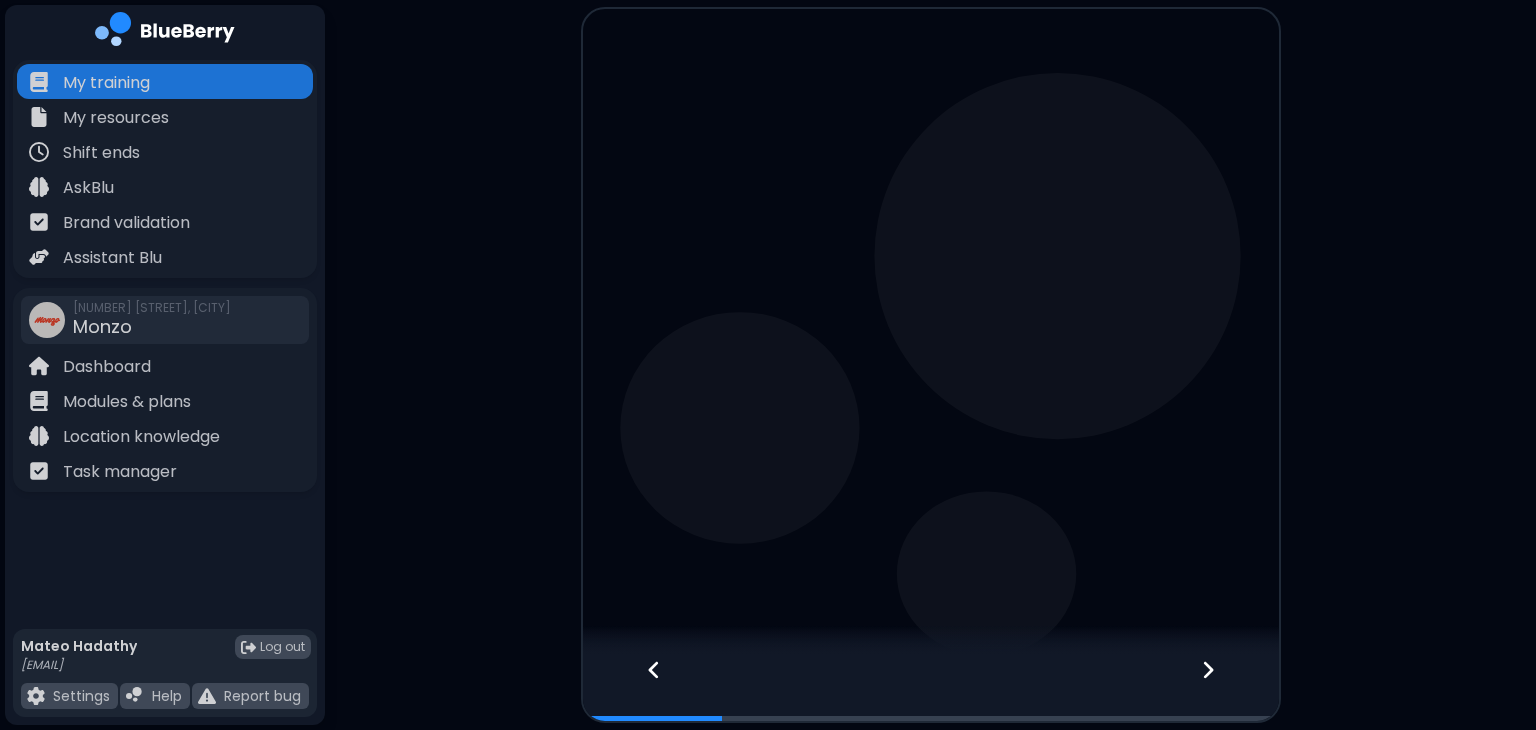 click at bounding box center (931, 688) 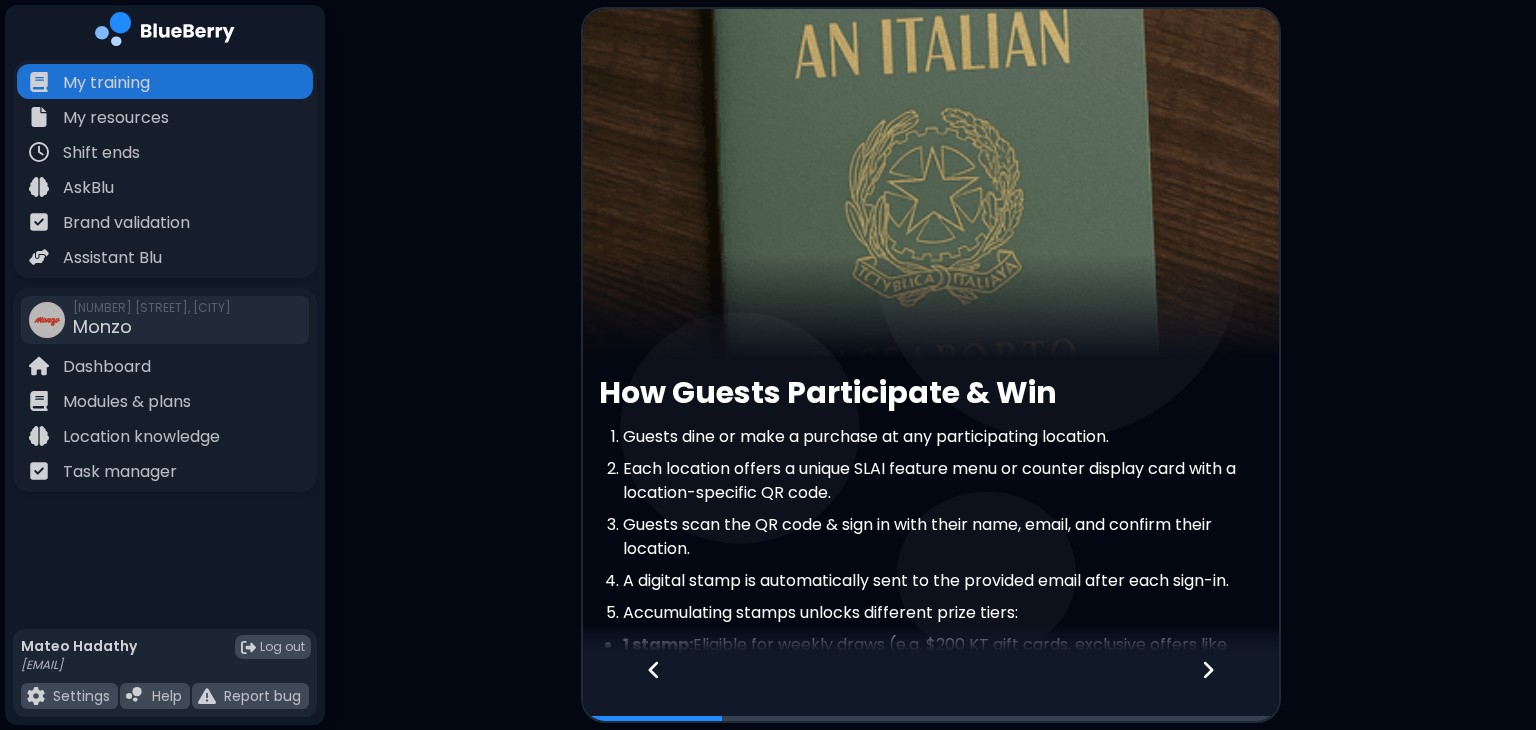 click at bounding box center (931, 688) 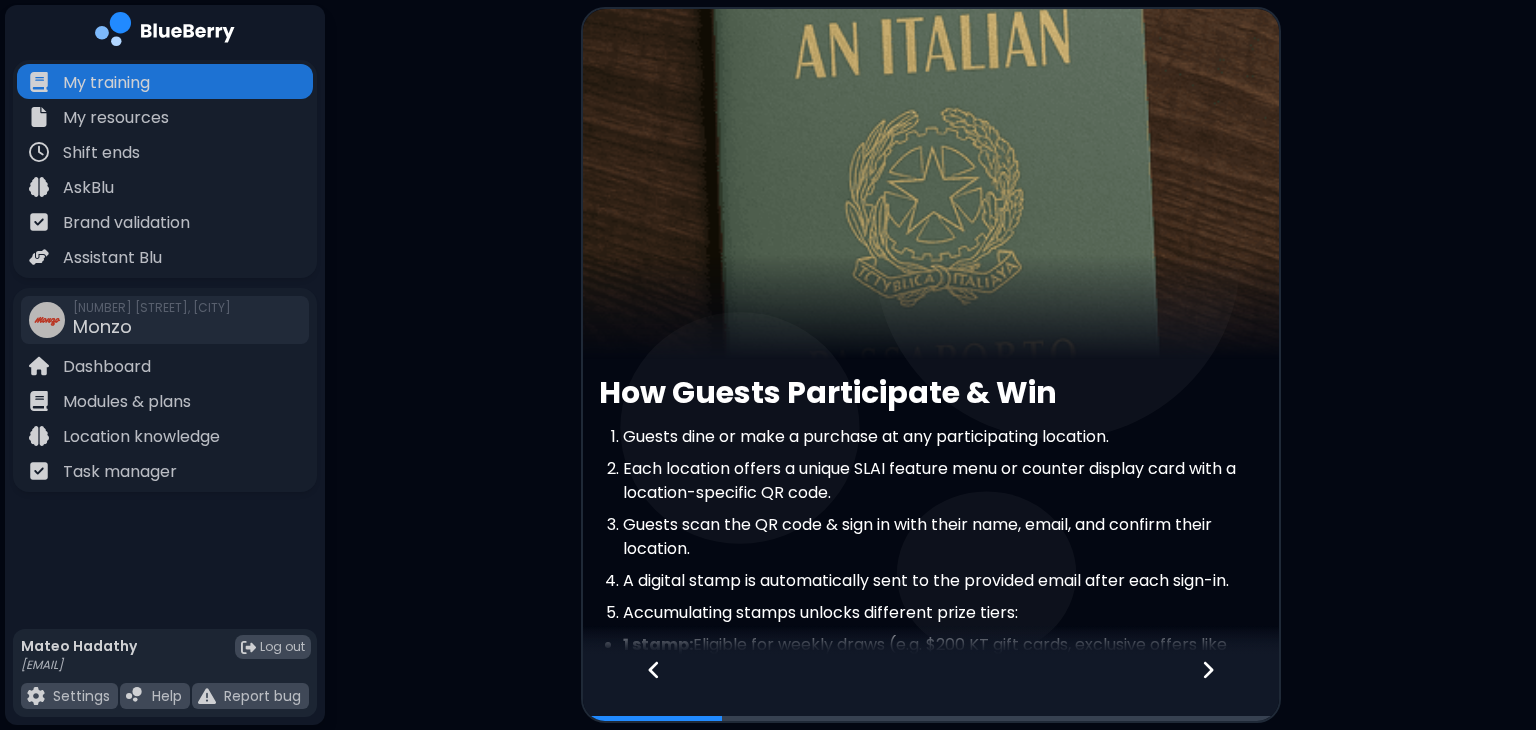 click at bounding box center (1220, 688) 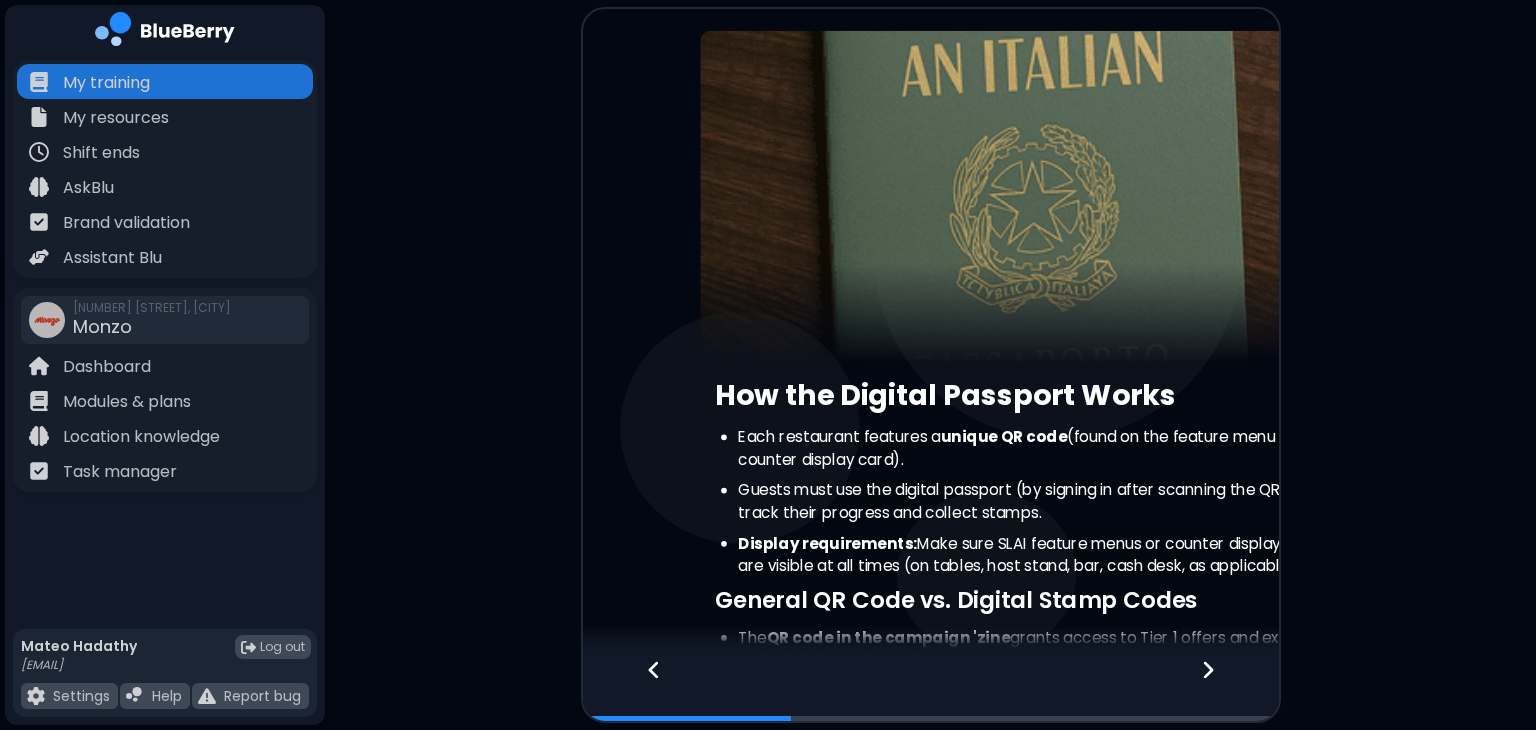 click at bounding box center (1220, 688) 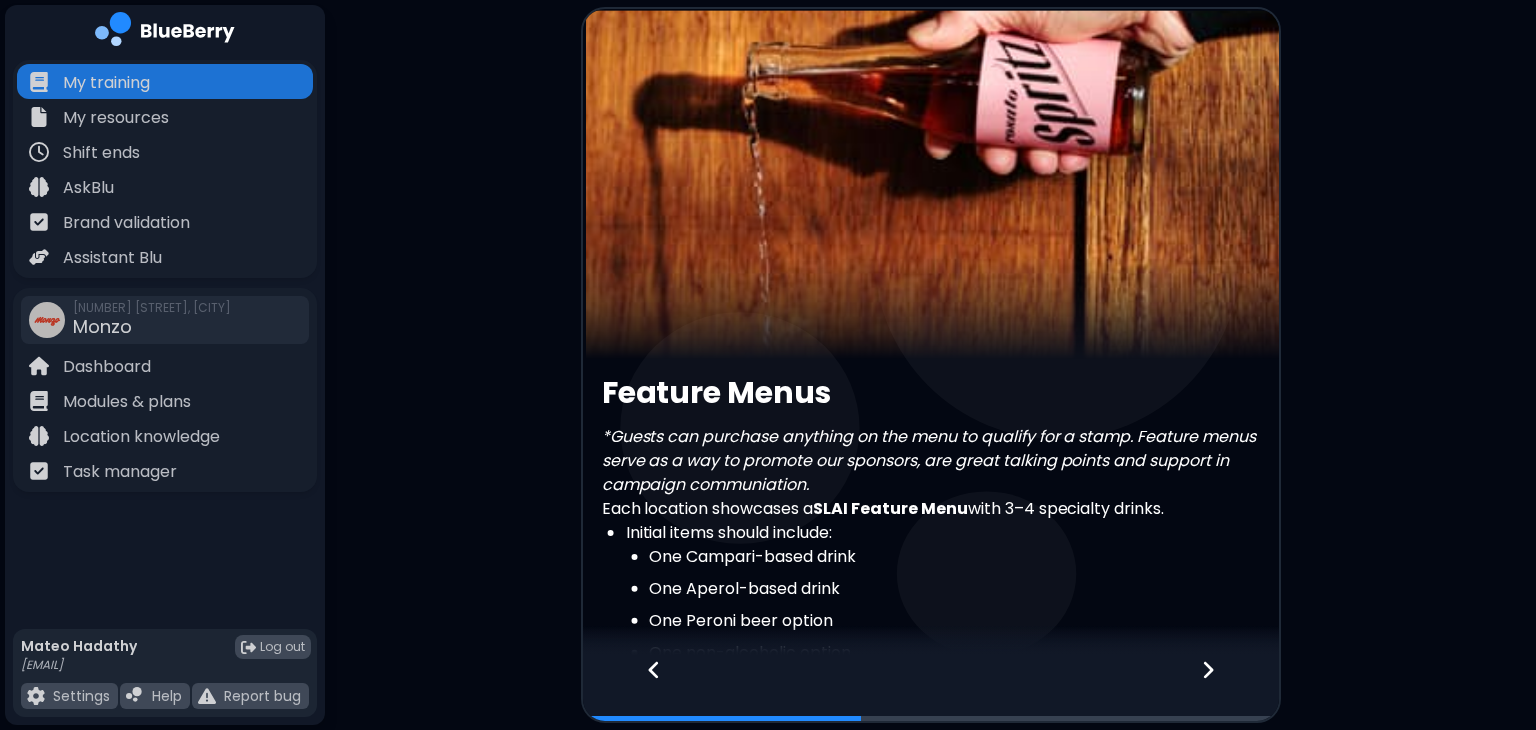 click at bounding box center (1220, 688) 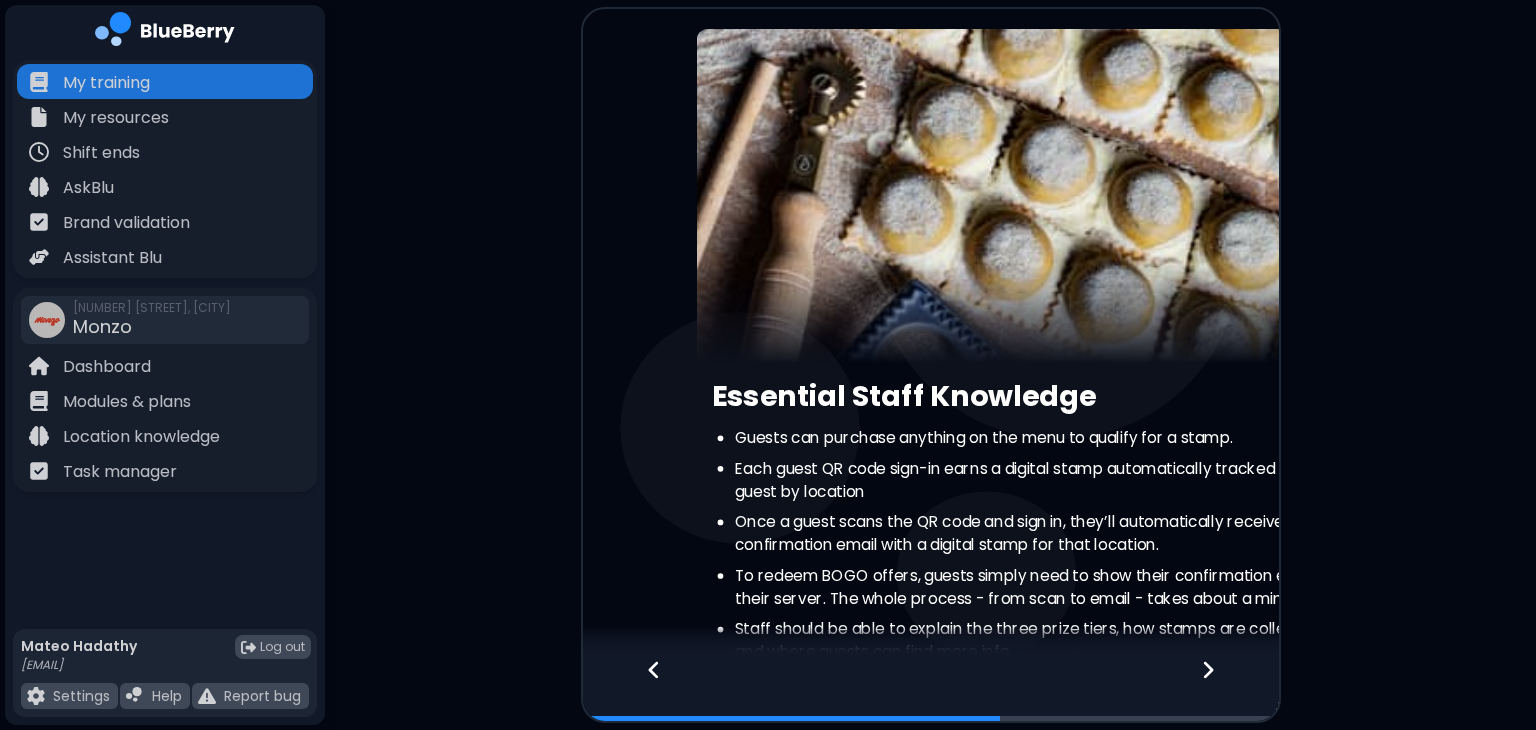 click at bounding box center (1220, 688) 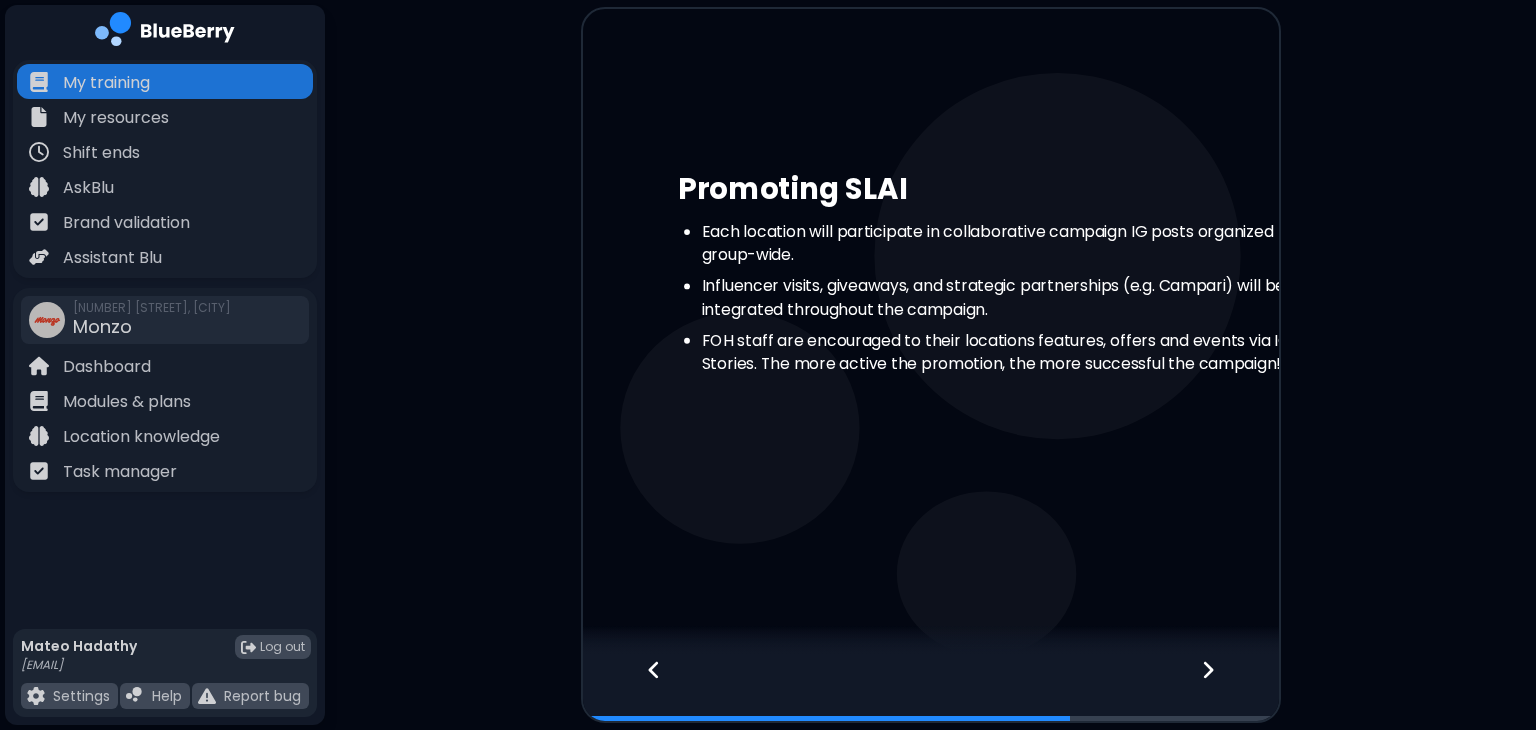 click at bounding box center [1220, 688] 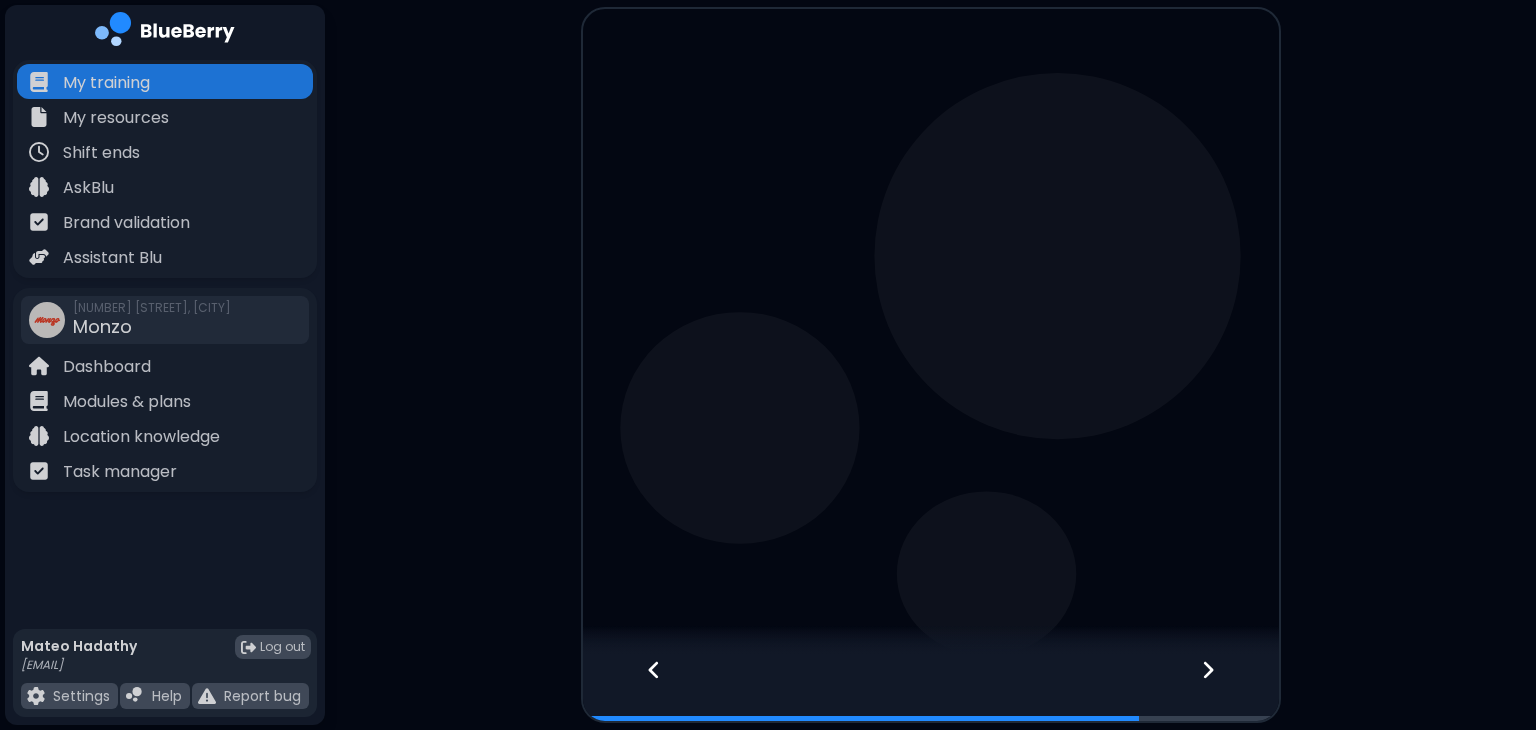 click at bounding box center (1220, 688) 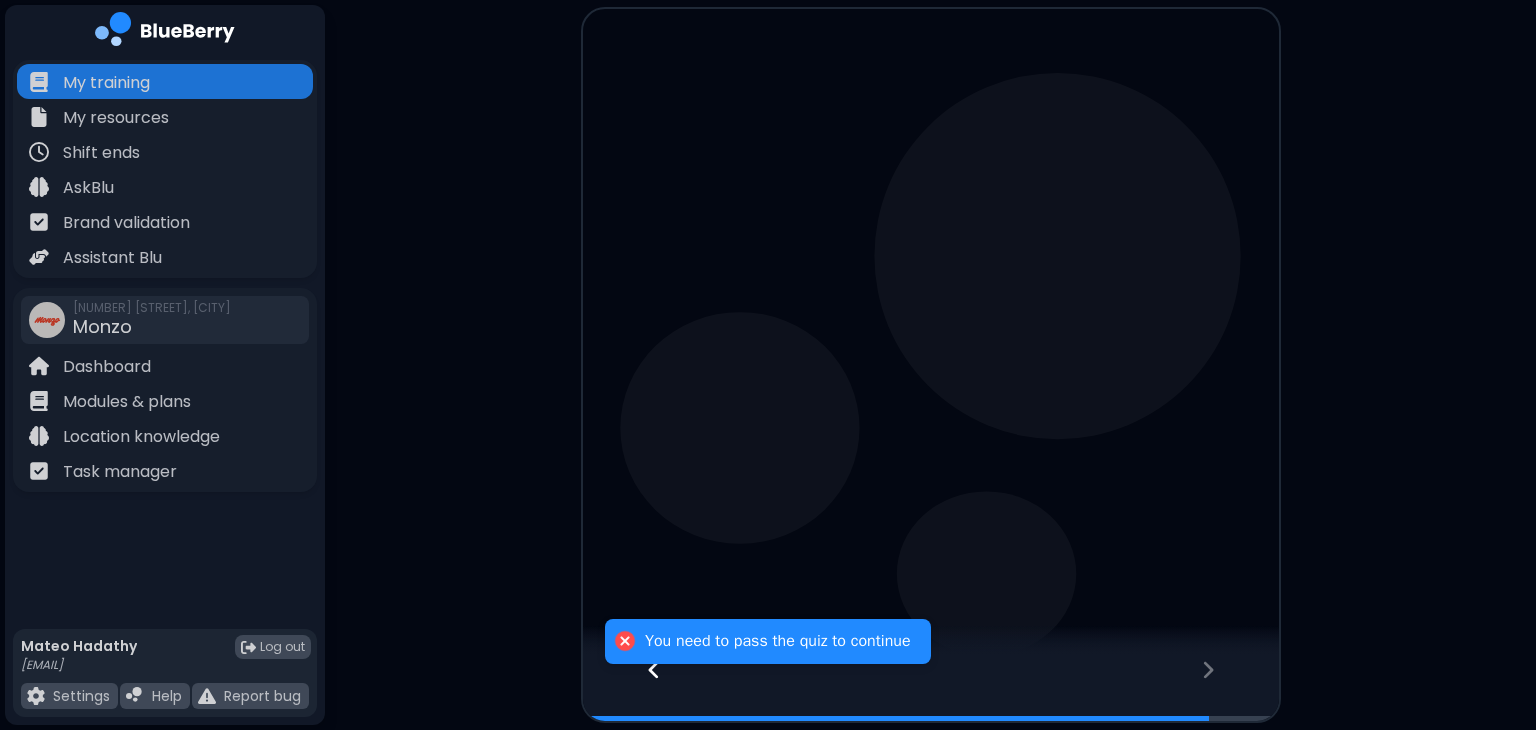 click at bounding box center (1220, 688) 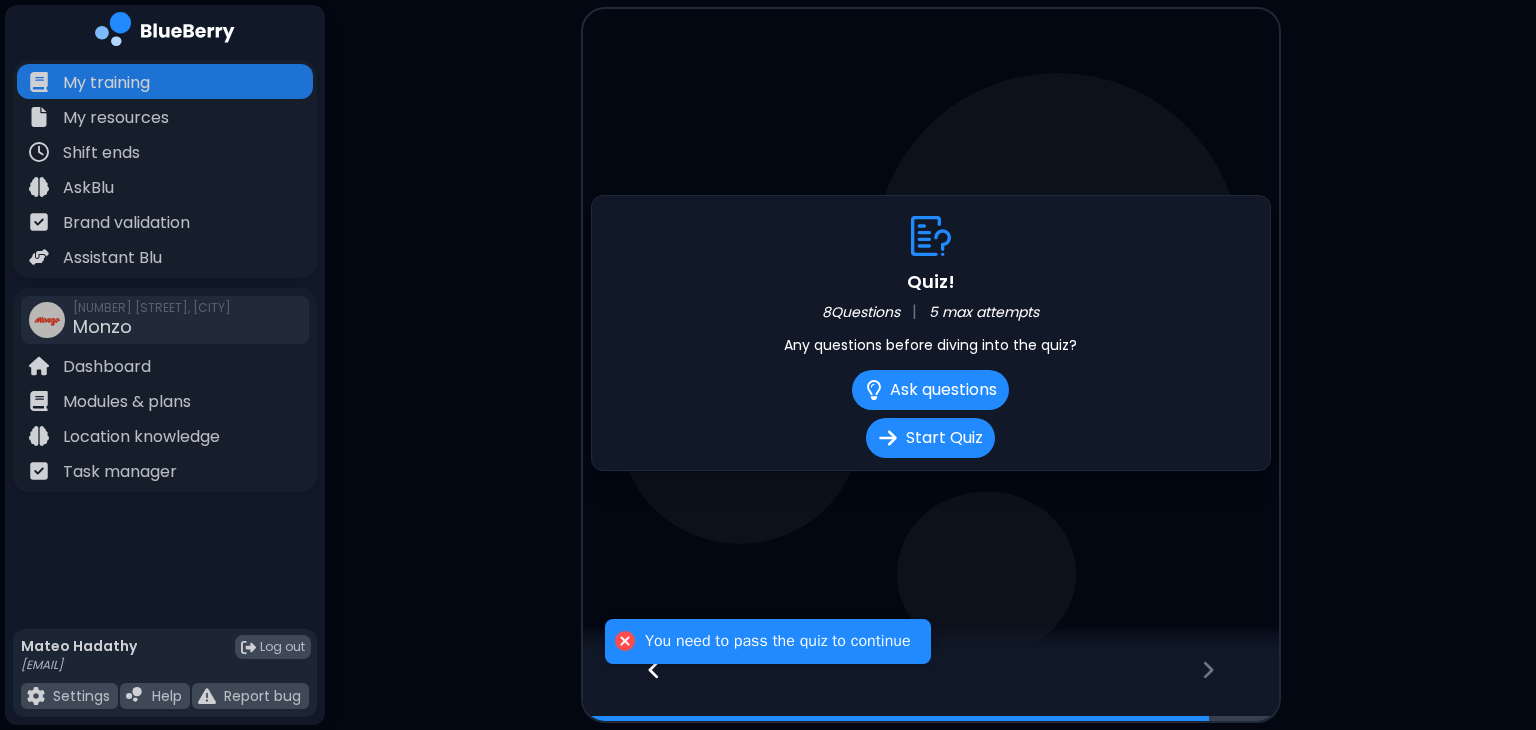 click at bounding box center [1220, 688] 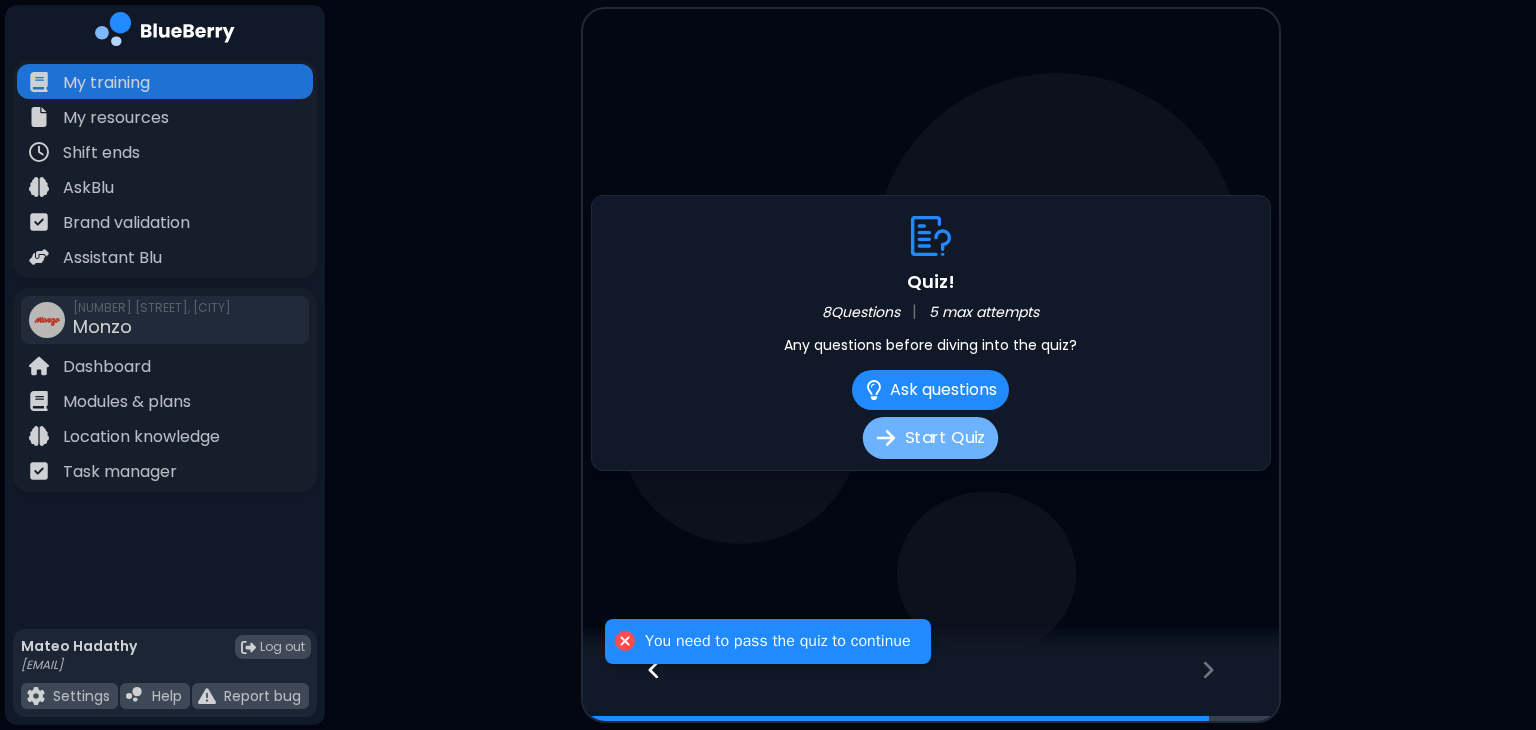 click on "Start Quiz" at bounding box center [930, 438] 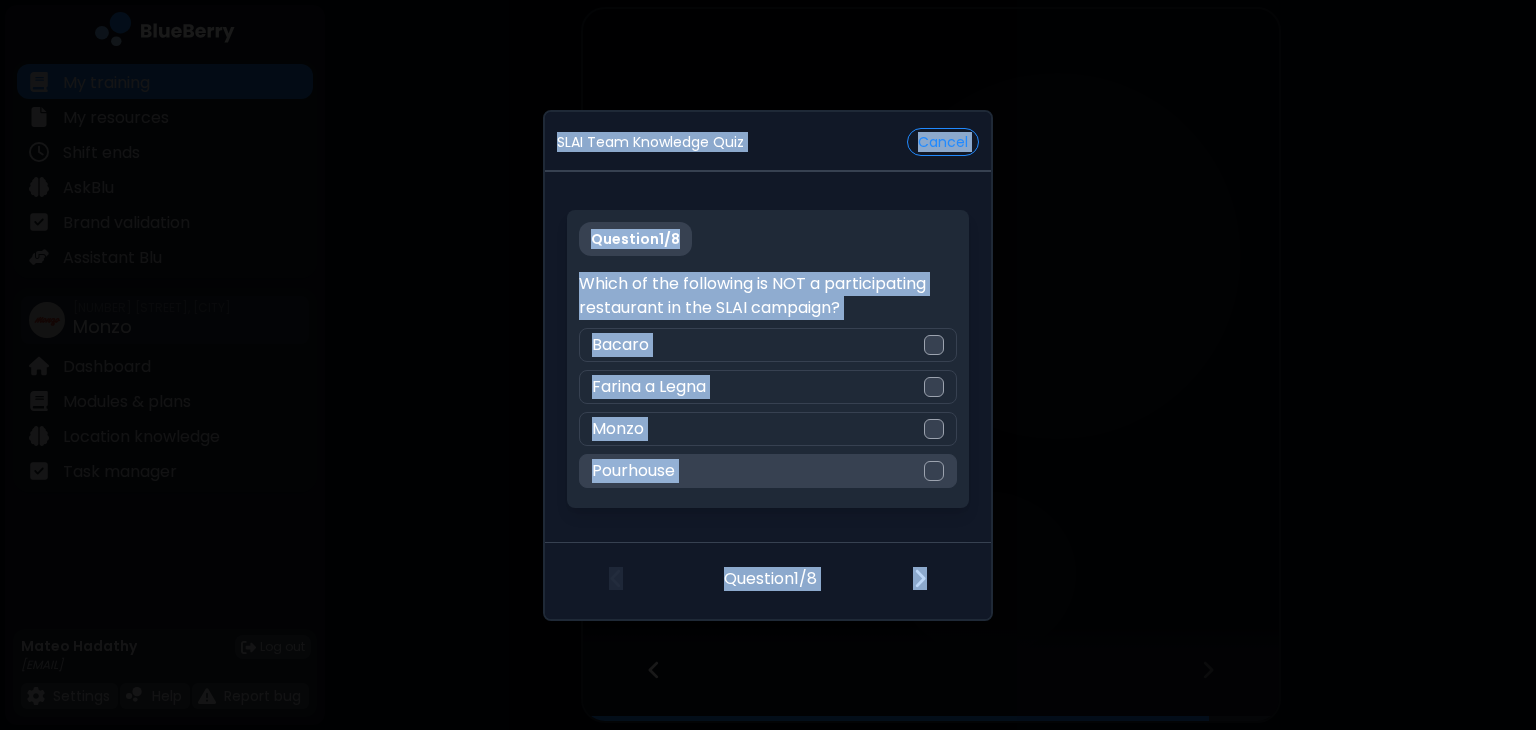 click on "Pourhouse" at bounding box center [767, 471] 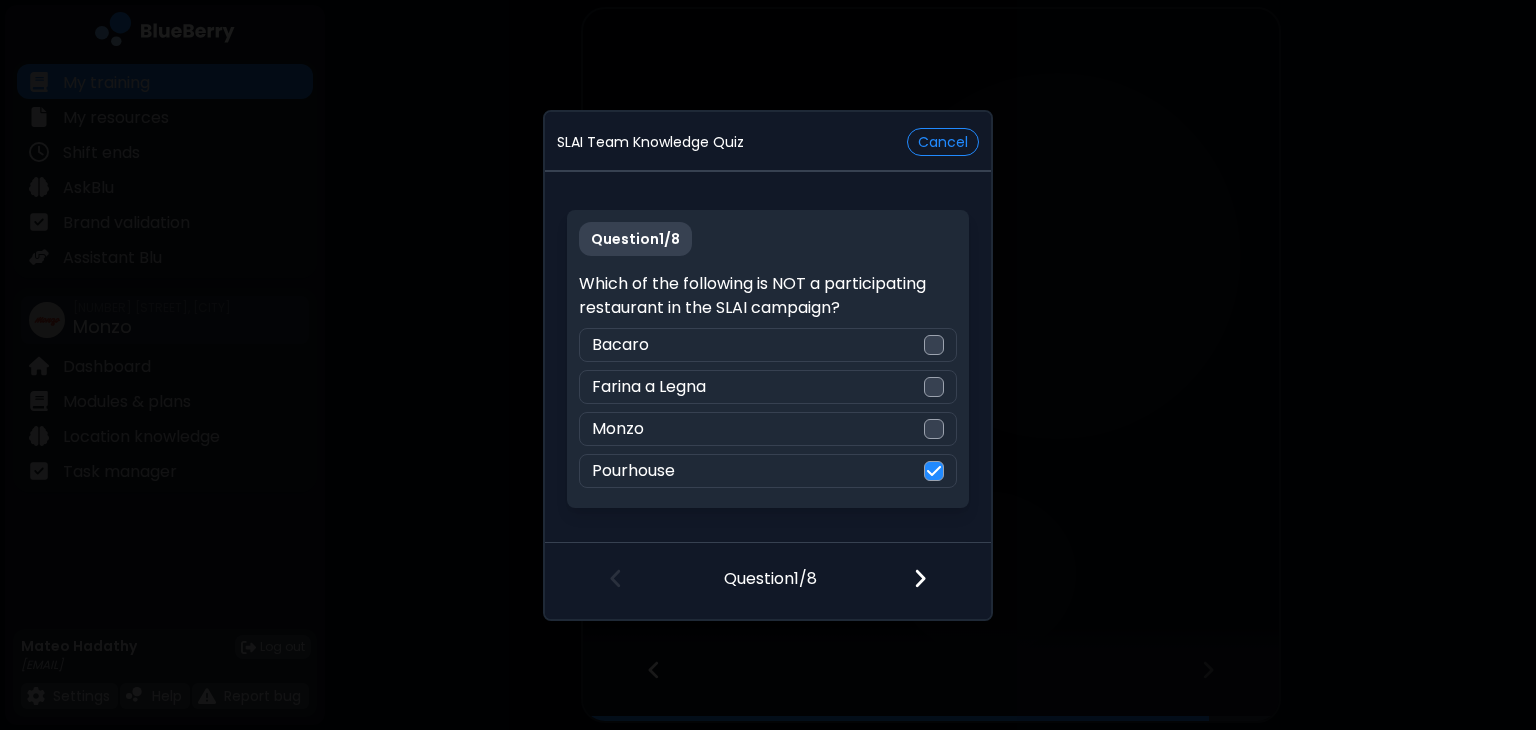 click at bounding box center (932, 580) 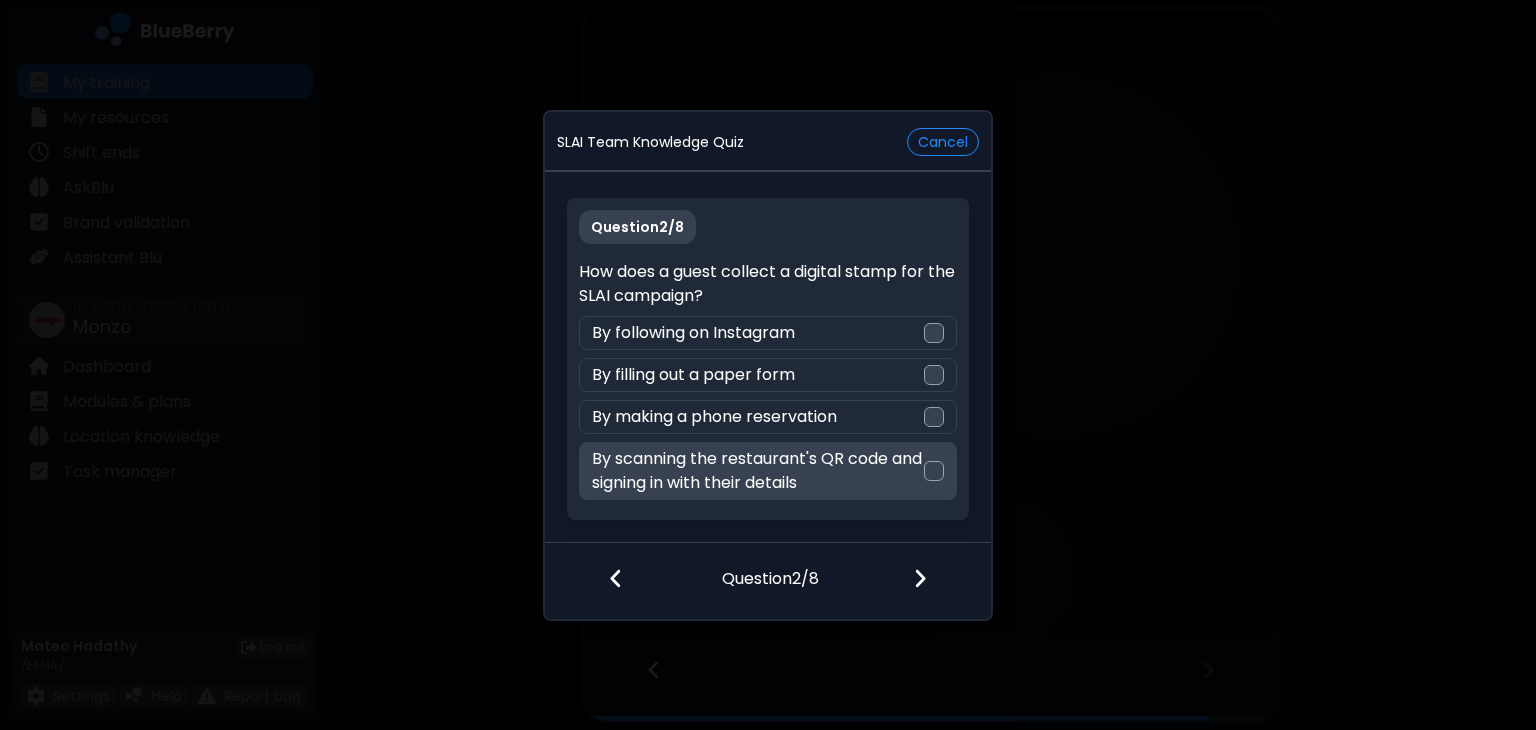 click on "By scanning the restaurant's QR code and signing in with their details" at bounding box center [757, 471] 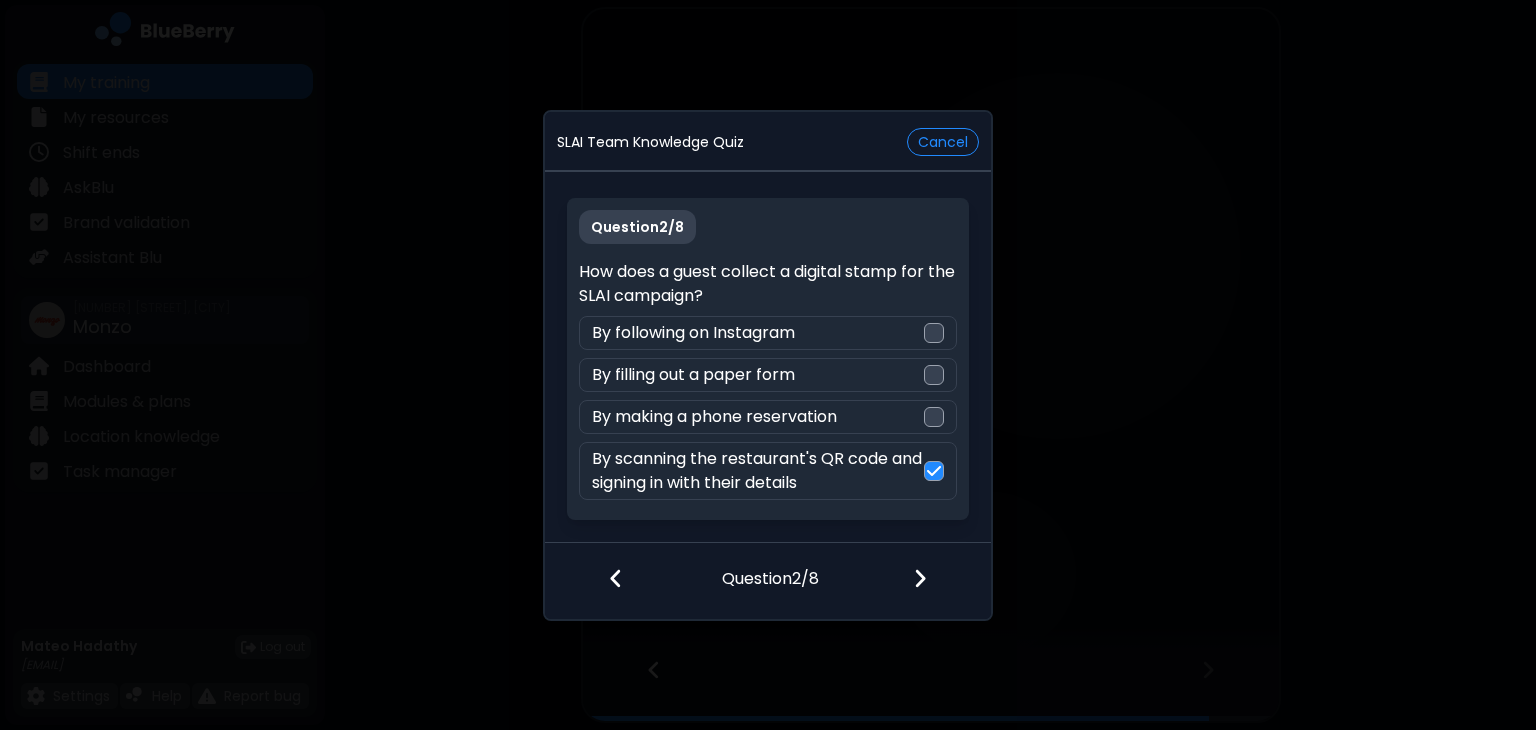 click at bounding box center (932, 580) 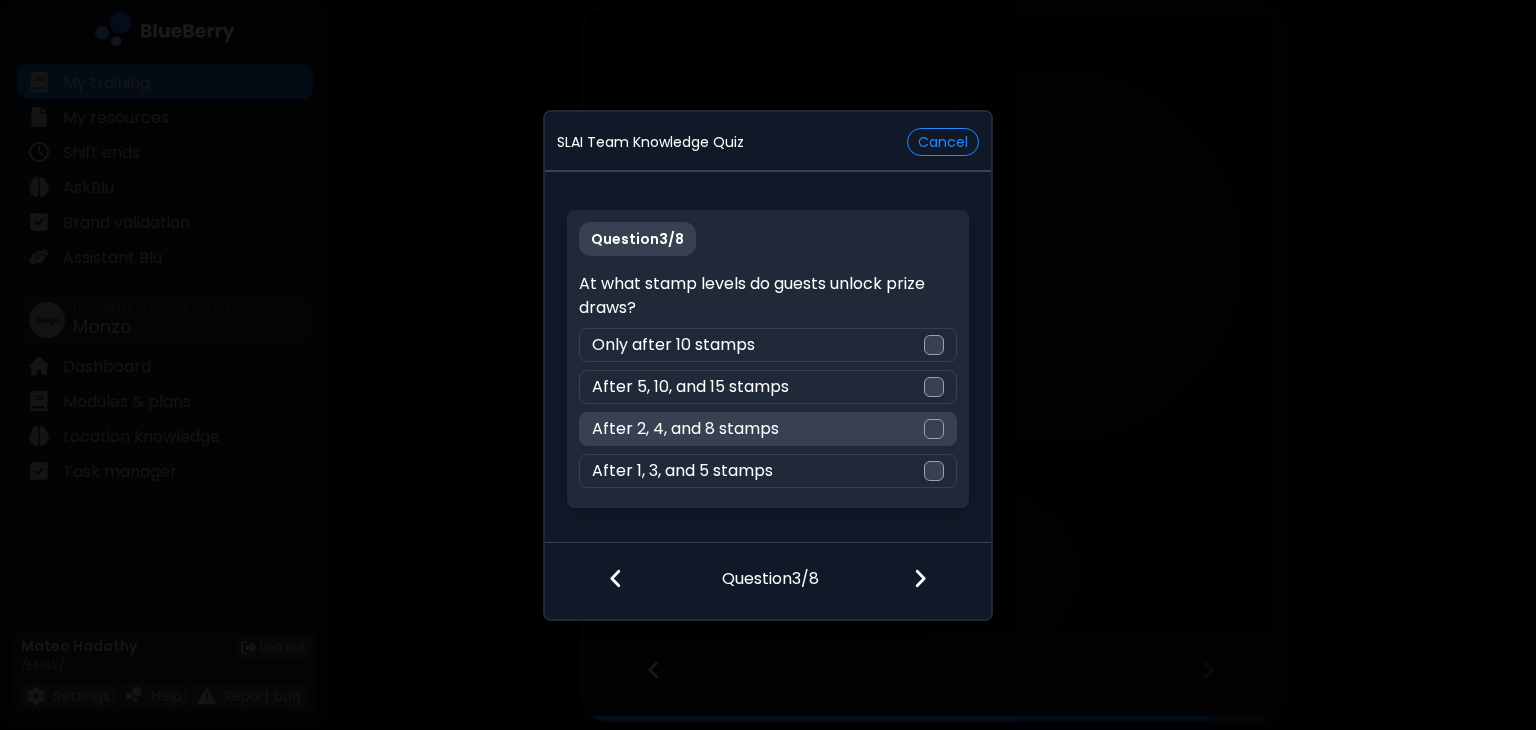 click on "After 2, 4, and 8 stamps" at bounding box center [767, 429] 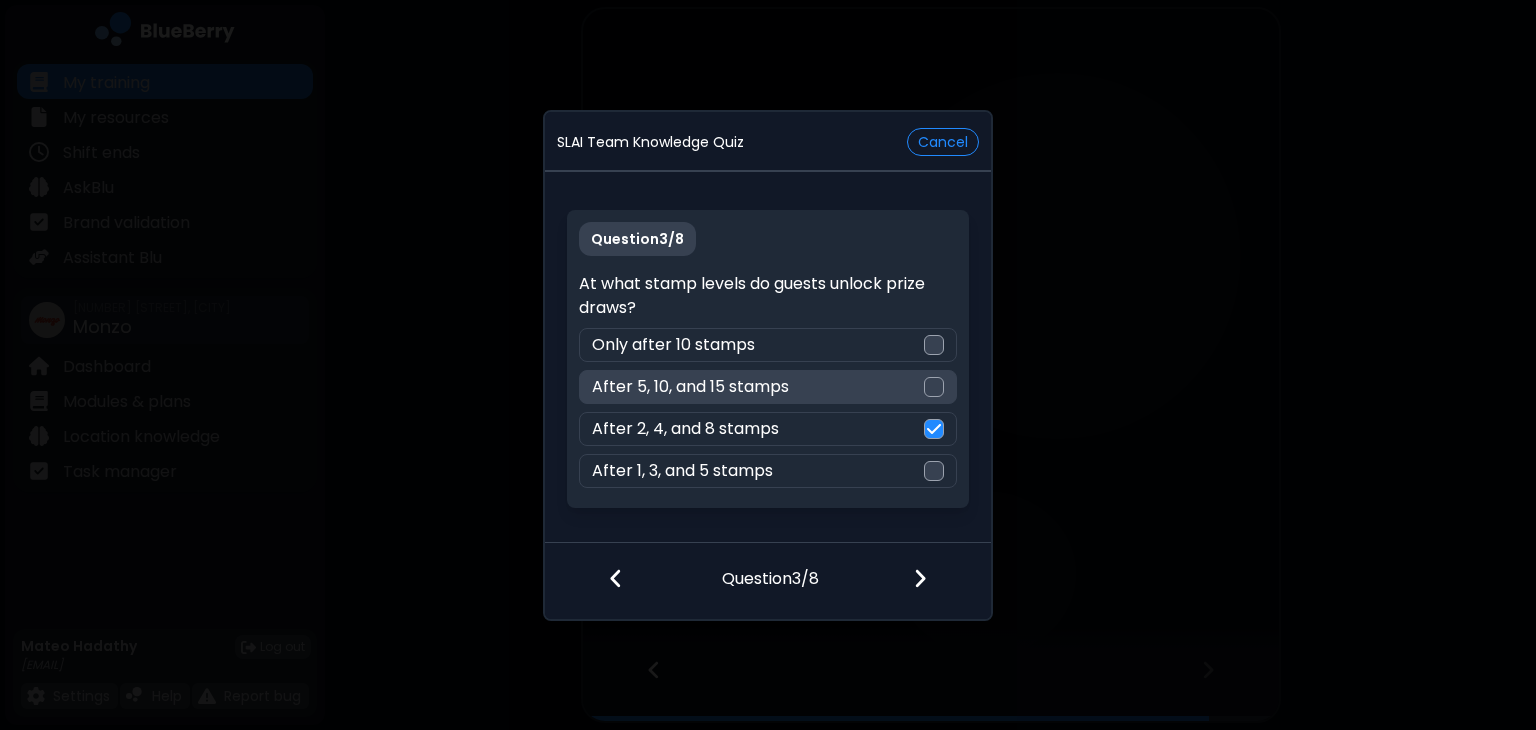 click on "After 5, 10, and 15 stamps" at bounding box center (767, 387) 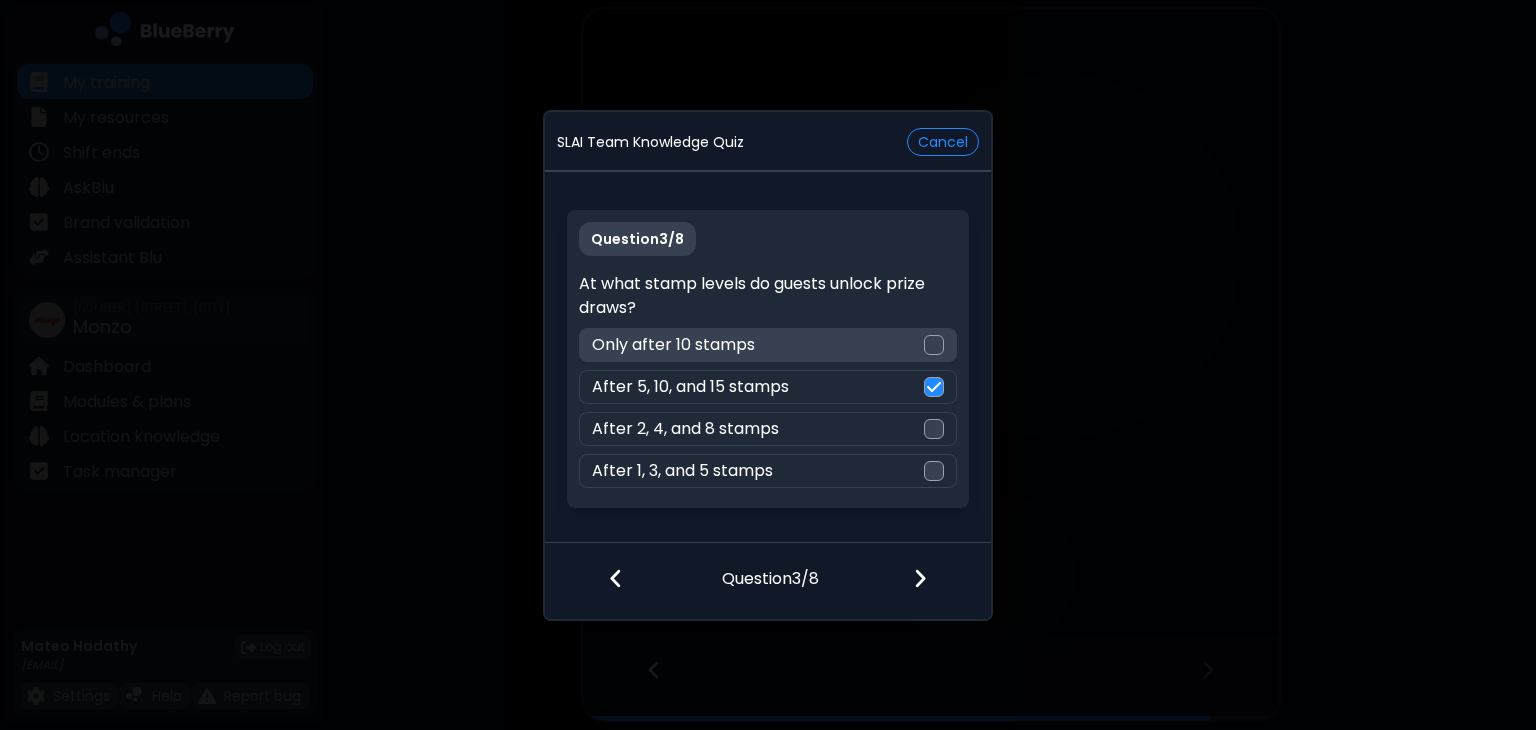 click on "Only after 10 stamps" at bounding box center (767, 345) 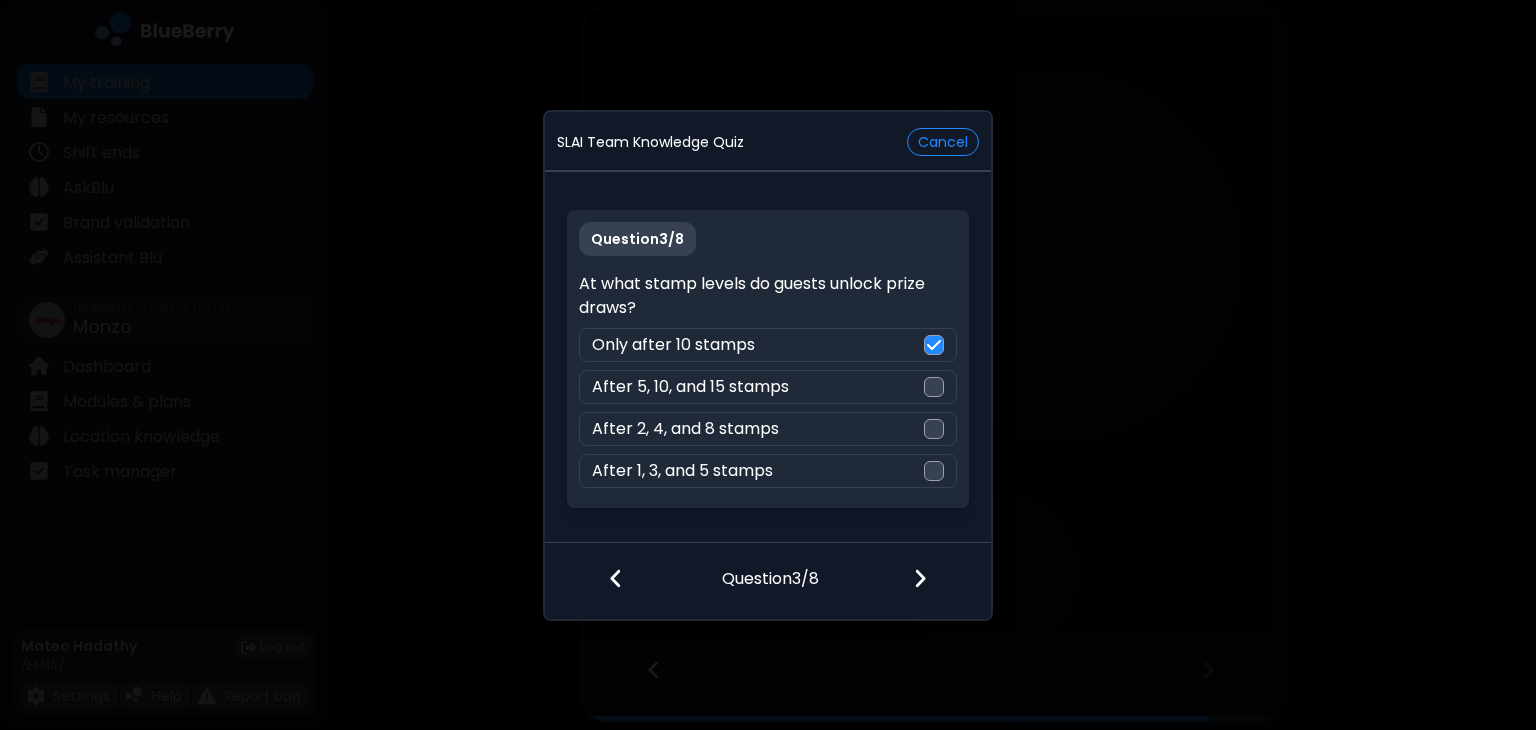 click at bounding box center [920, 578] 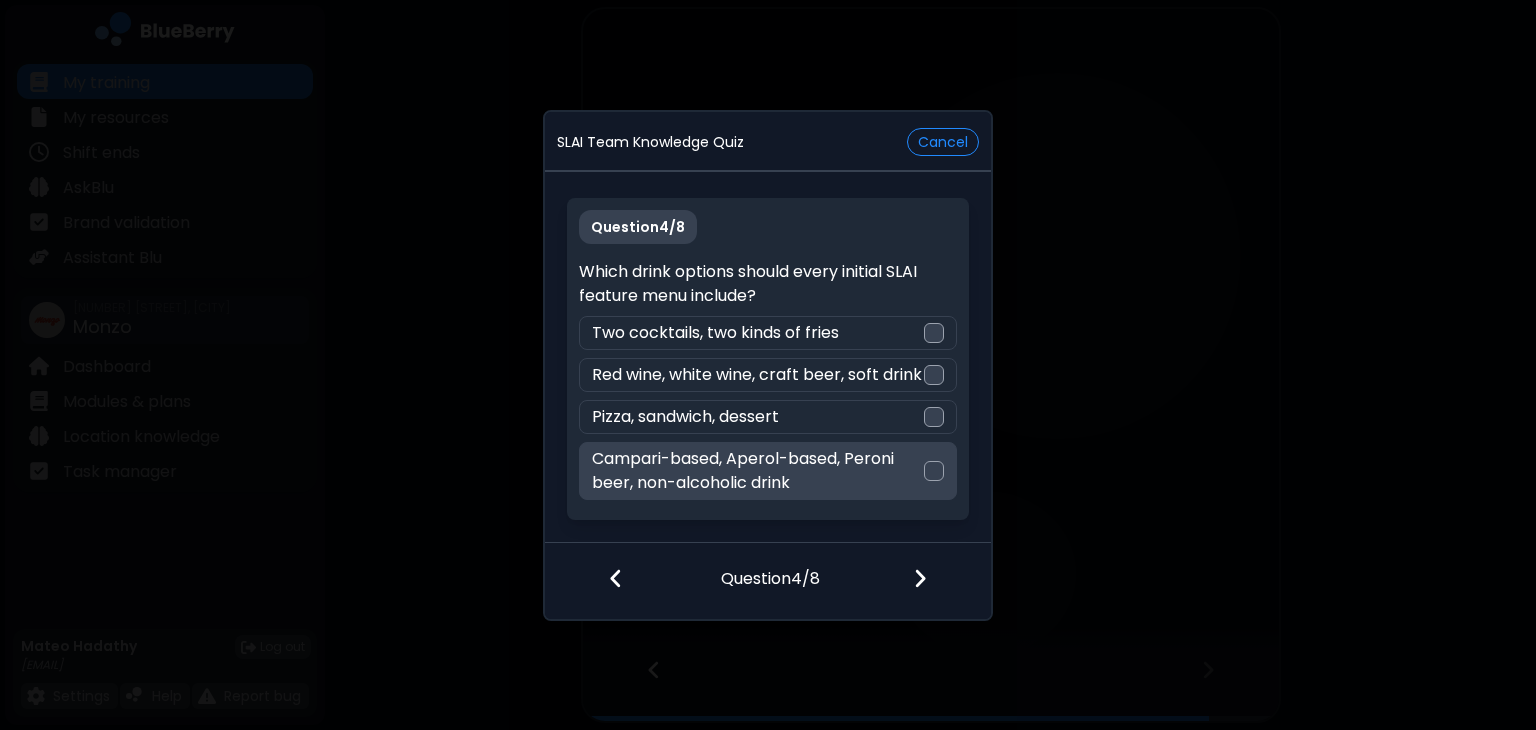 click on "Campari-based, Aperol-based, Peroni beer, non-alcoholic drink" at bounding box center (757, 471) 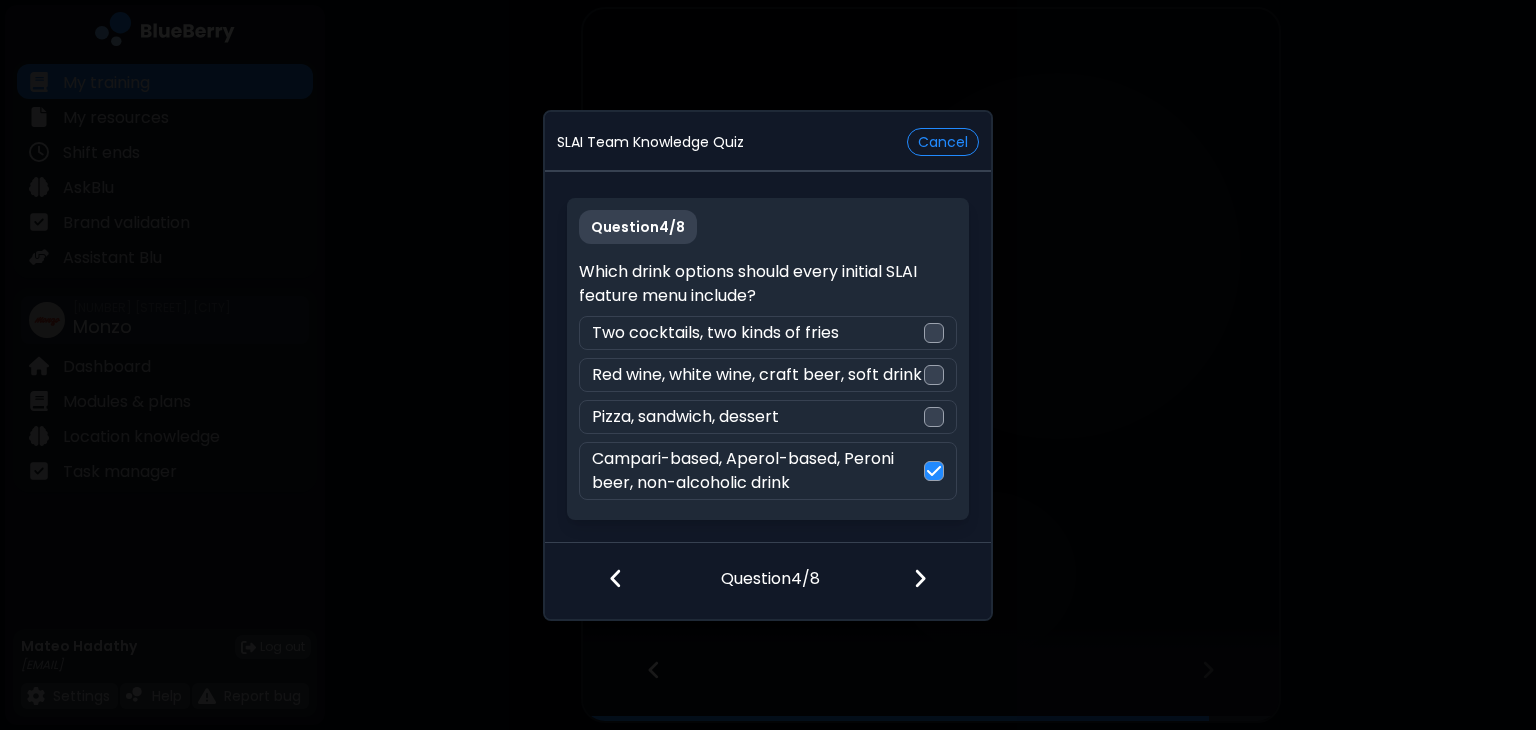 click at bounding box center [920, 578] 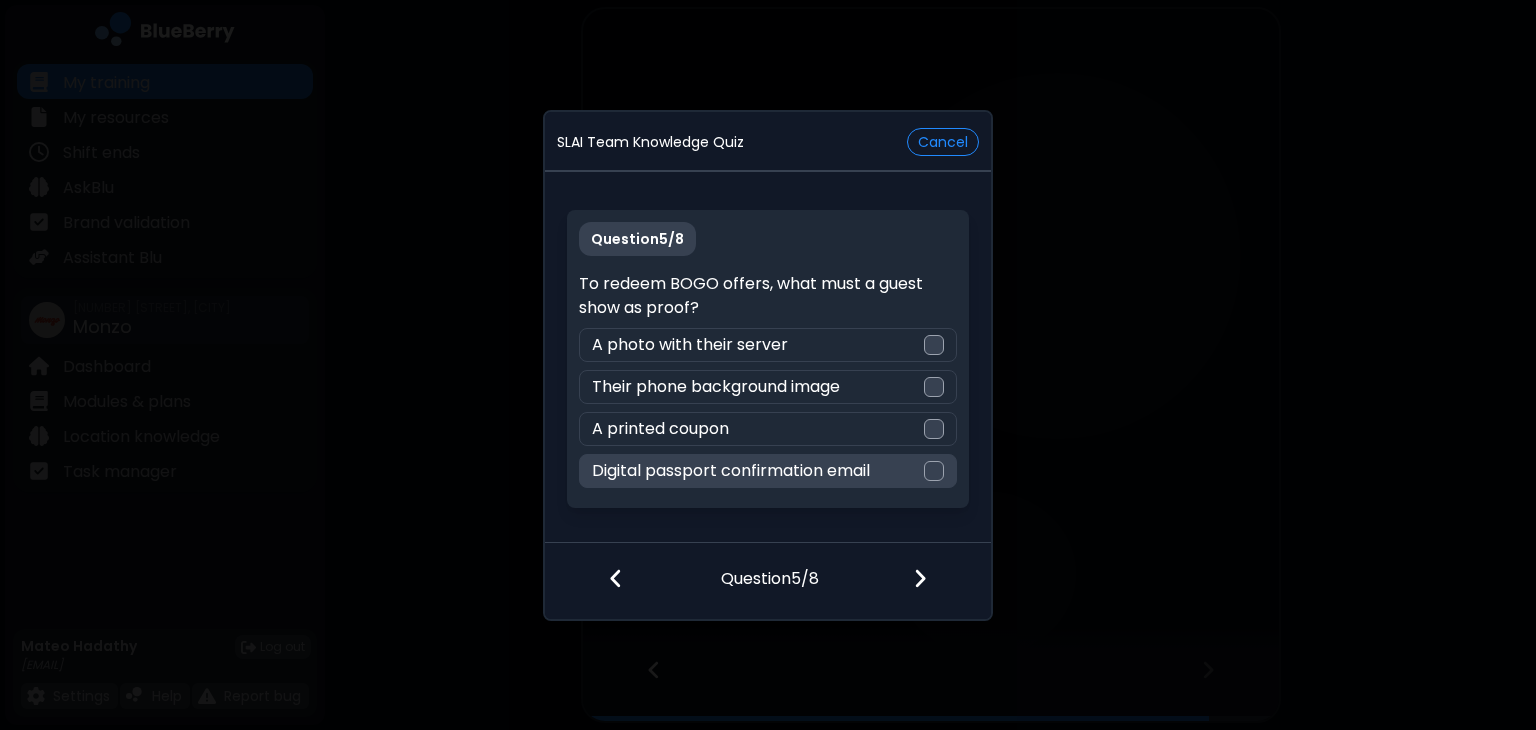 click at bounding box center (934, 471) 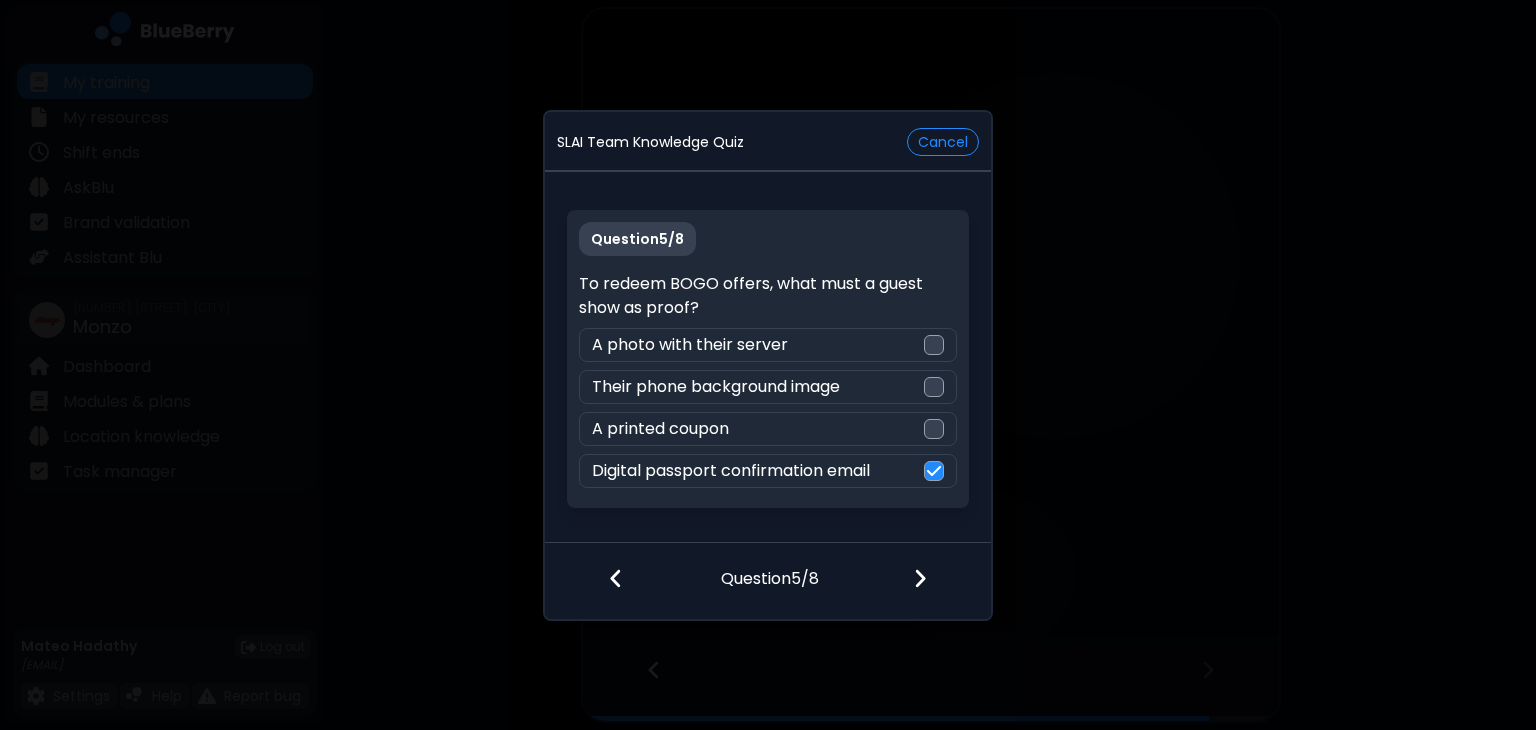 click at bounding box center (932, 580) 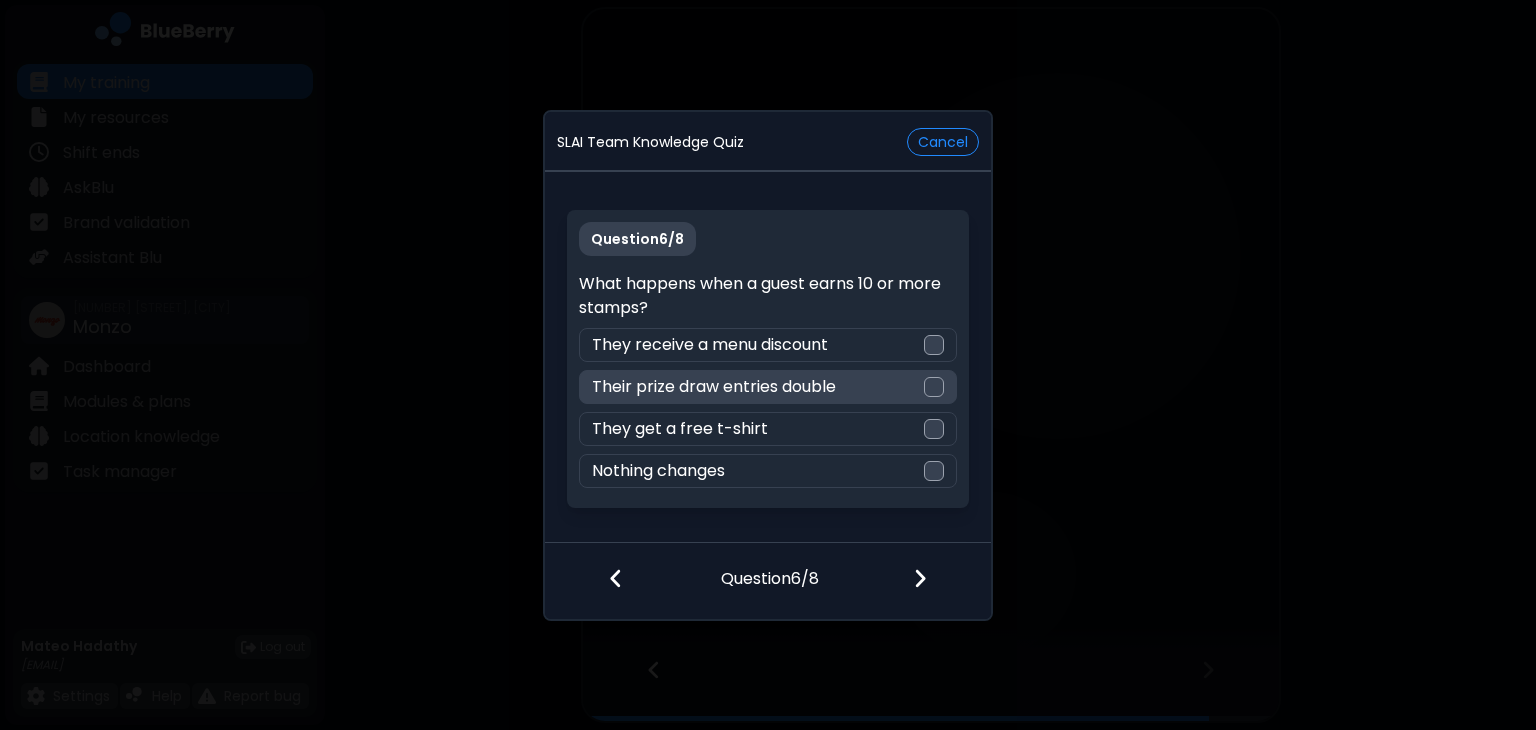 click at bounding box center [934, 387] 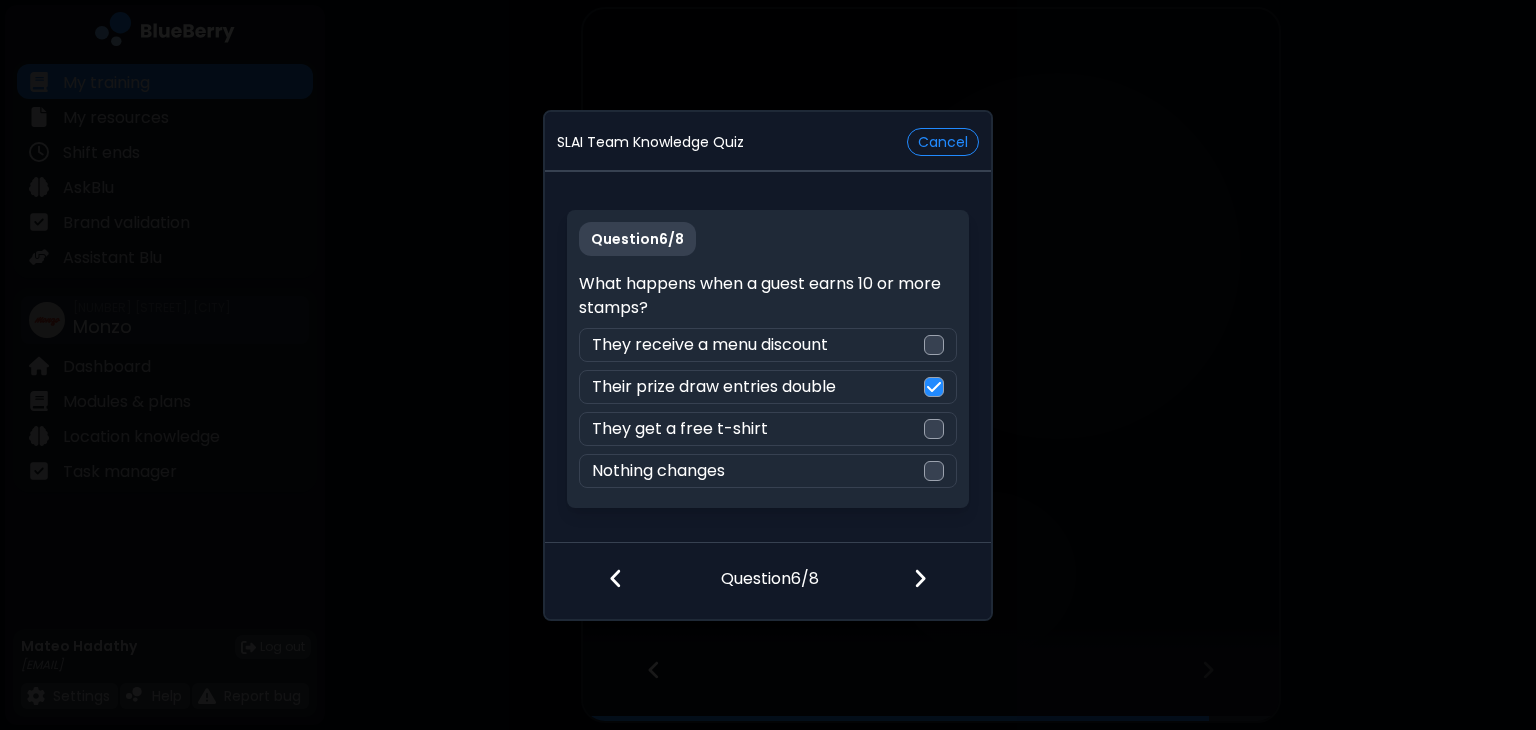 click at bounding box center [932, 580] 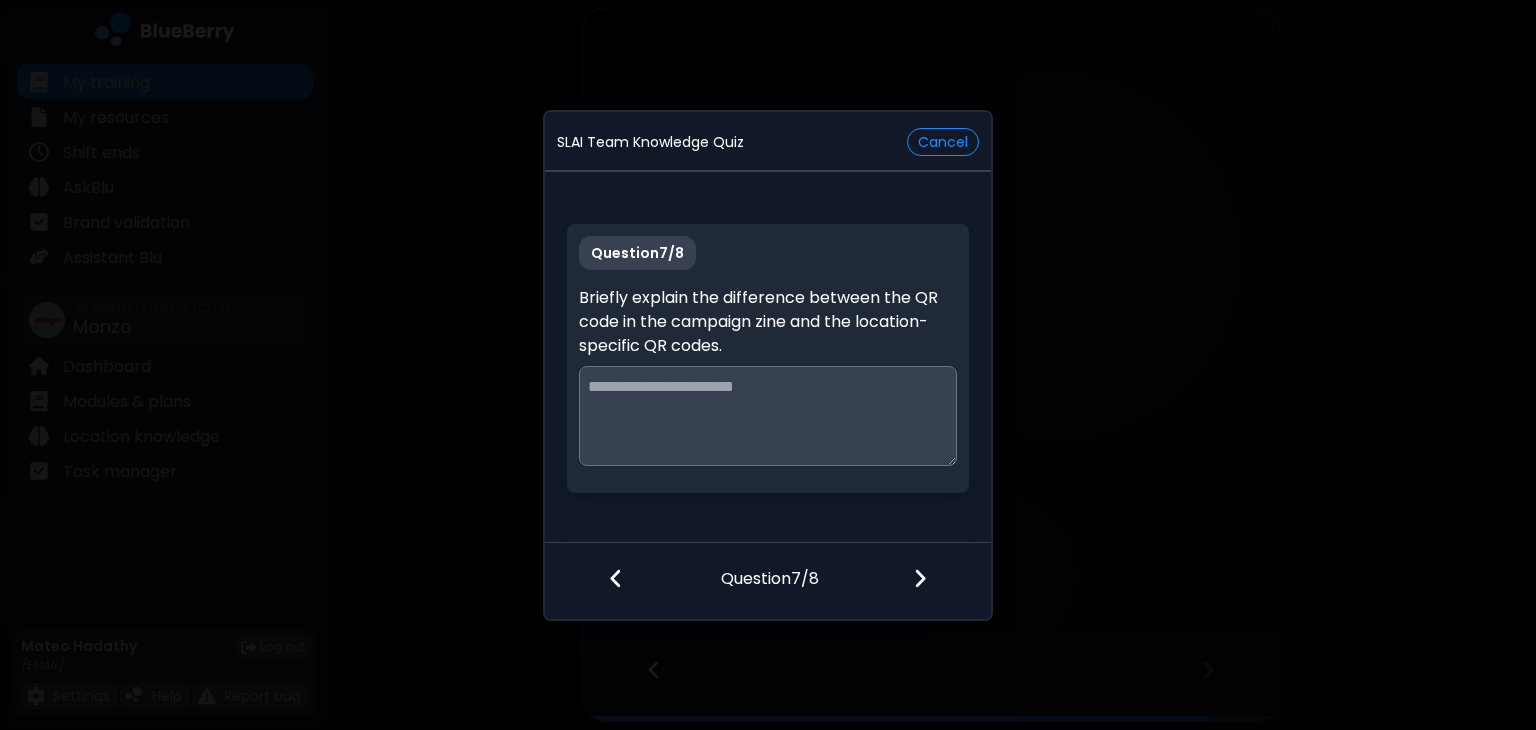 click at bounding box center (767, 416) 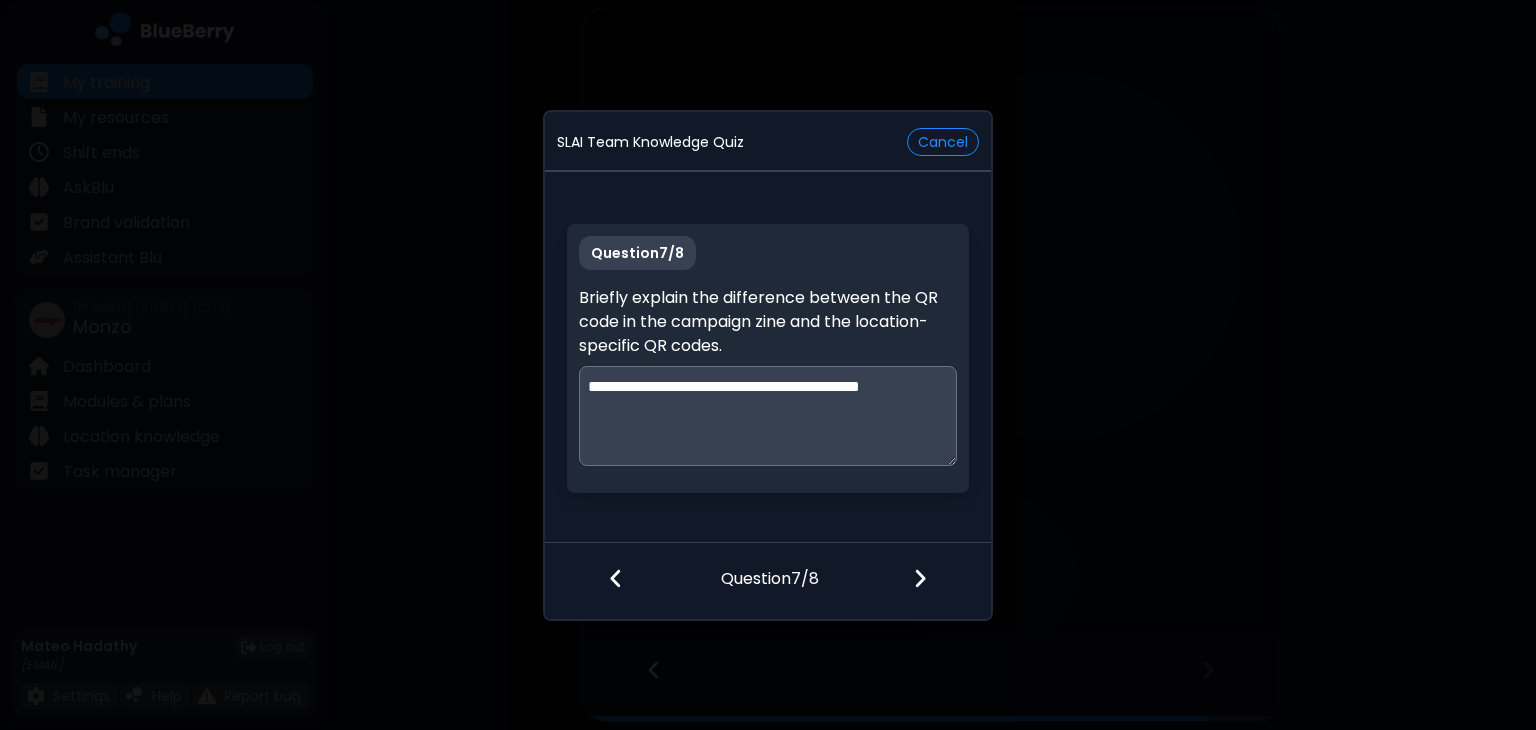 click on "**********" at bounding box center [768, 416] 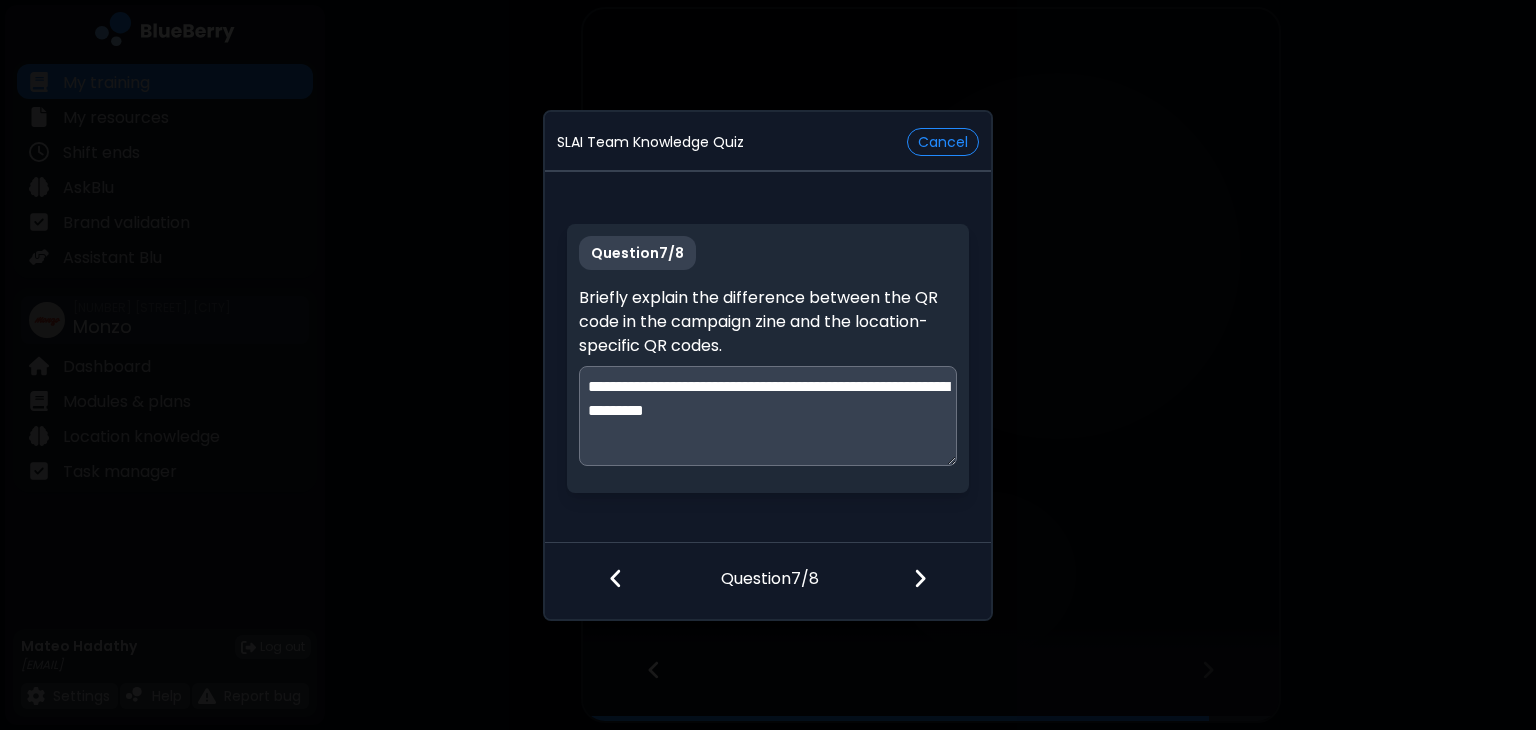 type on "**********" 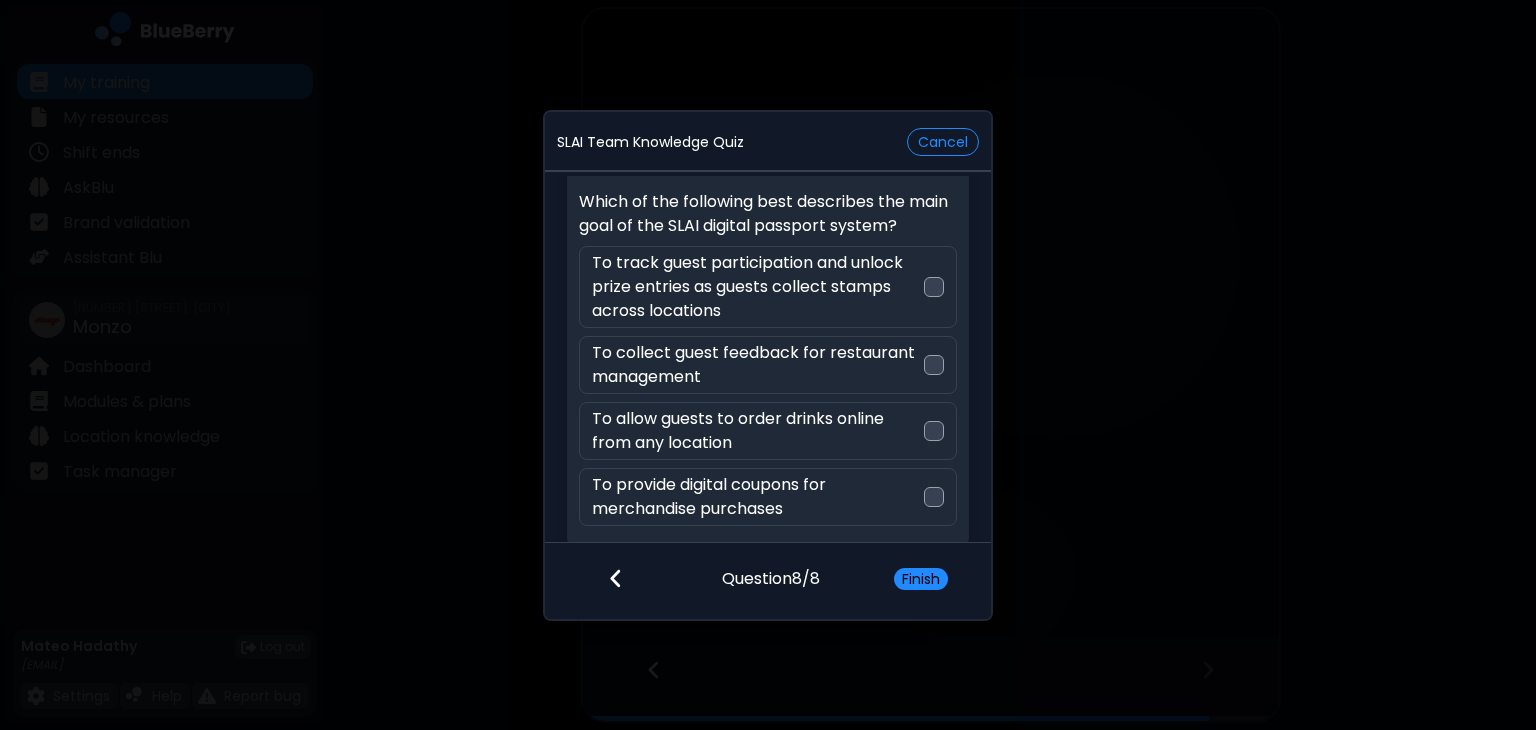 scroll, scrollTop: 65, scrollLeft: 0, axis: vertical 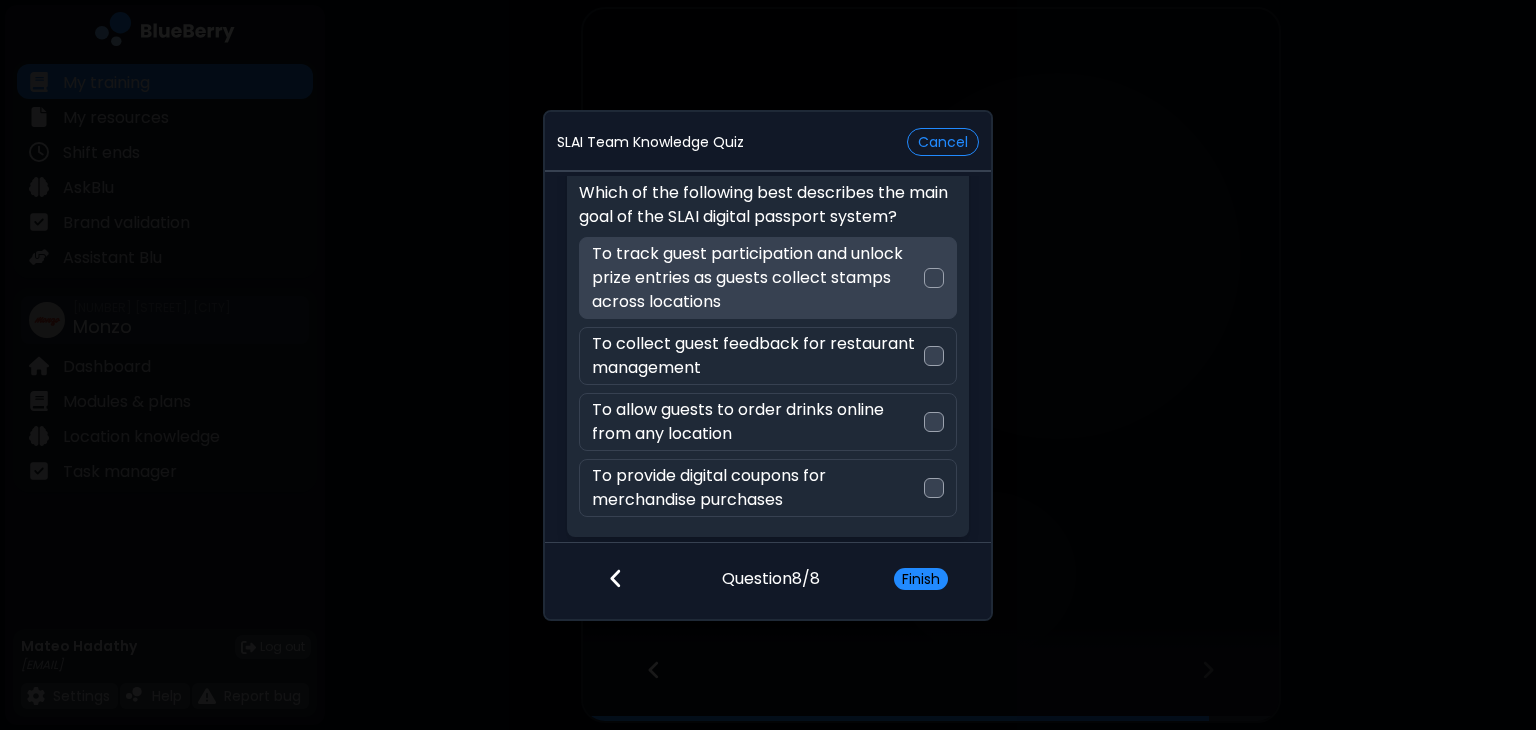 click on "To track guest participation and unlock prize entries as guests collect stamps across locations" at bounding box center (757, 278) 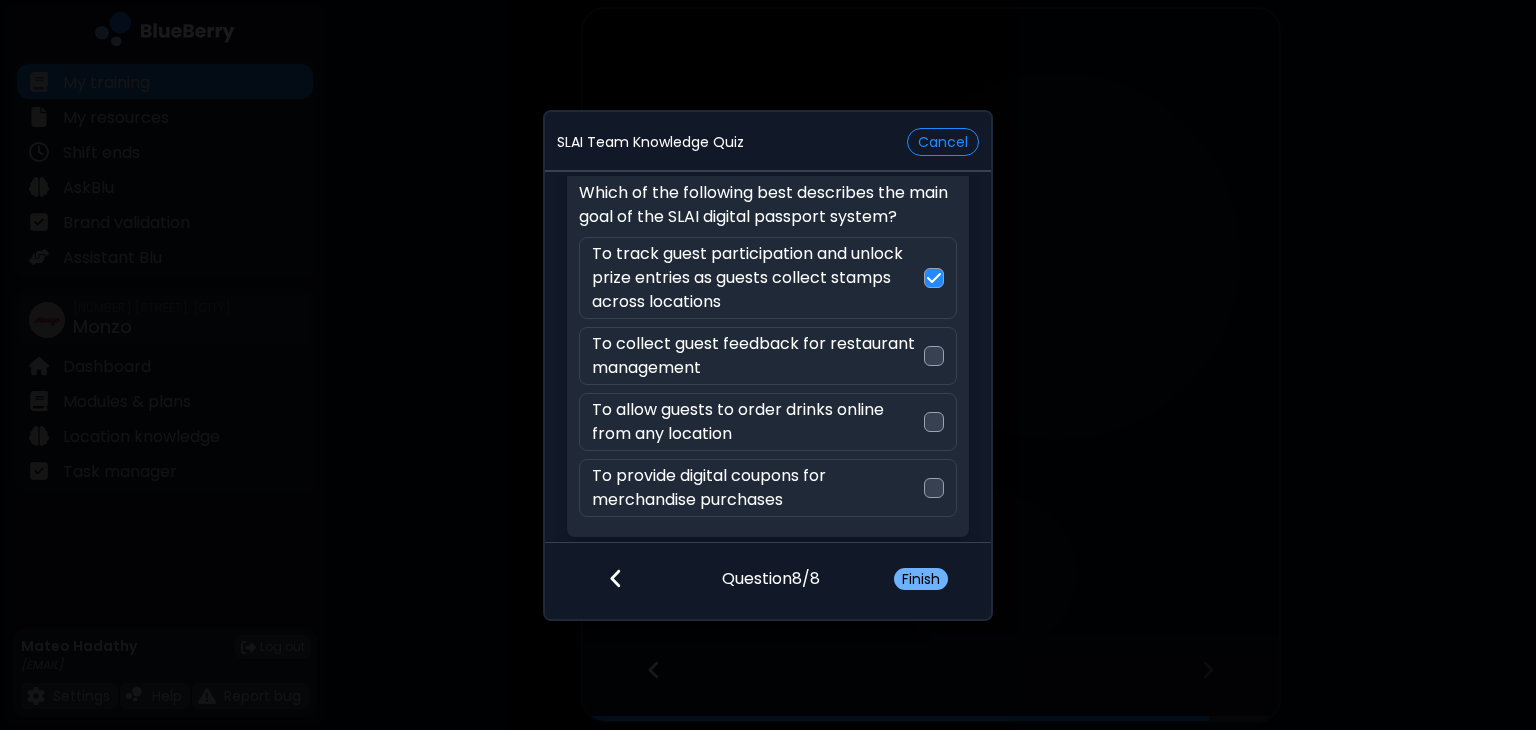 click on "Finish" at bounding box center (921, 579) 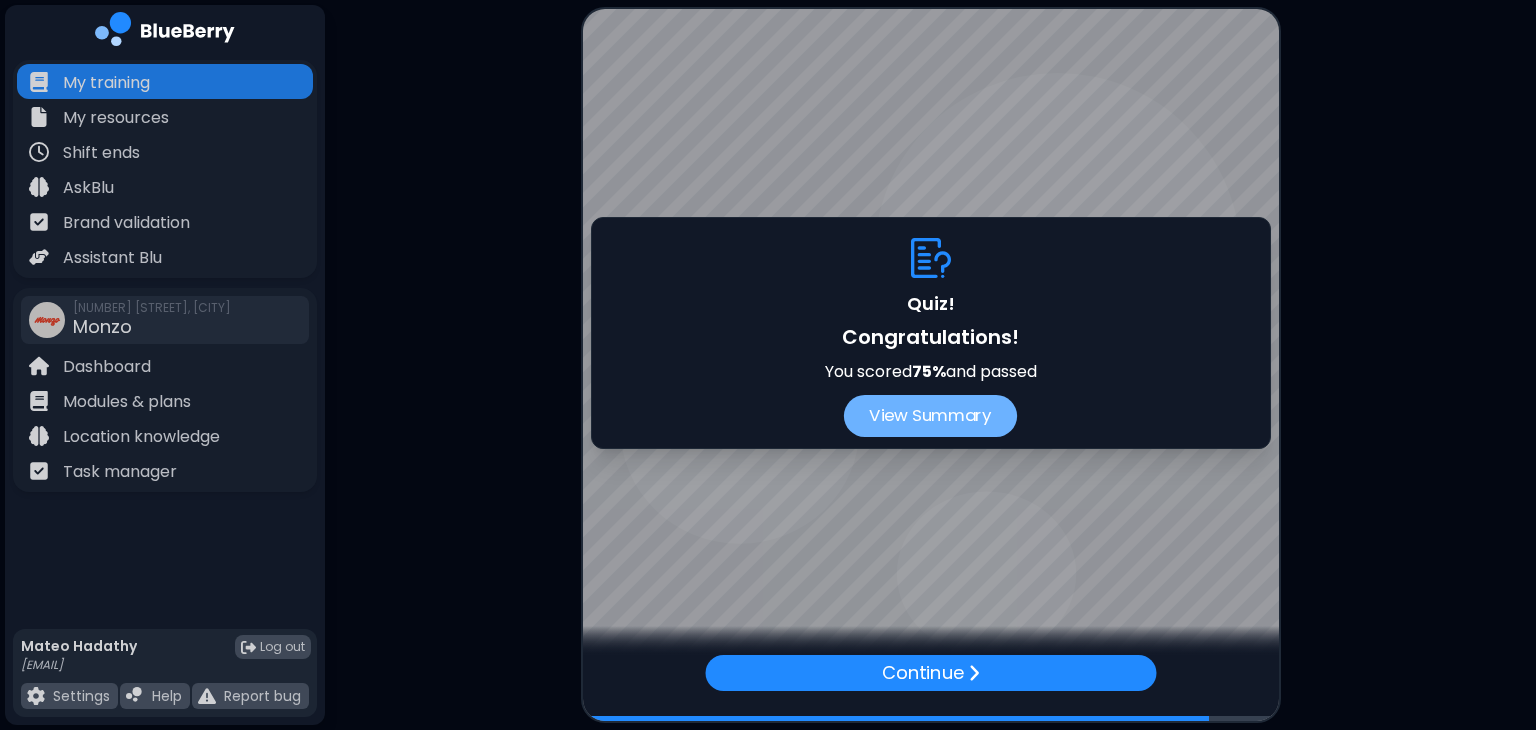 click on "View Summary" at bounding box center [930, 416] 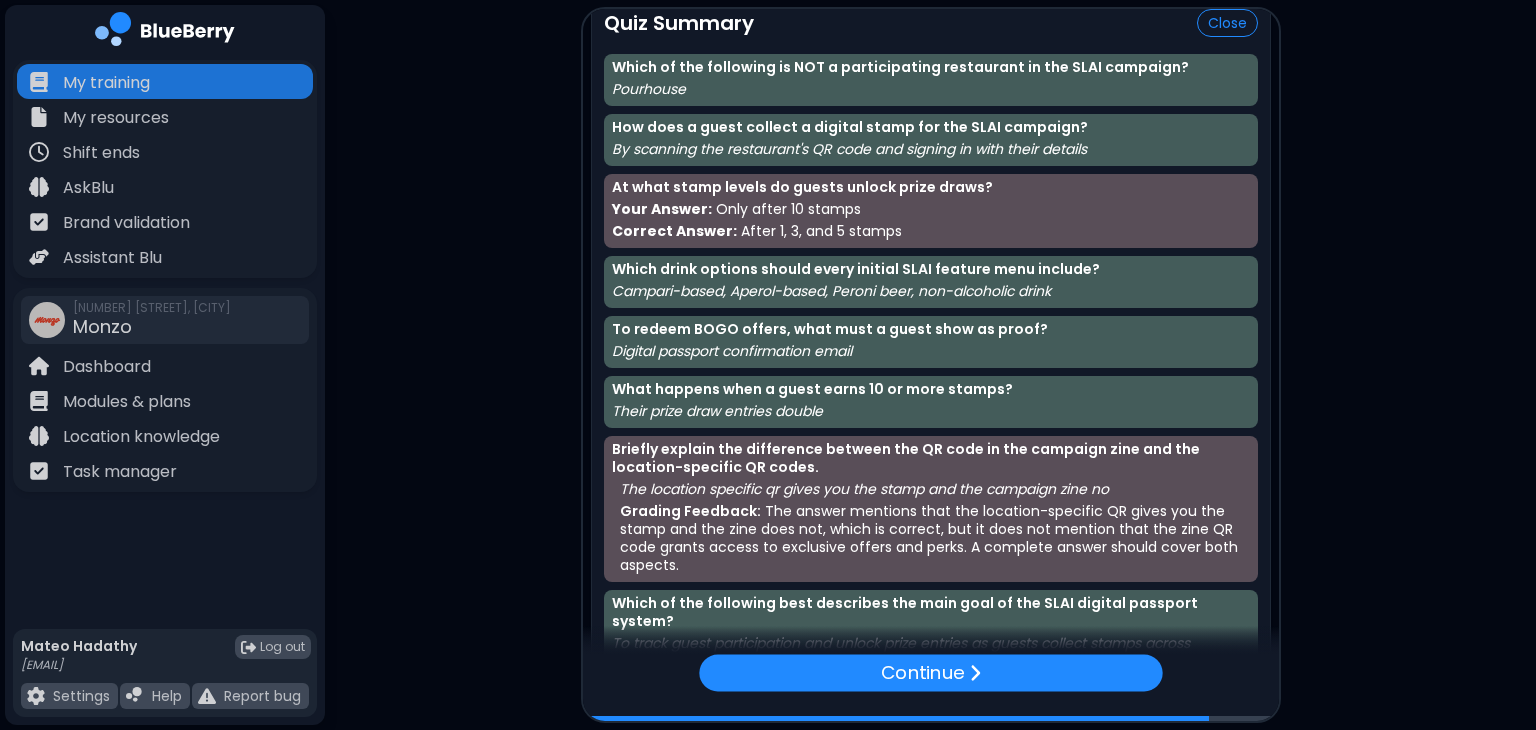 scroll, scrollTop: 41, scrollLeft: 0, axis: vertical 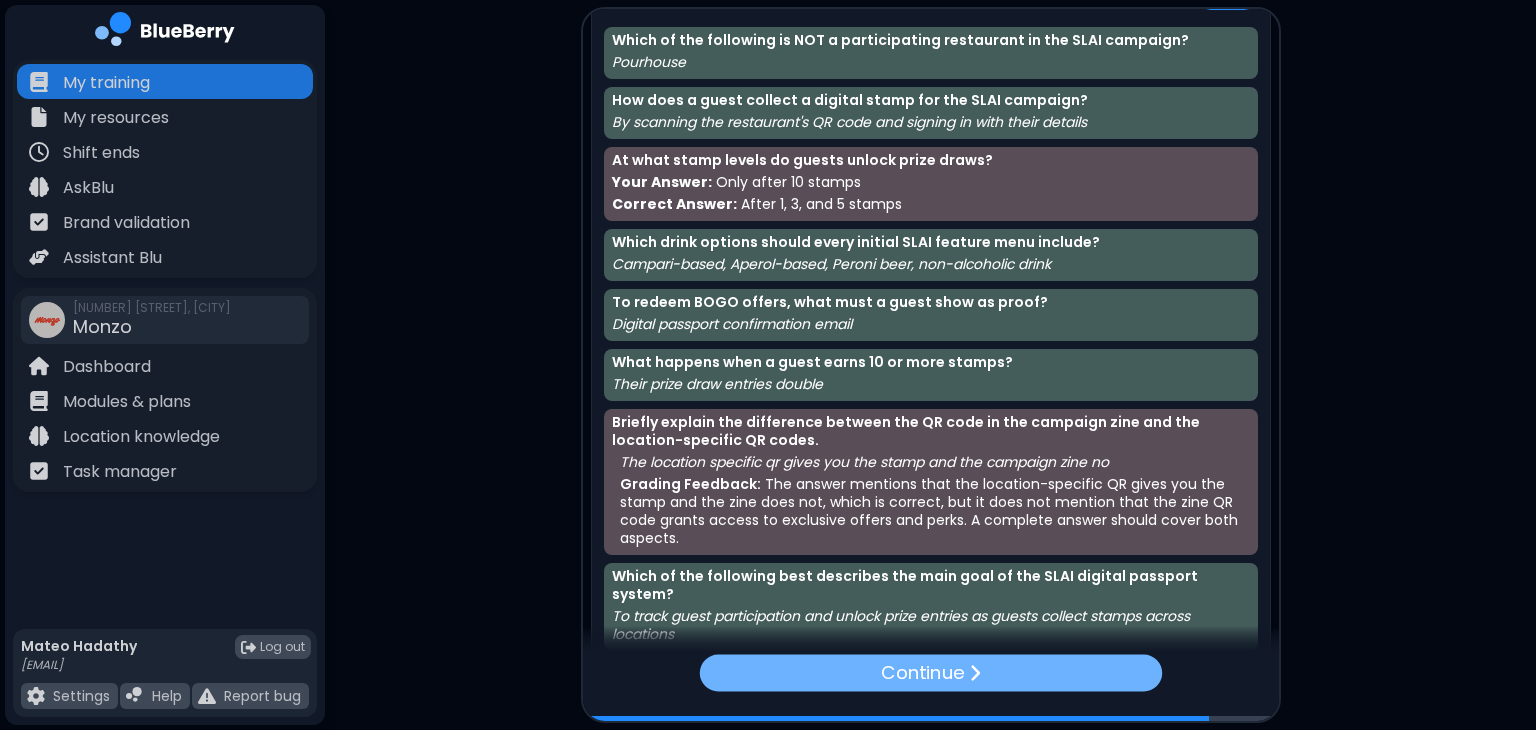 click on "Continue" at bounding box center (922, 672) 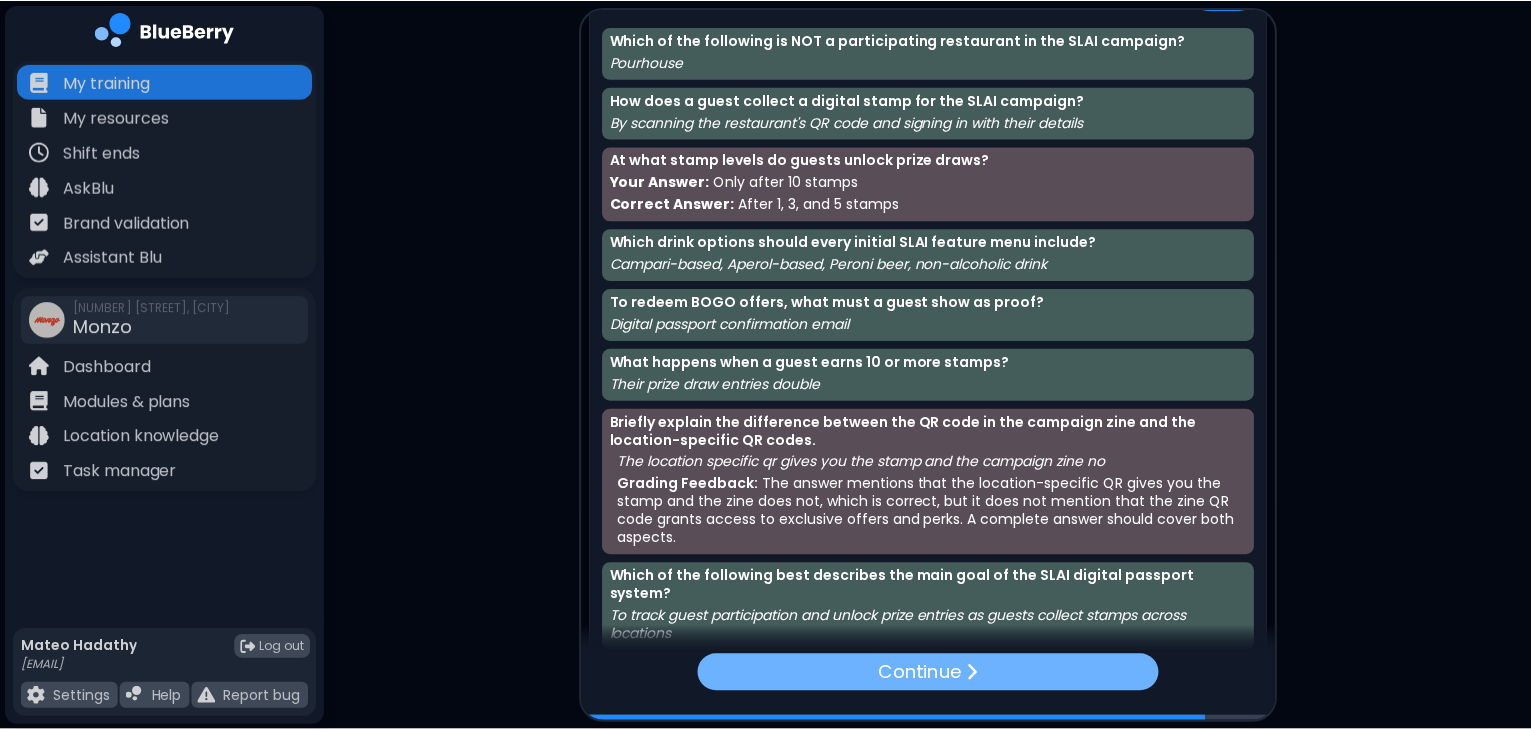 scroll, scrollTop: 0, scrollLeft: 0, axis: both 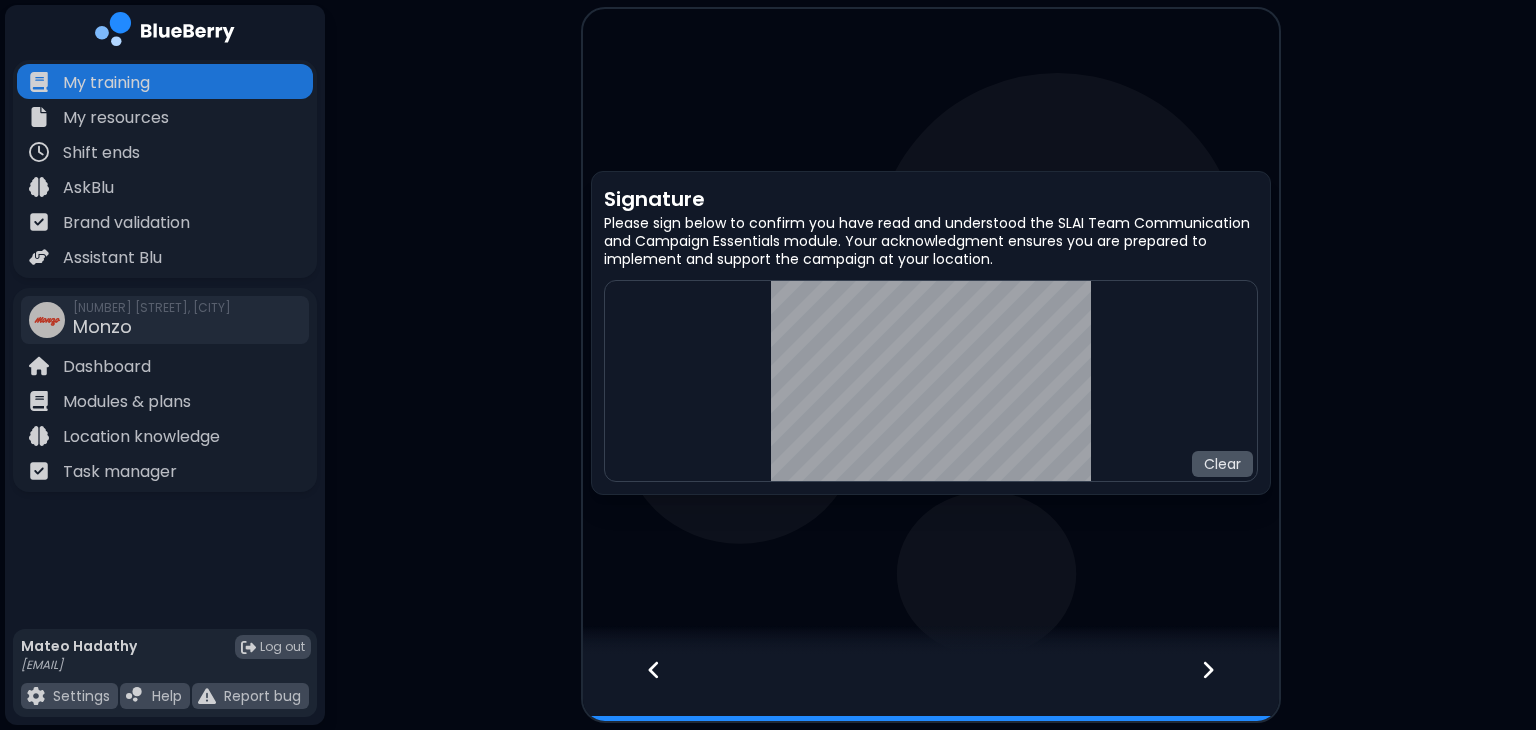 click on "Clear" at bounding box center [1222, 464] 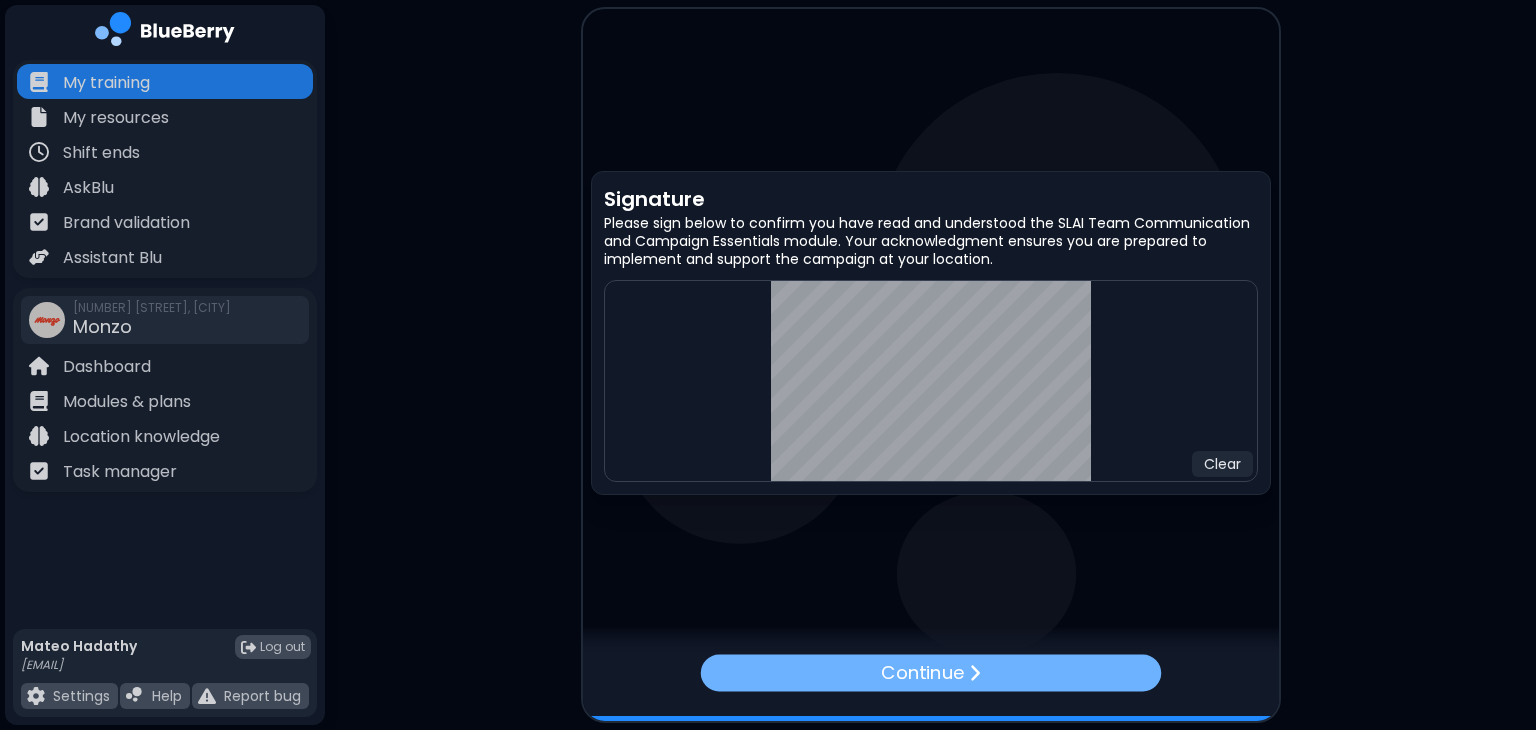 click on "Continue" at bounding box center (922, 672) 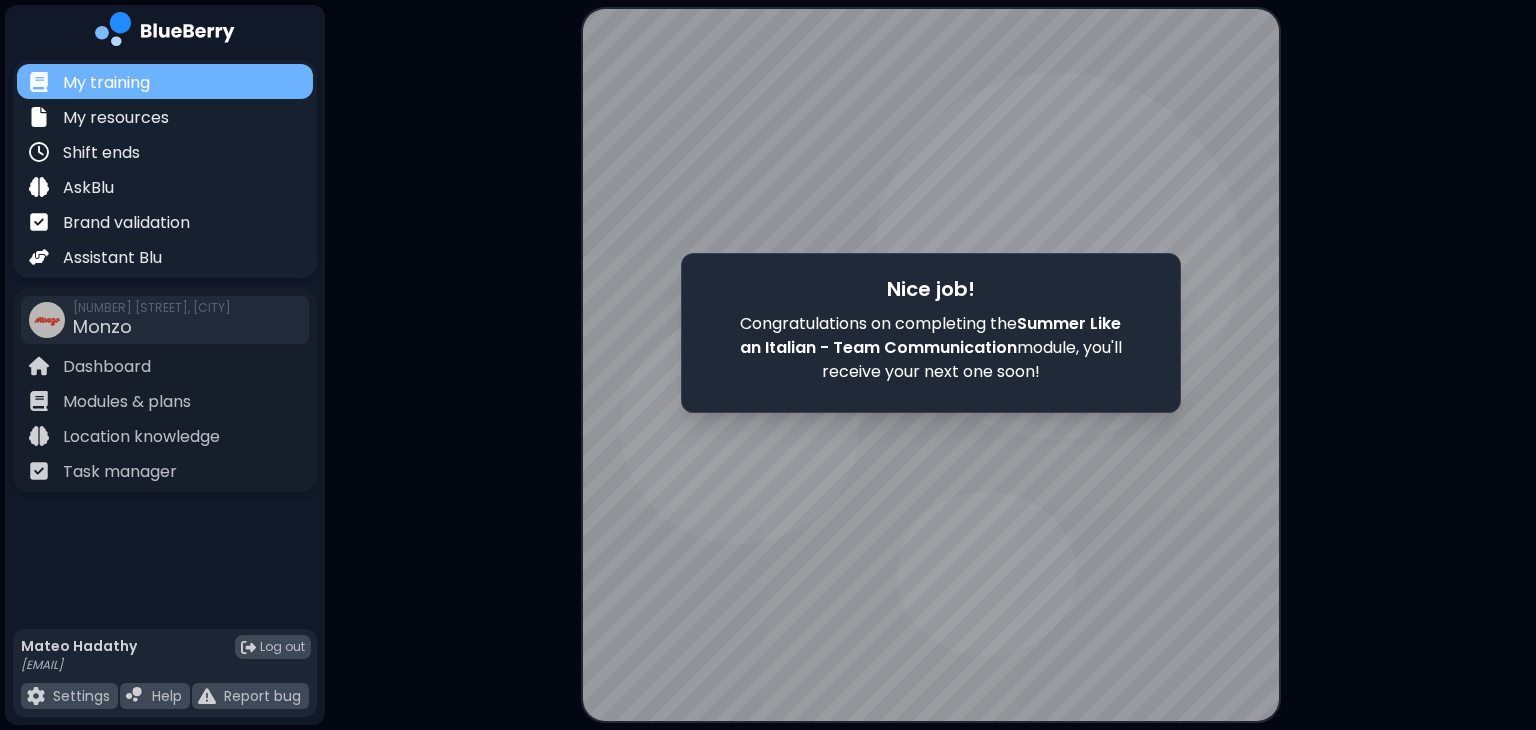 click on "My training" at bounding box center [165, 81] 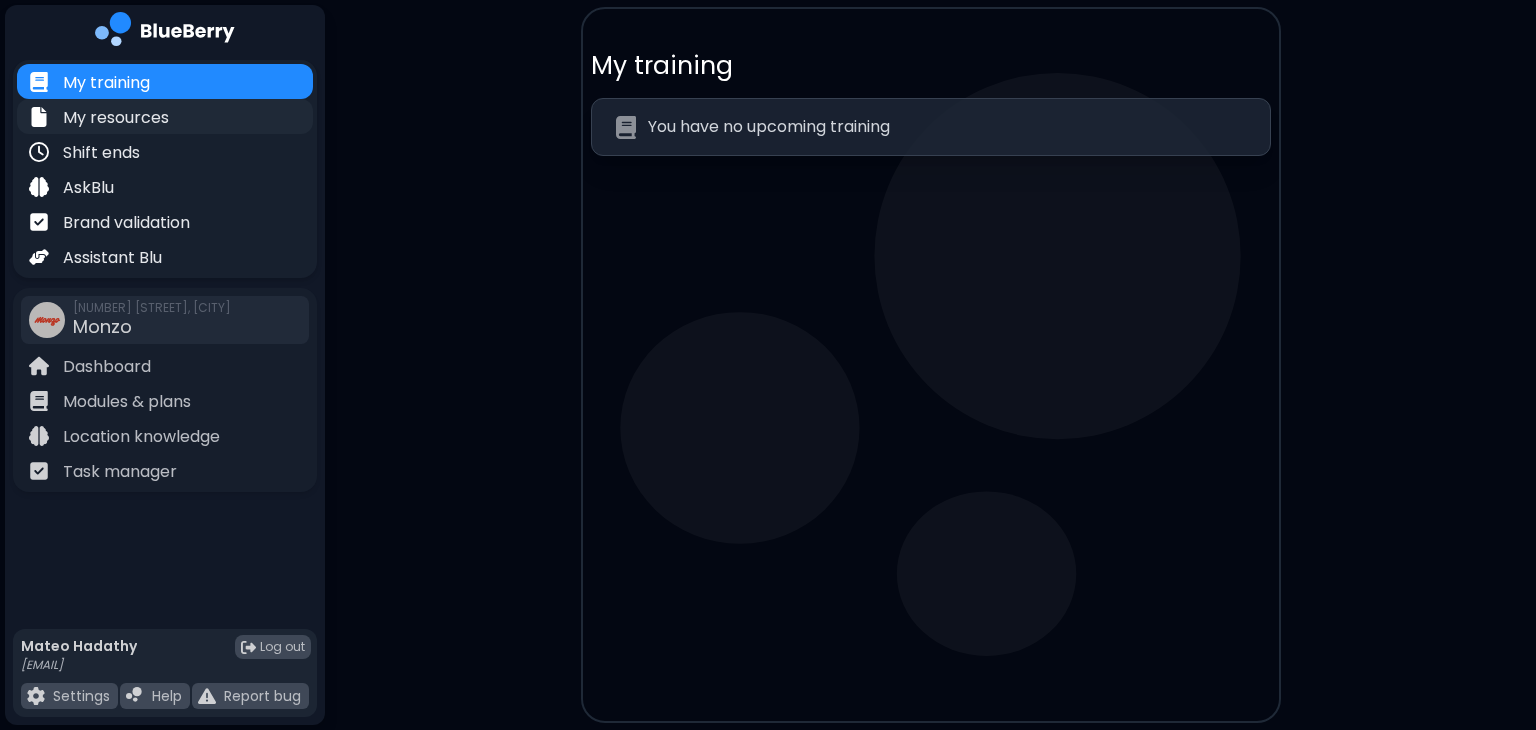 click on "My resources" at bounding box center [116, 118] 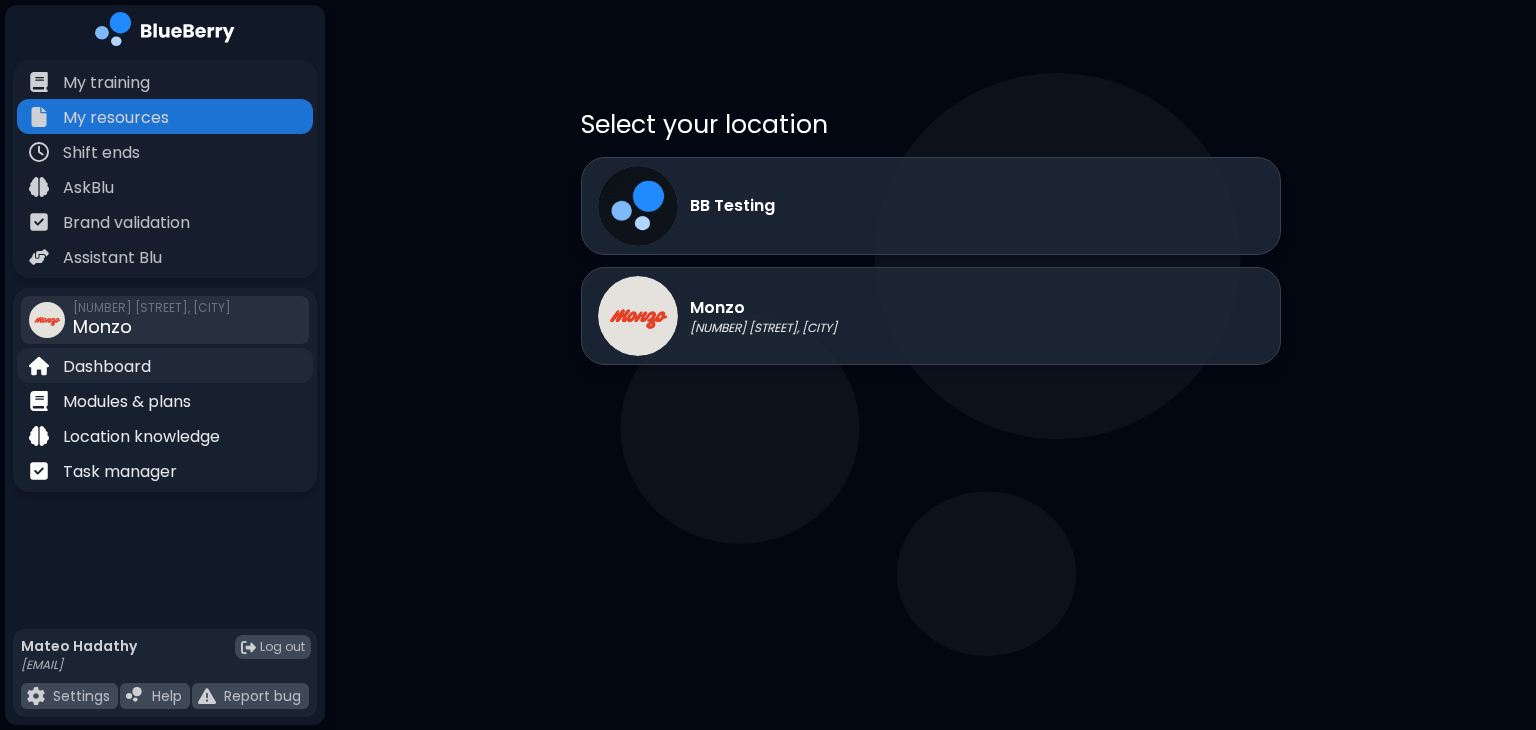 click on "Dashboard" at bounding box center (107, 367) 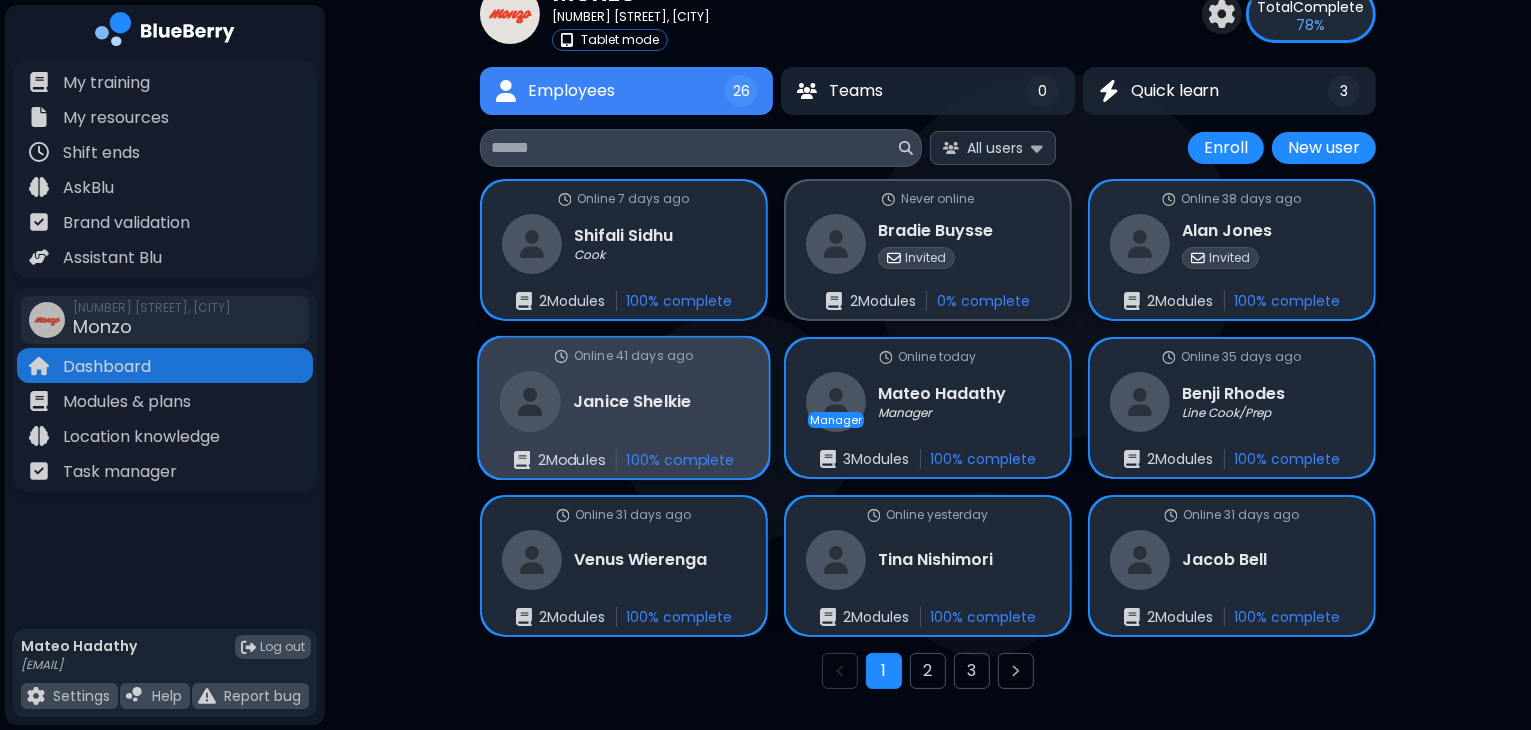 scroll, scrollTop: 92, scrollLeft: 0, axis: vertical 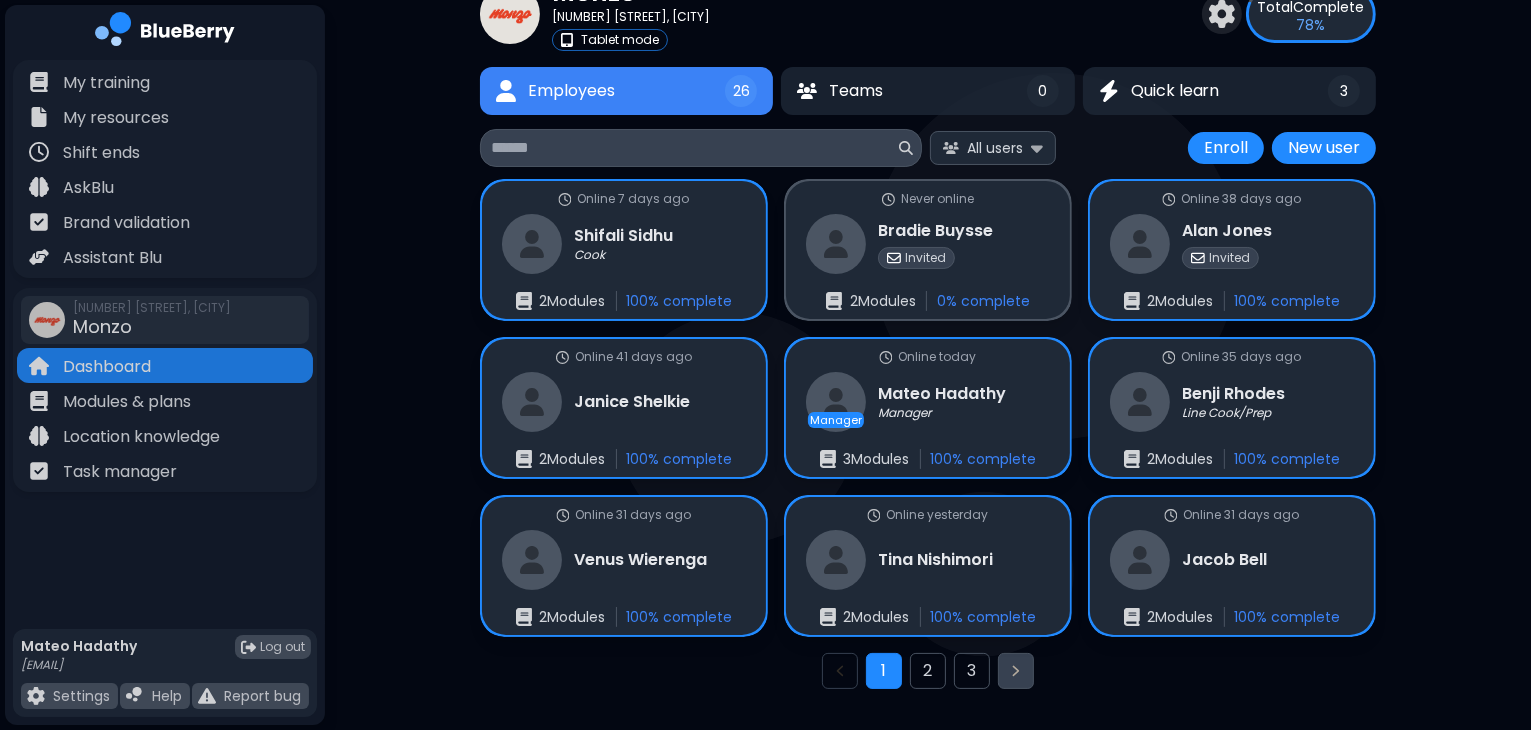 click at bounding box center [1016, 671] 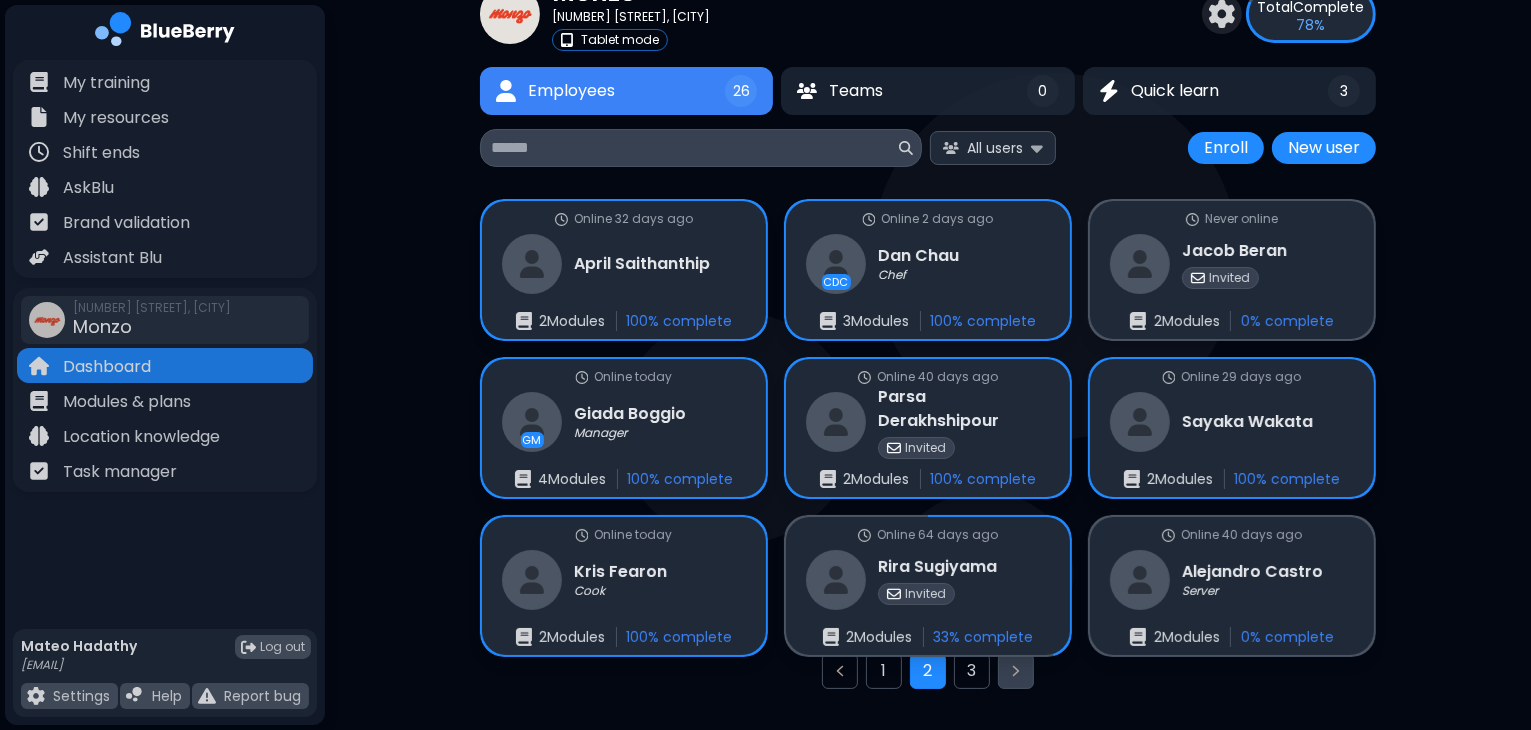 scroll, scrollTop: 72, scrollLeft: 0, axis: vertical 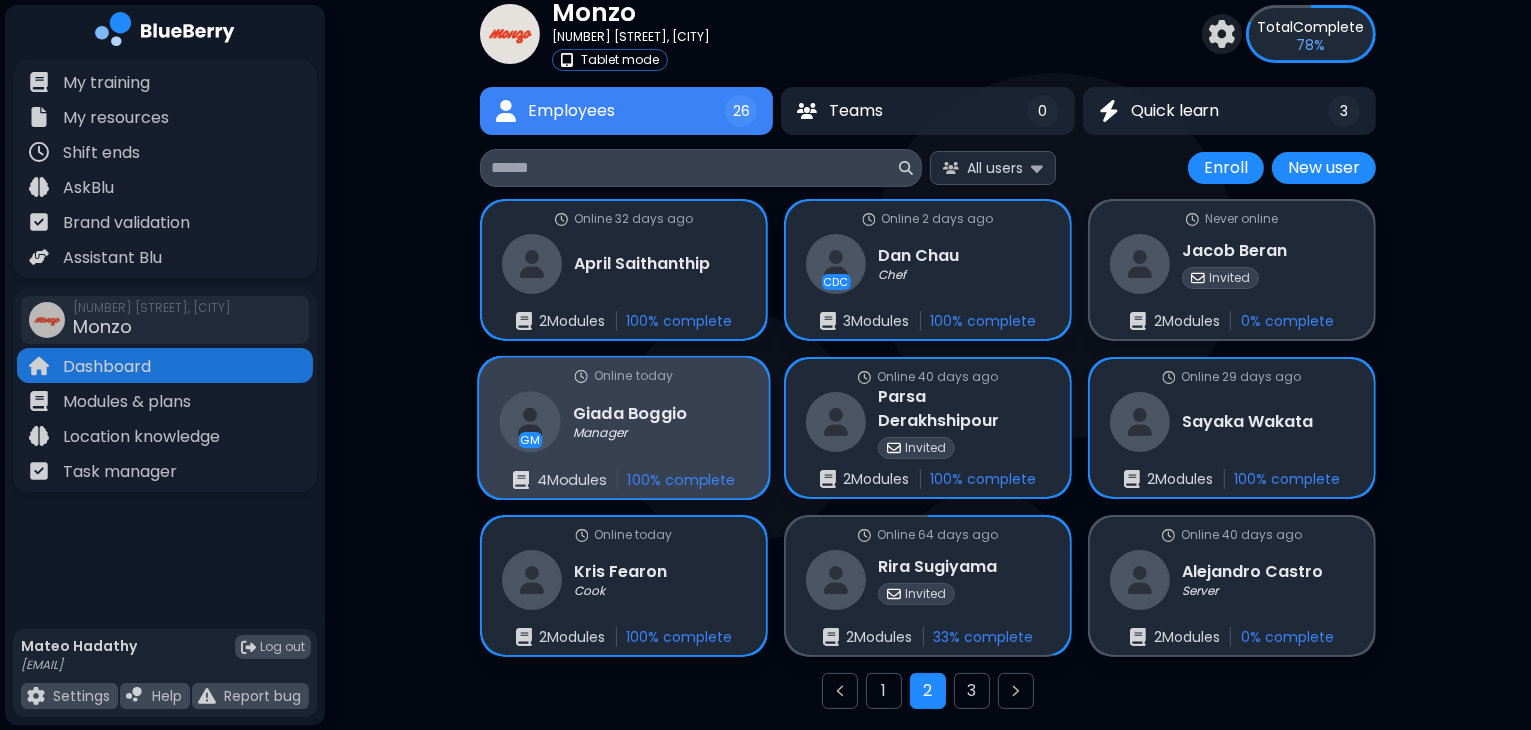 click on "Online today GM Giada Boggio Manager 4 Module s 100 % complete" at bounding box center (624, 428) 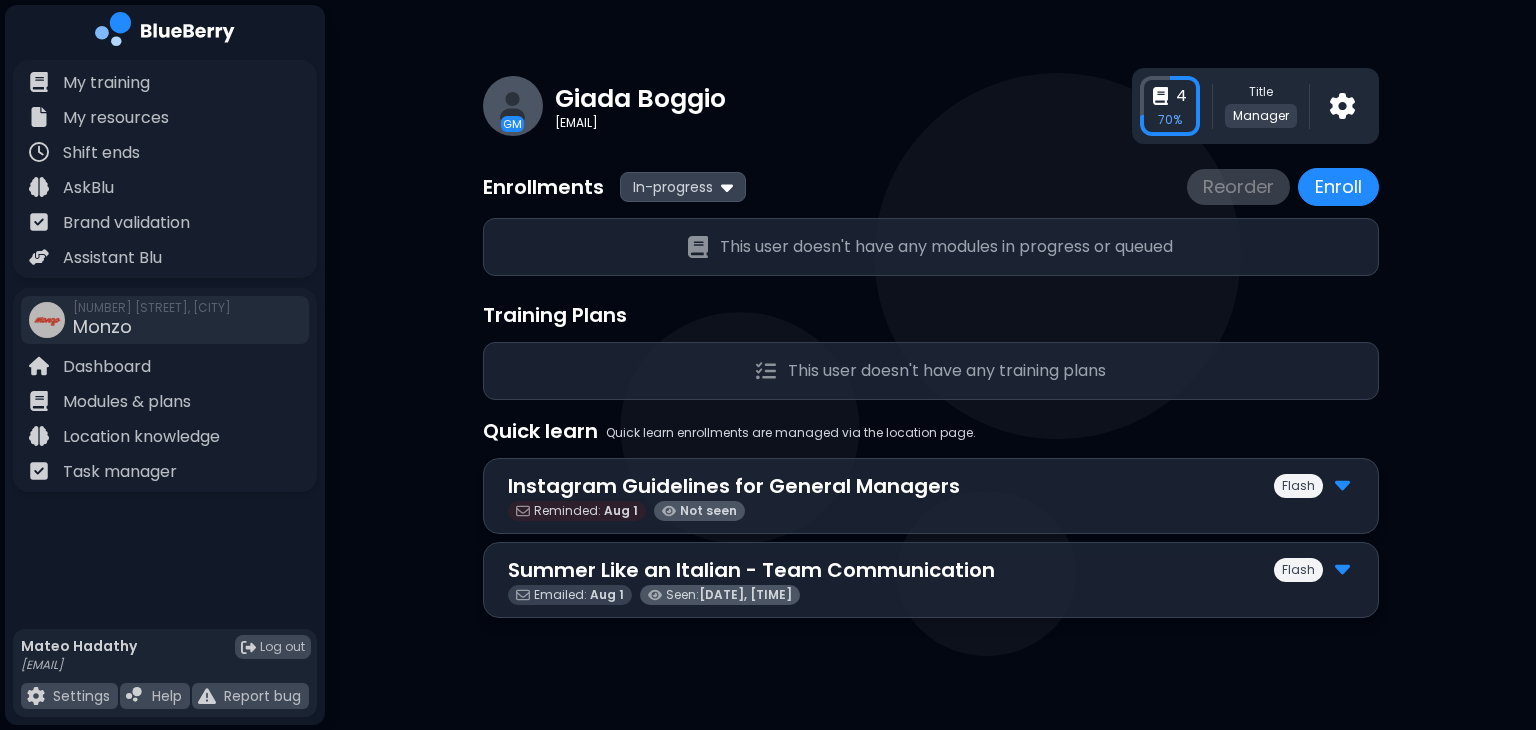 click at bounding box center (1342, 484) 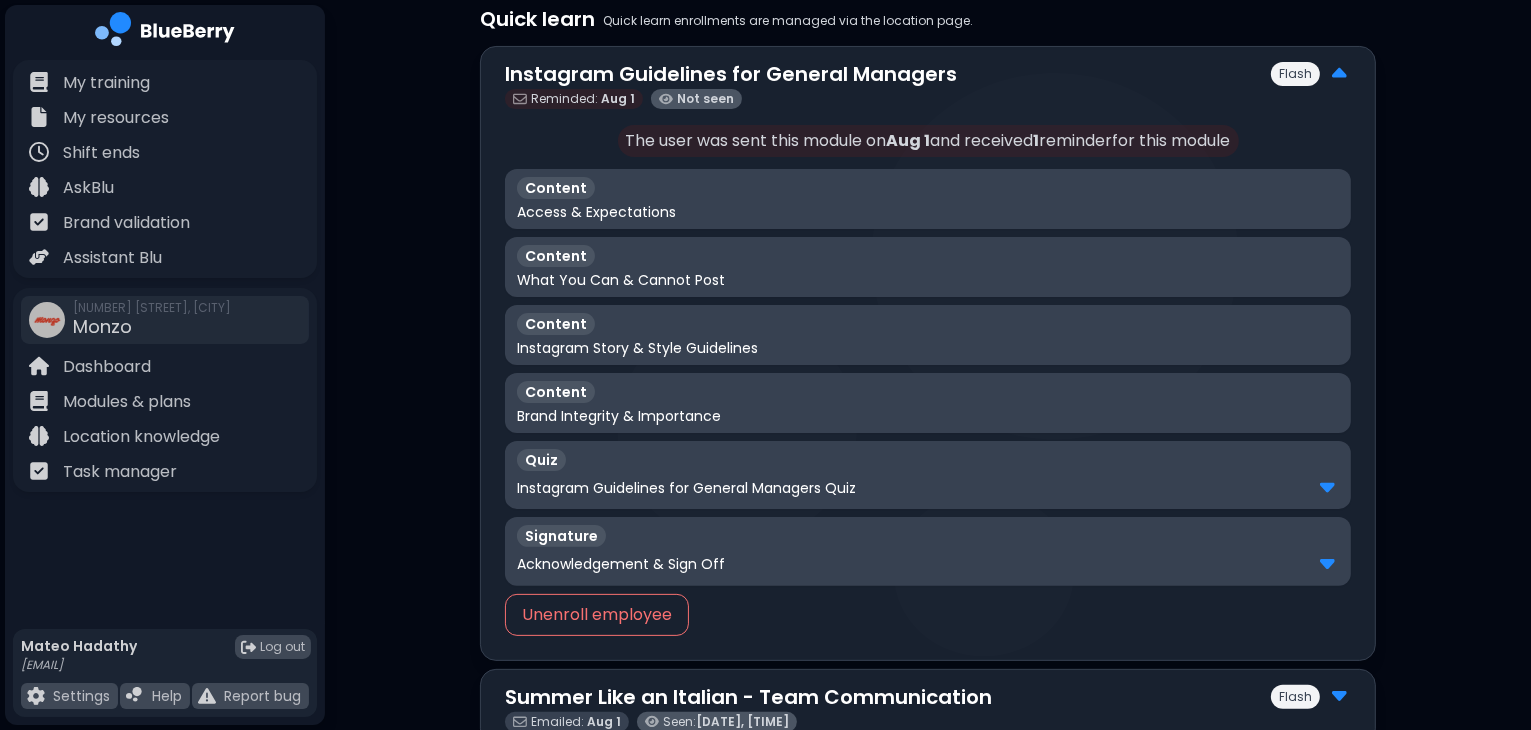scroll, scrollTop: 415, scrollLeft: 0, axis: vertical 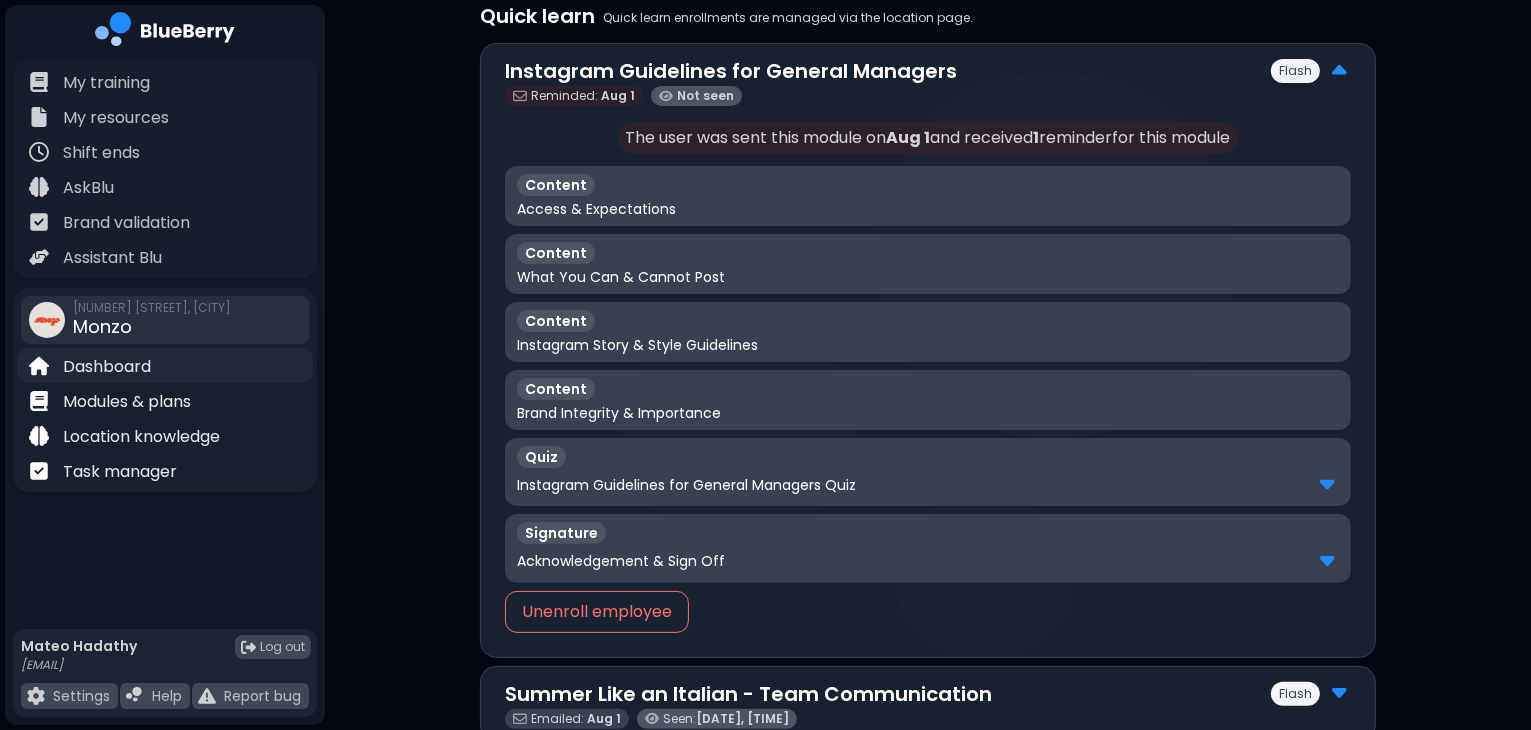 click on "Dashboard" at bounding box center [165, 365] 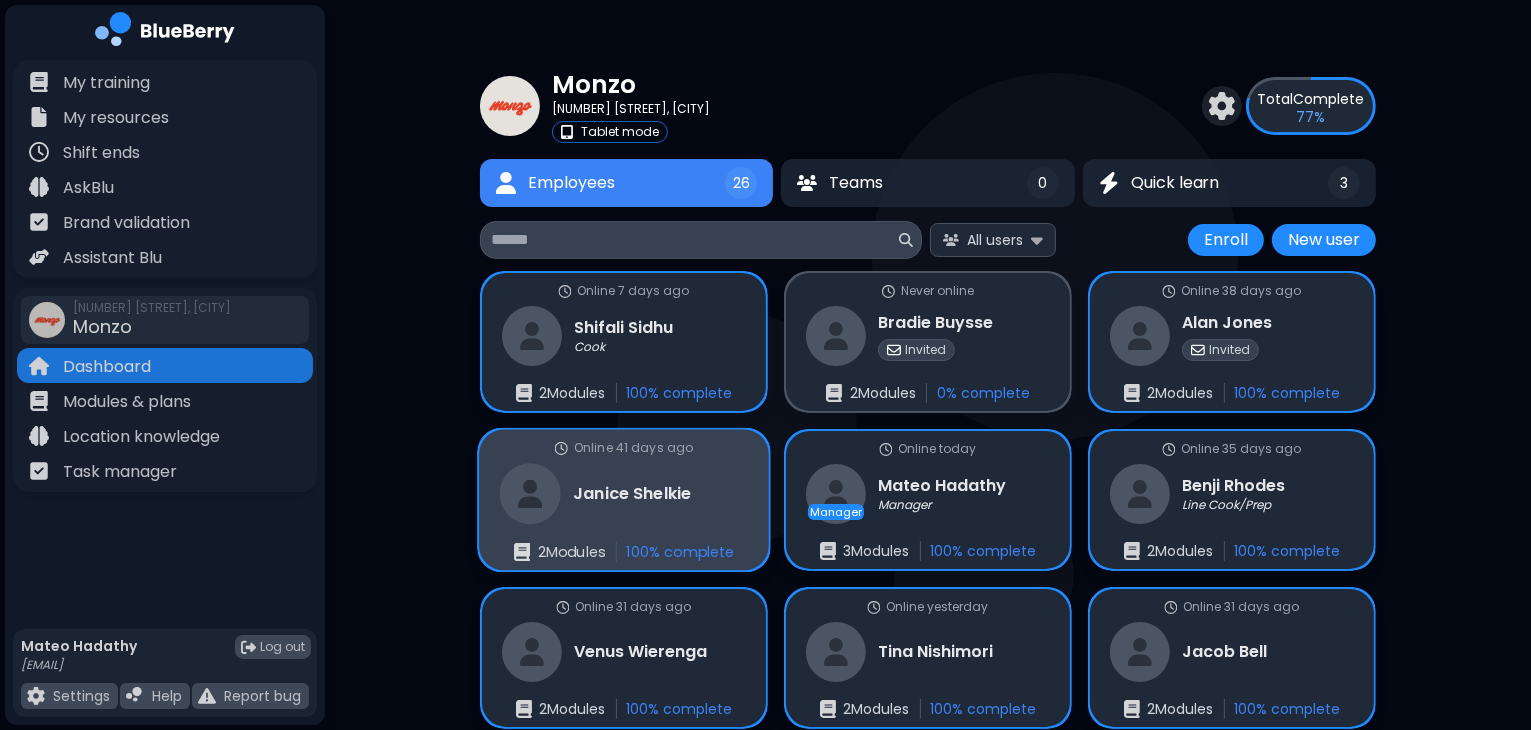 scroll, scrollTop: 130, scrollLeft: 0, axis: vertical 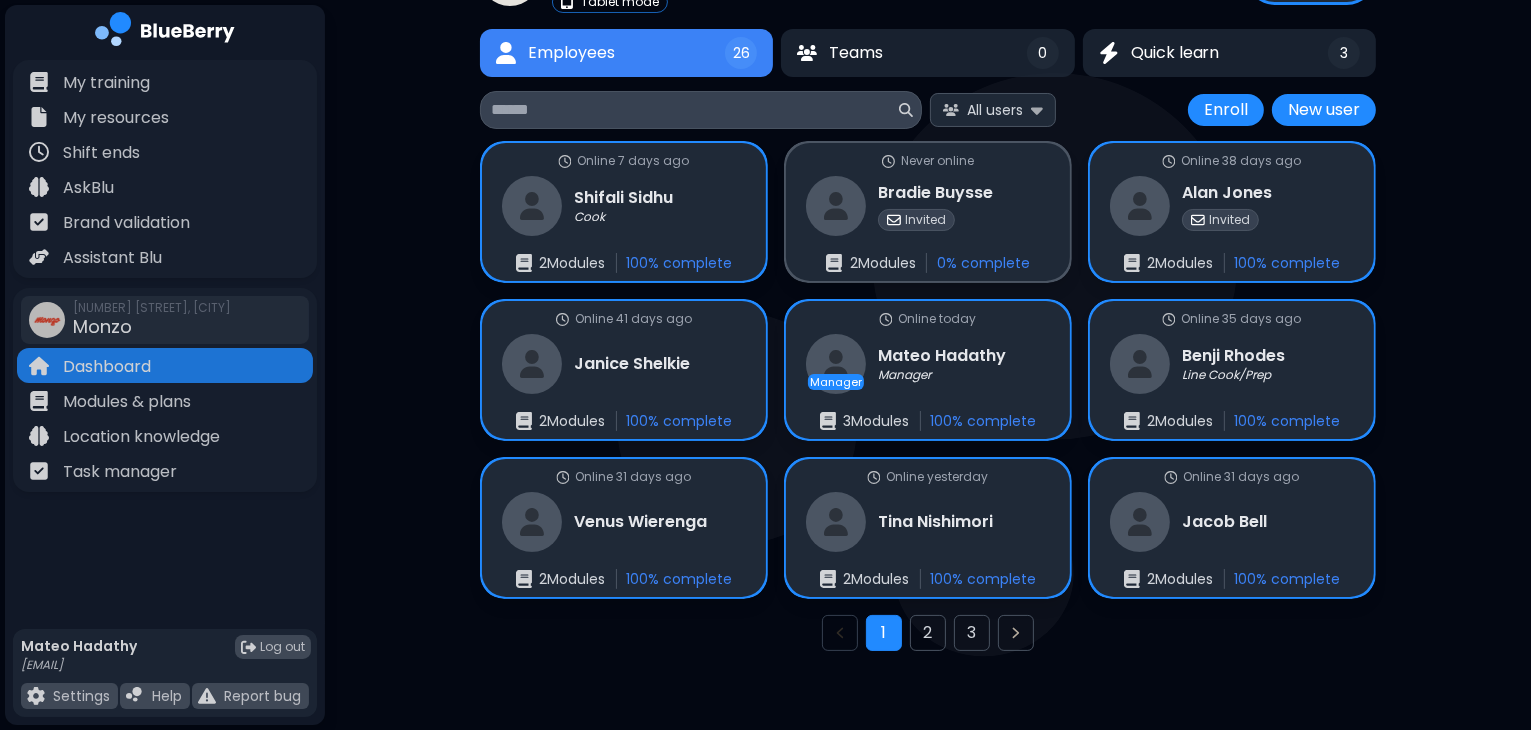 click on "Monzo [NUMBER] [STREET], [CITY] Tablet mode Total Complete 77 % Employees 26 Teams 0 Quick learn 3 Employees 26 0 3 All users Enroll New user Enroll New user Online 7 days ago Shifali Sidhu Cook 2 Module s 100 % complete Never online Bradie Buysse Invited 2 Module s 0 % complete Online 38 days ago Alan Jones Invited 2 Module s 100 % complete Online 41 days ago Janice Shelkie 2 Module s 100 % complete Online today Manager Mateo Hadathy Manager 3 Module s 100 % complete Online 35 days ago Benji Rhodes Line Cook/Prep 2 Module s 100 % complete Online 31 days ago Venus Wierenga 2 Module s 100 % complete Online yesterday Tina Nishimori 2 Module s 100 % complete Online 31 days ago Jacob Bell 2 Module s 100 % complete 1 2 3 Teams New team No teams created yet Quick learn Quick learn progress In Progress Hidden Summer Like an Italian - Team Communication Complete 1 100 % complete Summer Like an Italian - Team Communication Hide 26 8 % complete Instagram Guidelines for General Managers 1" at bounding box center (928, 300) 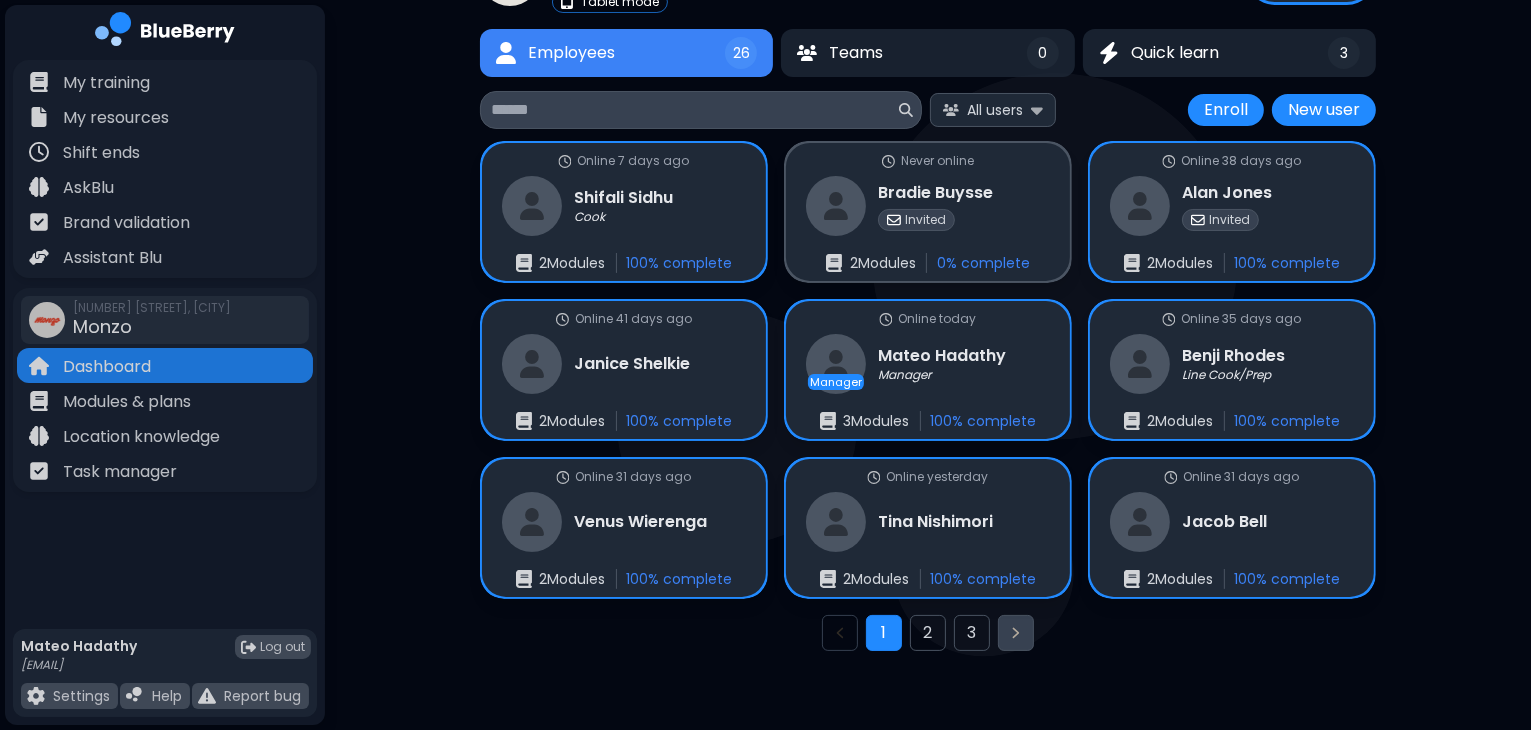 click at bounding box center (1016, 633) 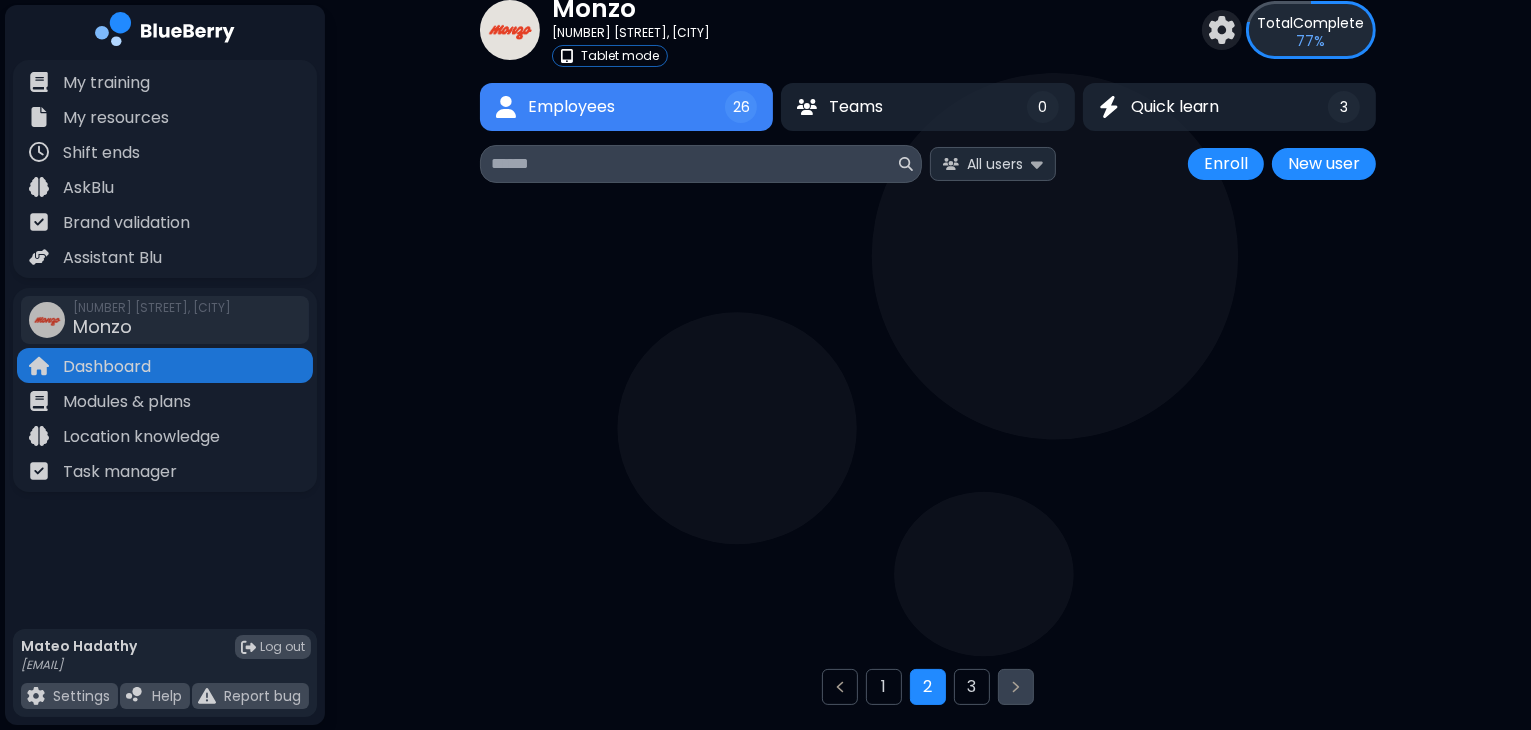 scroll, scrollTop: 72, scrollLeft: 0, axis: vertical 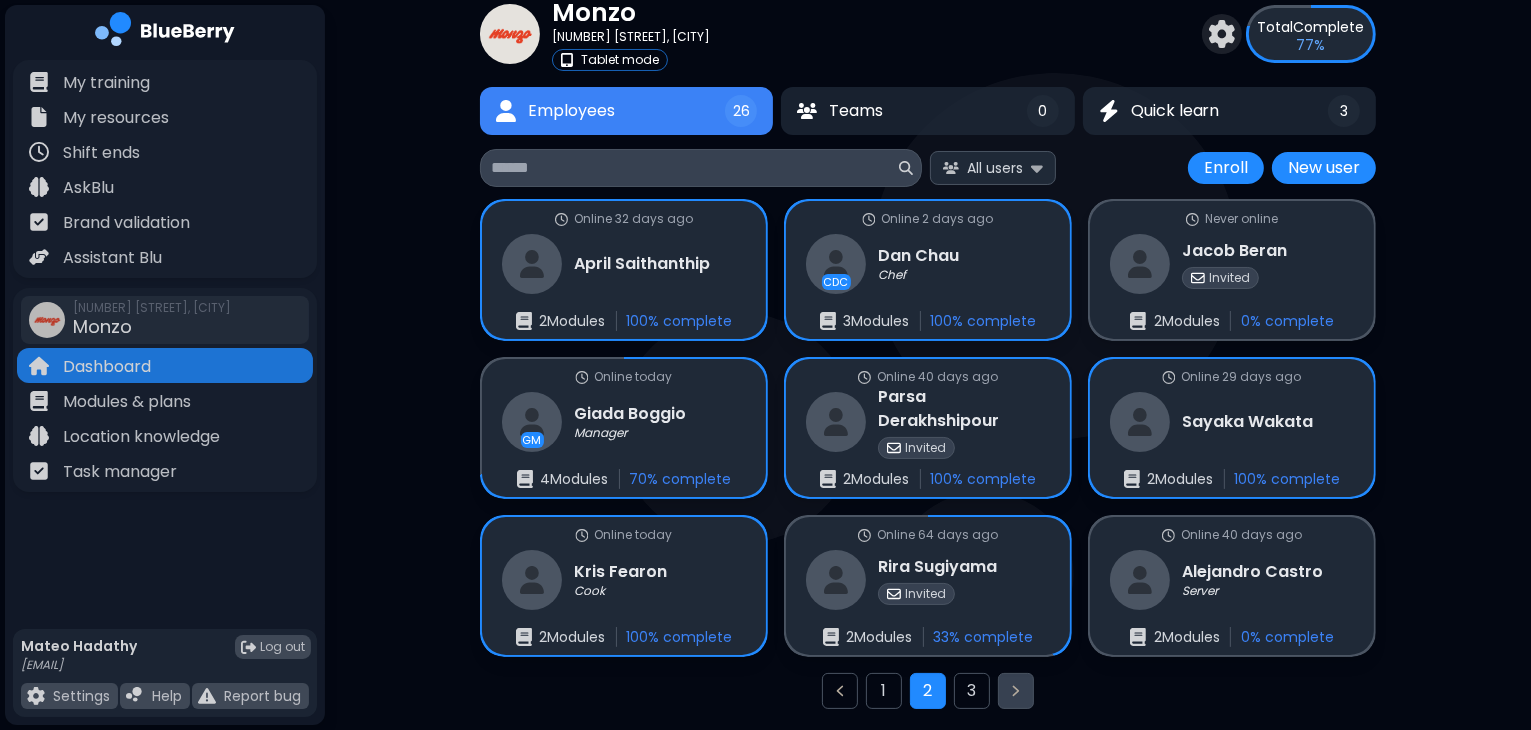 click at bounding box center (1016, 691) 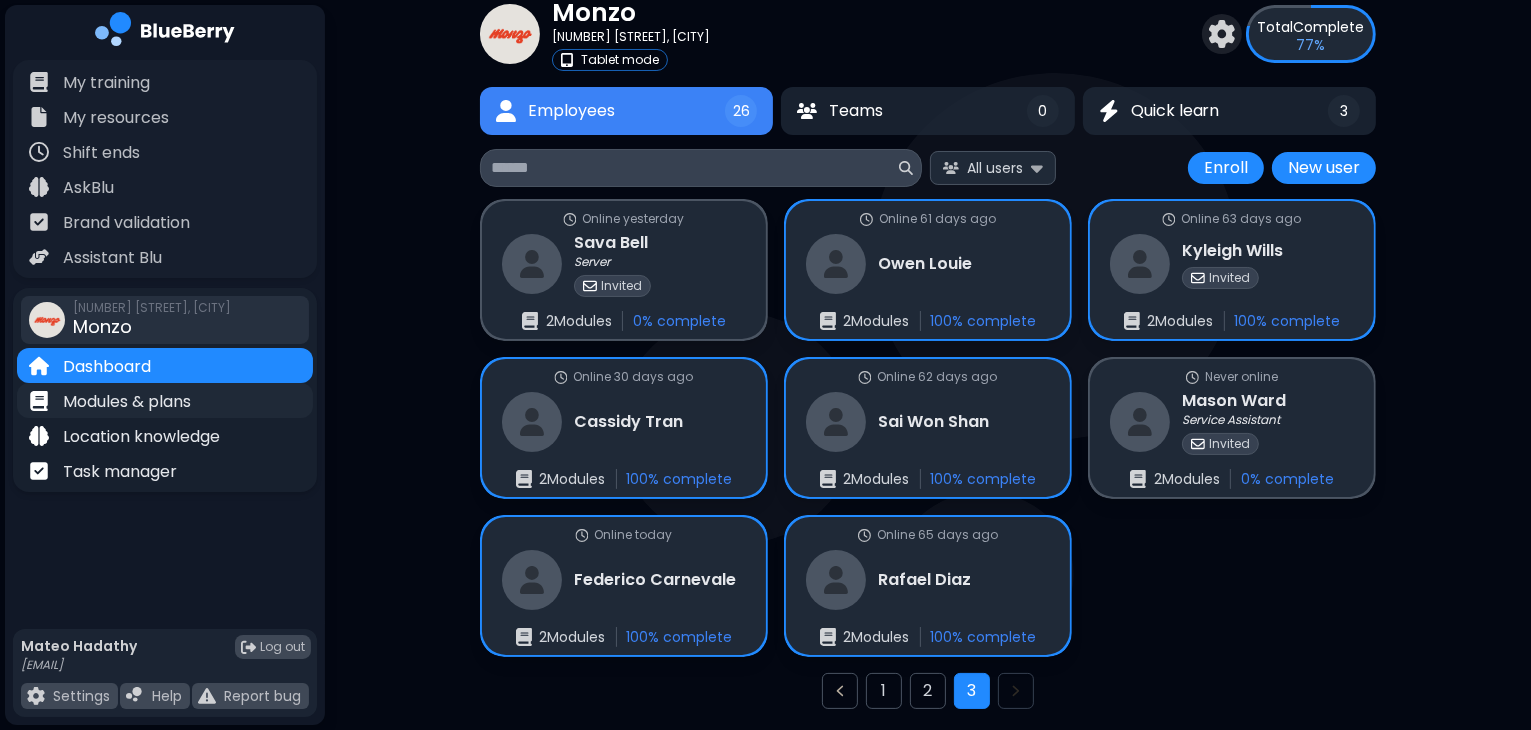 click on "Modules & plans" at bounding box center (127, 402) 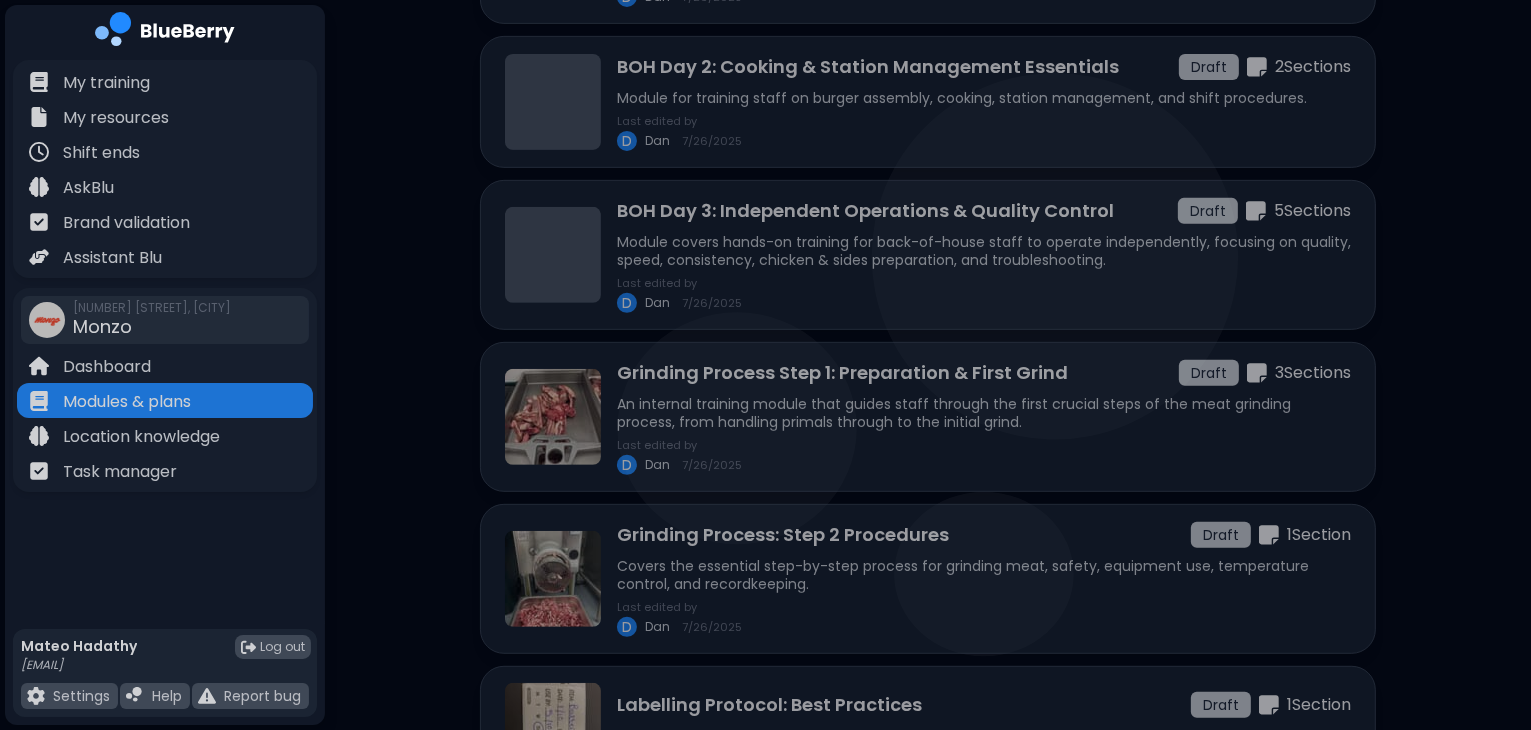 scroll, scrollTop: 868, scrollLeft: 0, axis: vertical 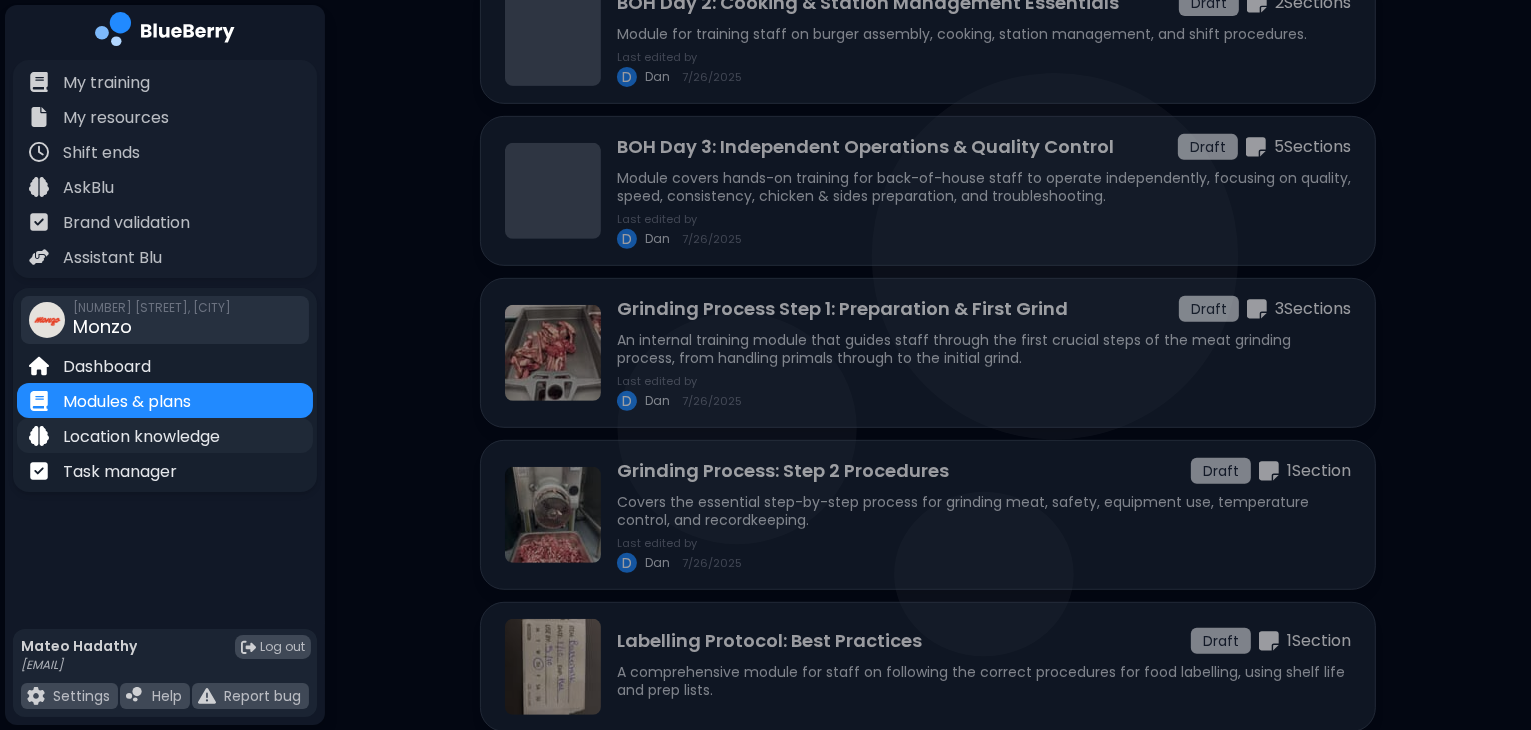 click on "Location knowledge" at bounding box center (141, 437) 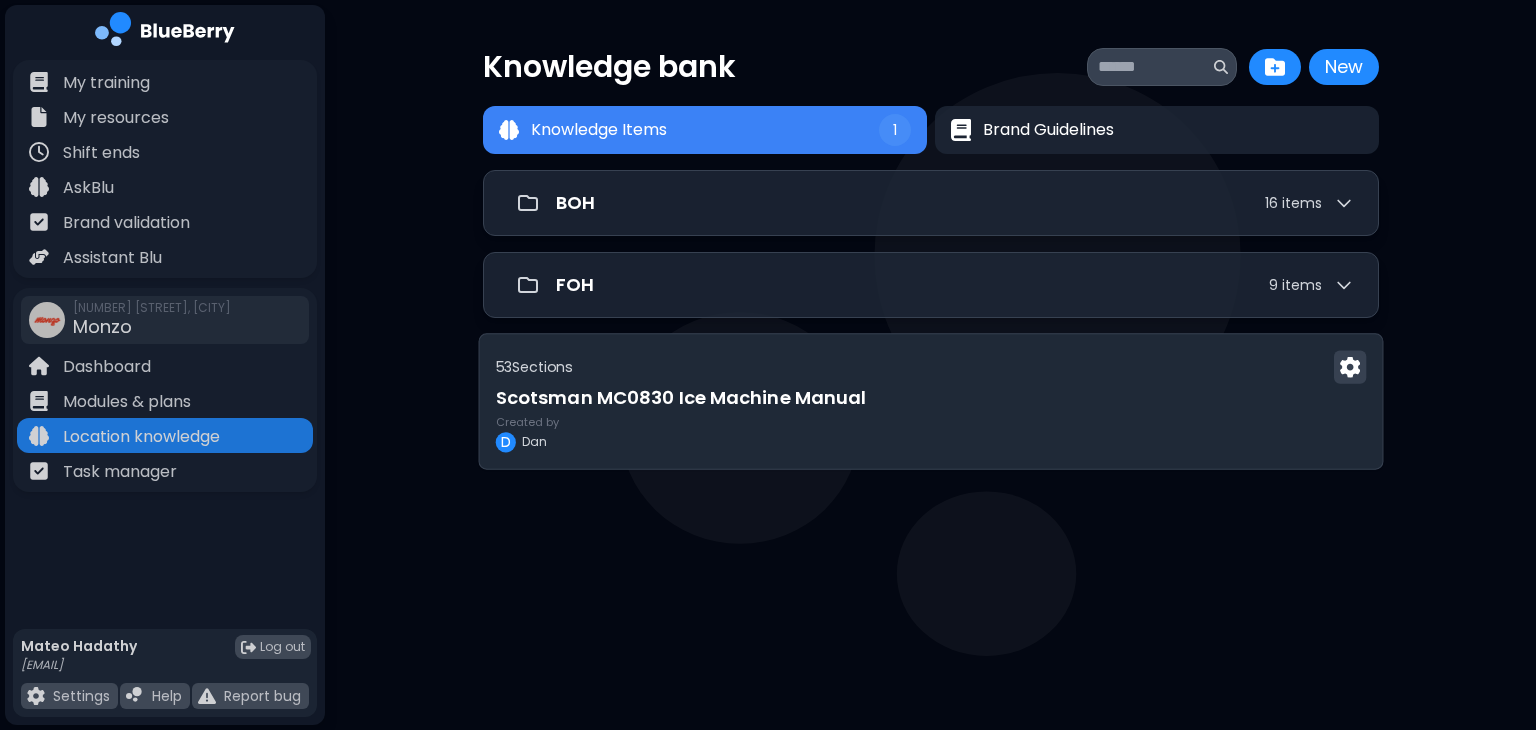 click on "Scotsman MC0830 Ice Machine Manual" at bounding box center (930, 398) 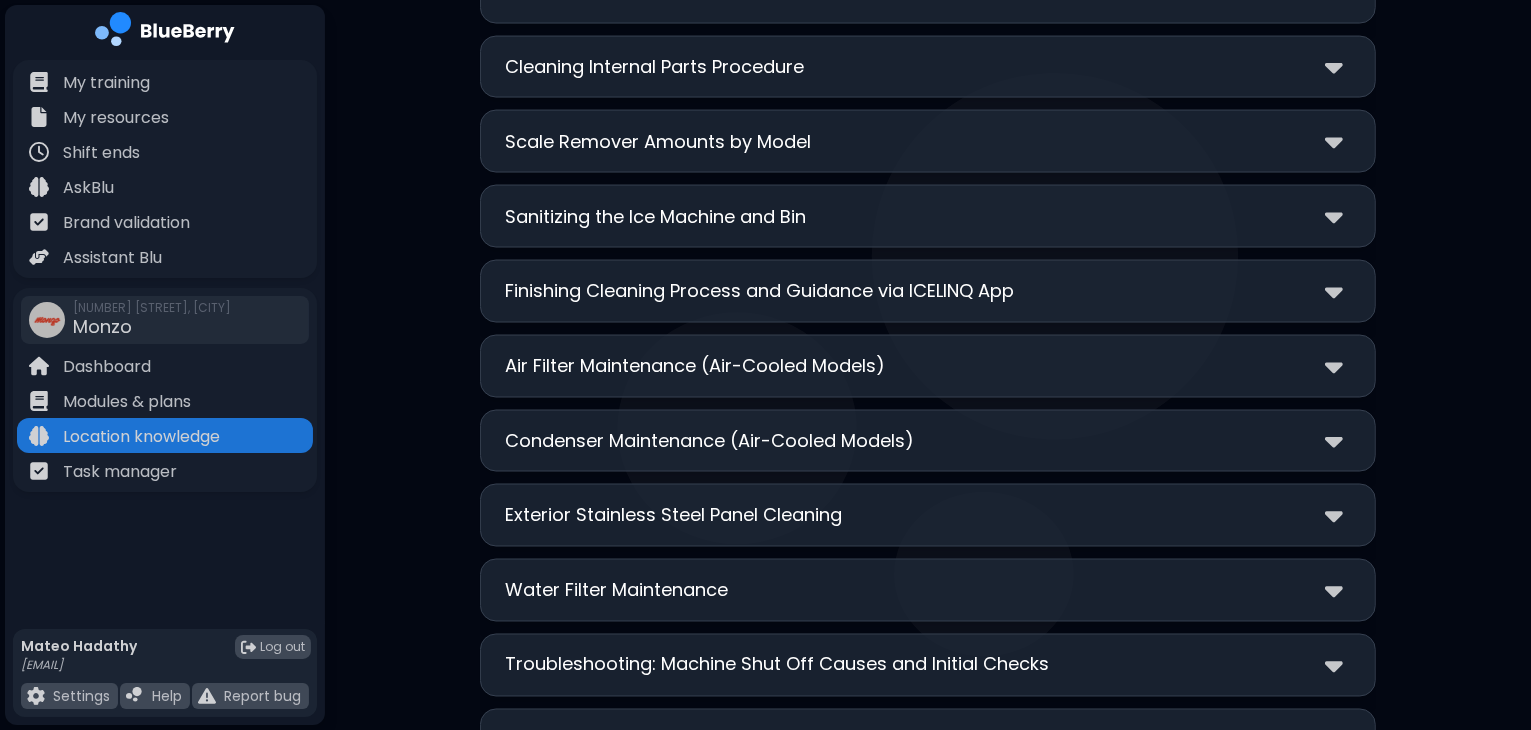 scroll, scrollTop: 3356, scrollLeft: 0, axis: vertical 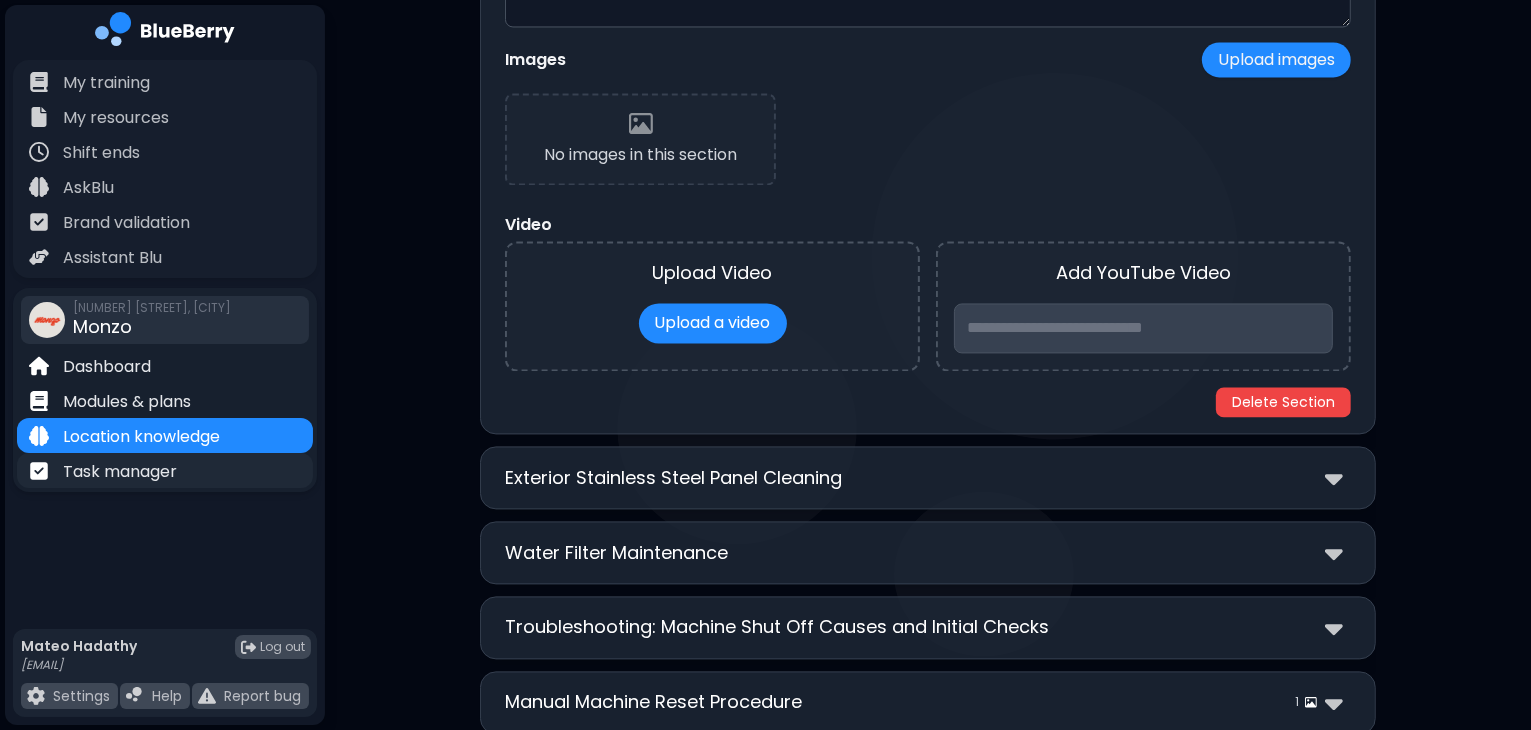click on "Task manager" at bounding box center (120, 472) 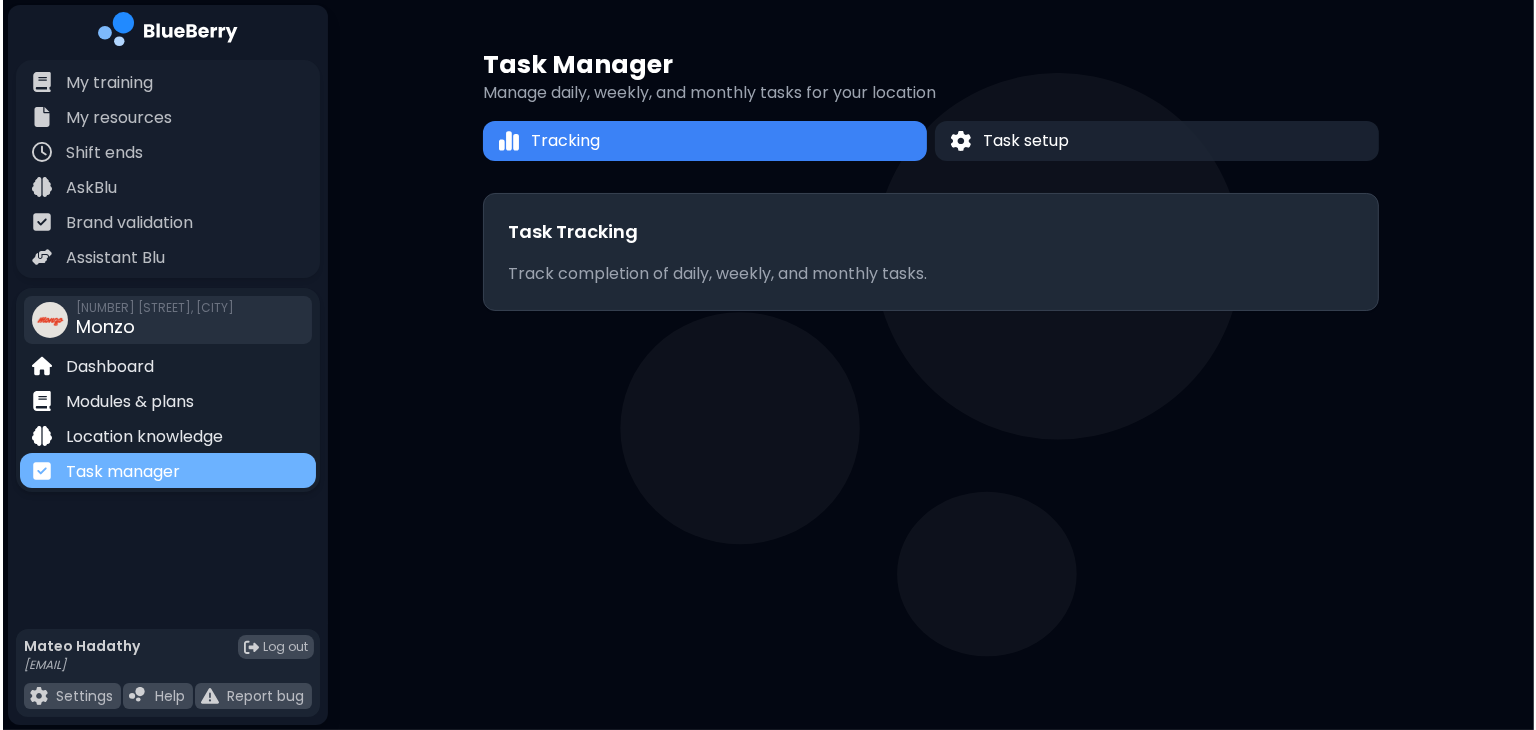 scroll, scrollTop: 0, scrollLeft: 0, axis: both 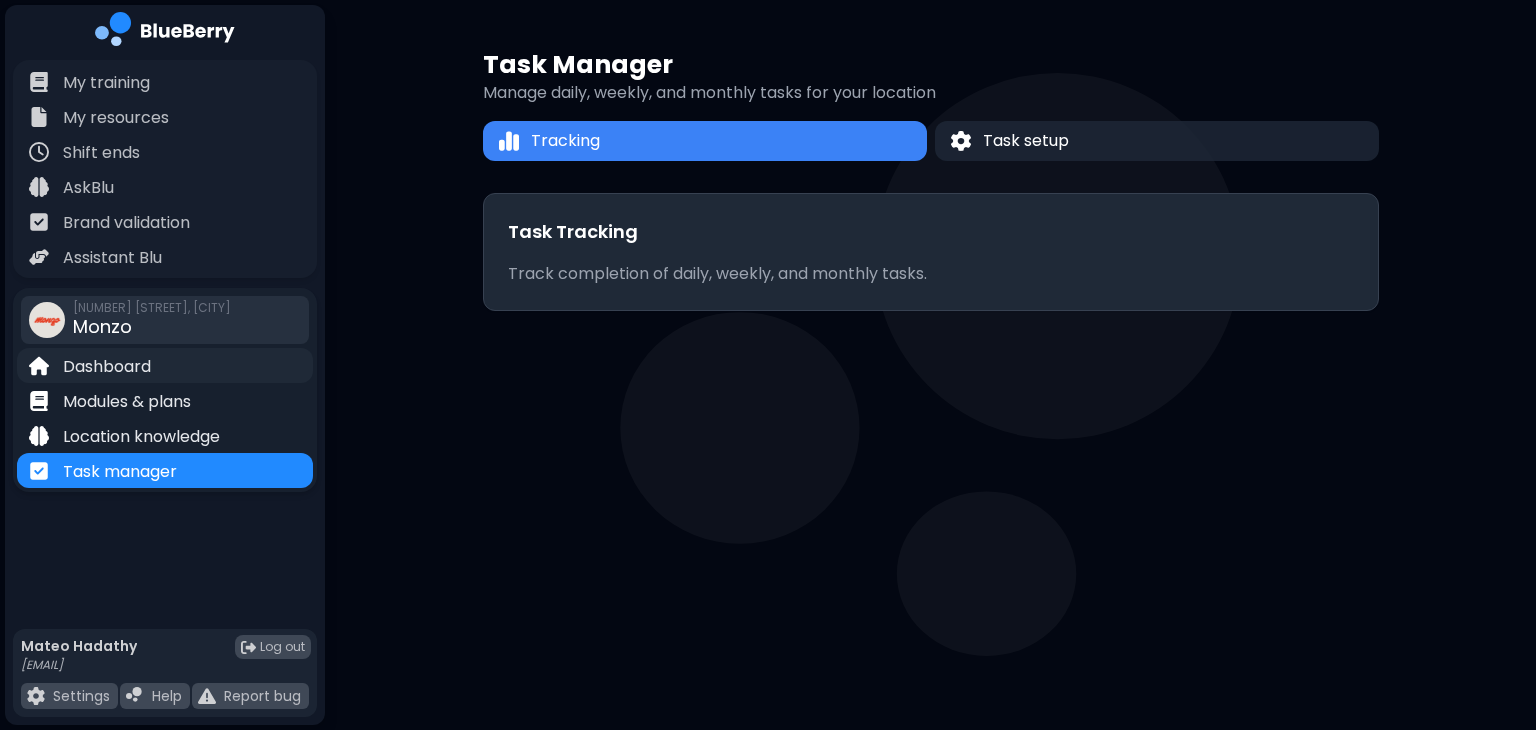 click on "Dashboard" at bounding box center [107, 367] 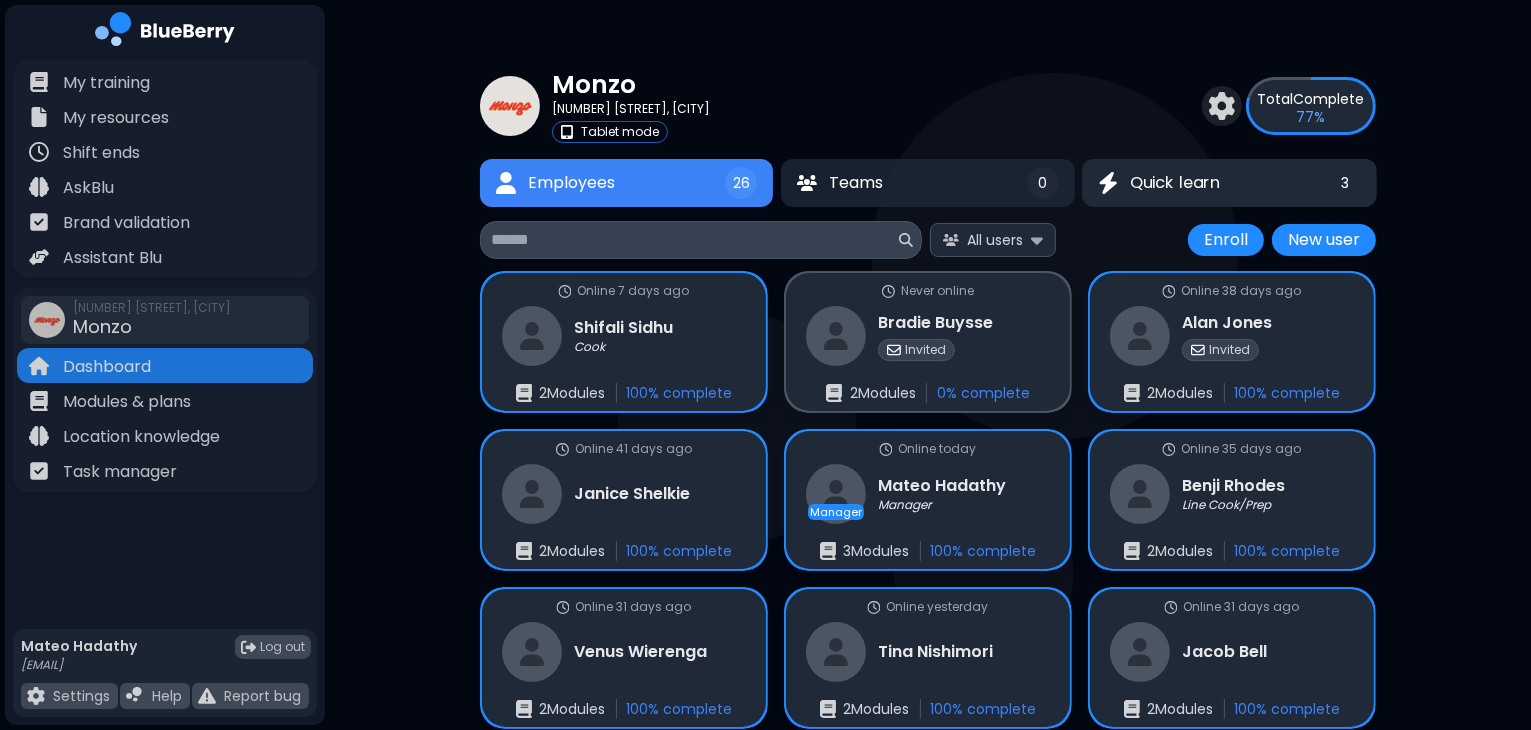 click on "Quick learn" at bounding box center [1175, 183] 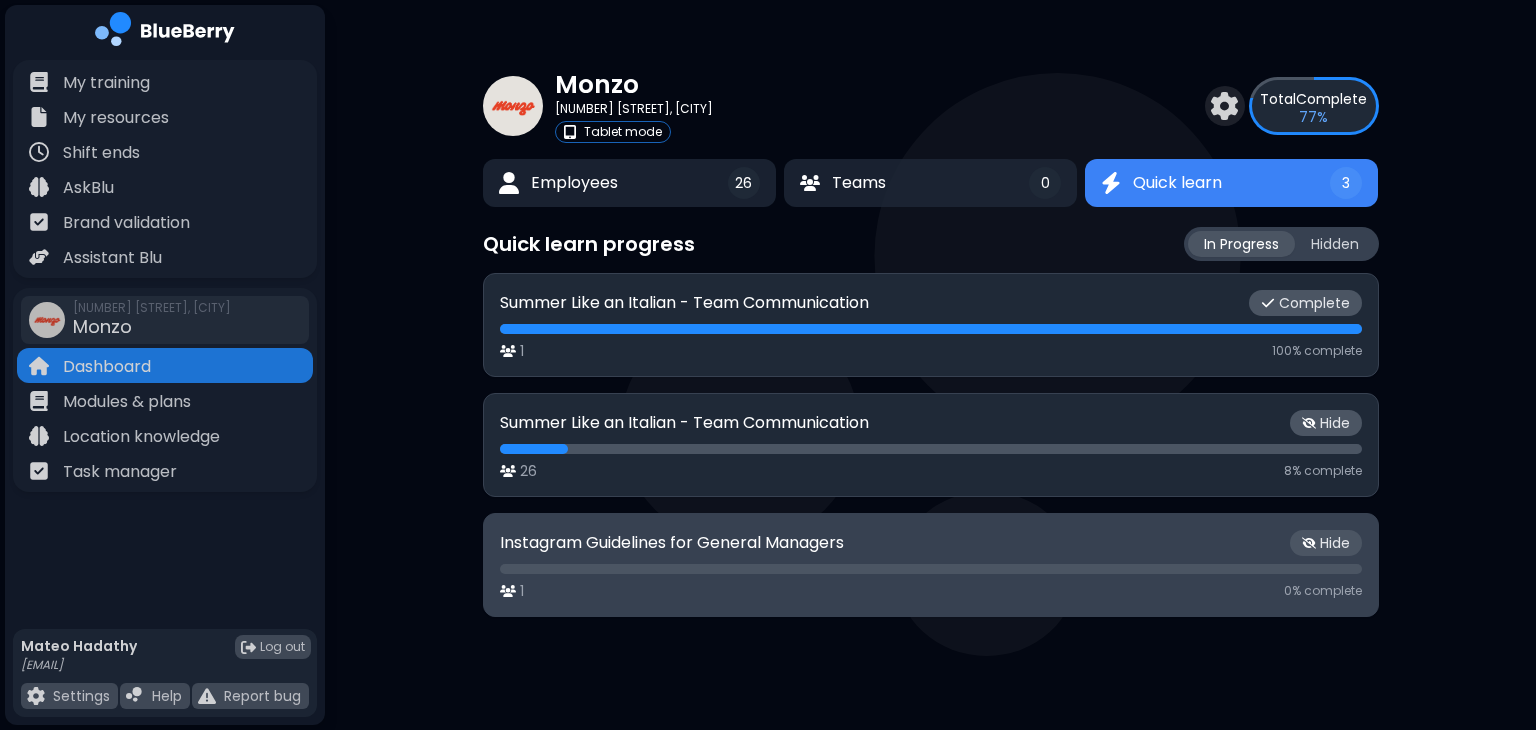 click on "Instagram Guidelines for General Managers Hide 1 0 % complete" at bounding box center (931, 565) 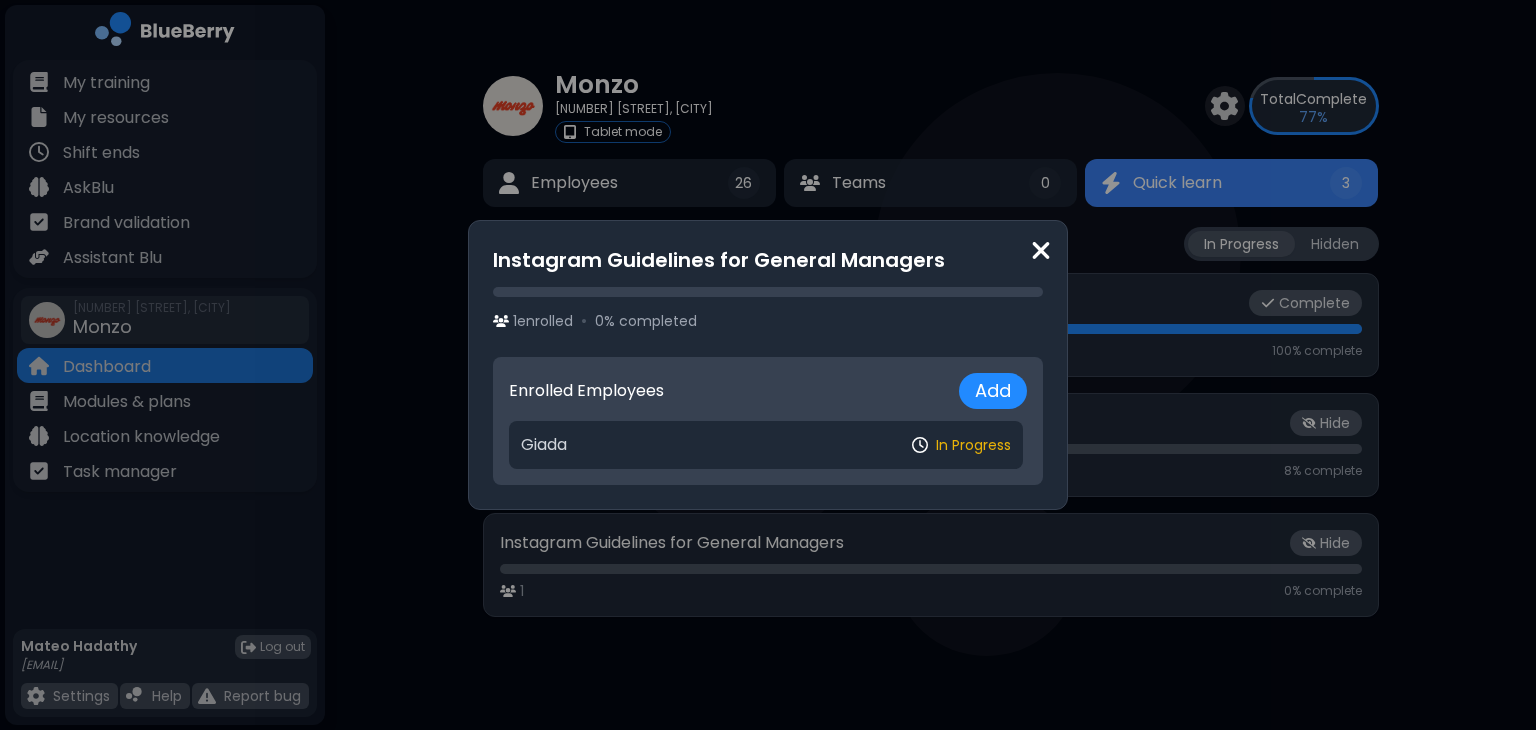 click at bounding box center (1041, 250) 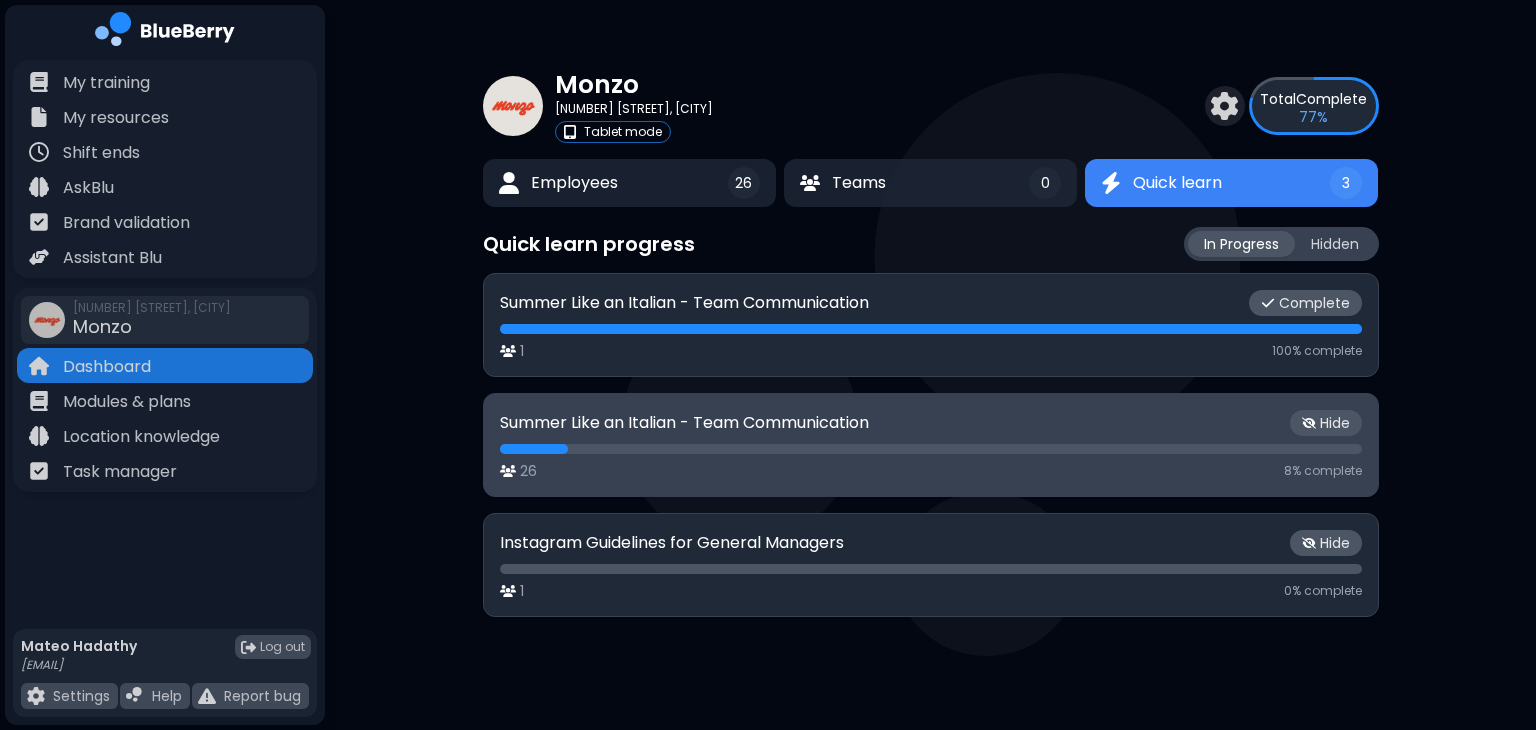 click on "26 8 % complete" at bounding box center [931, 471] 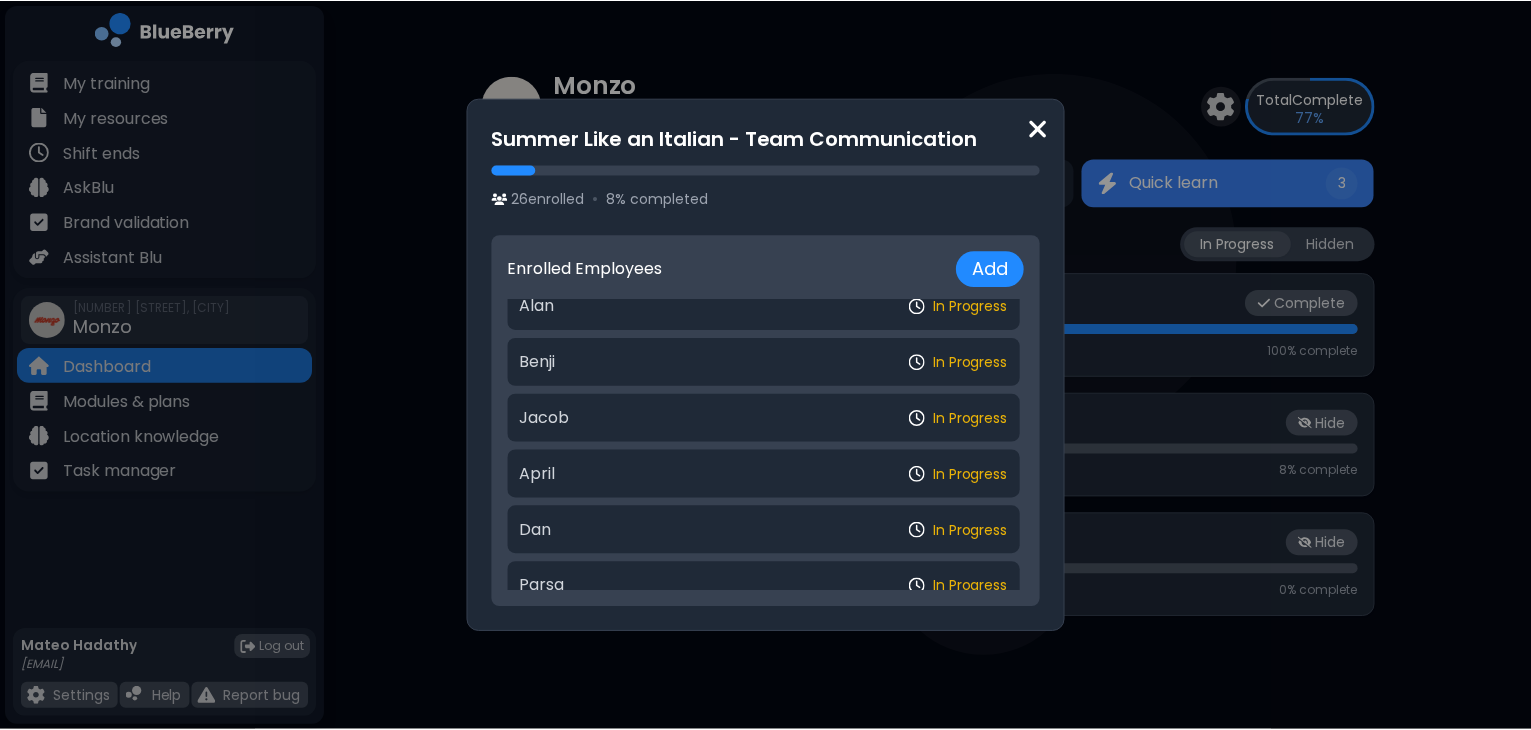 scroll, scrollTop: 0, scrollLeft: 0, axis: both 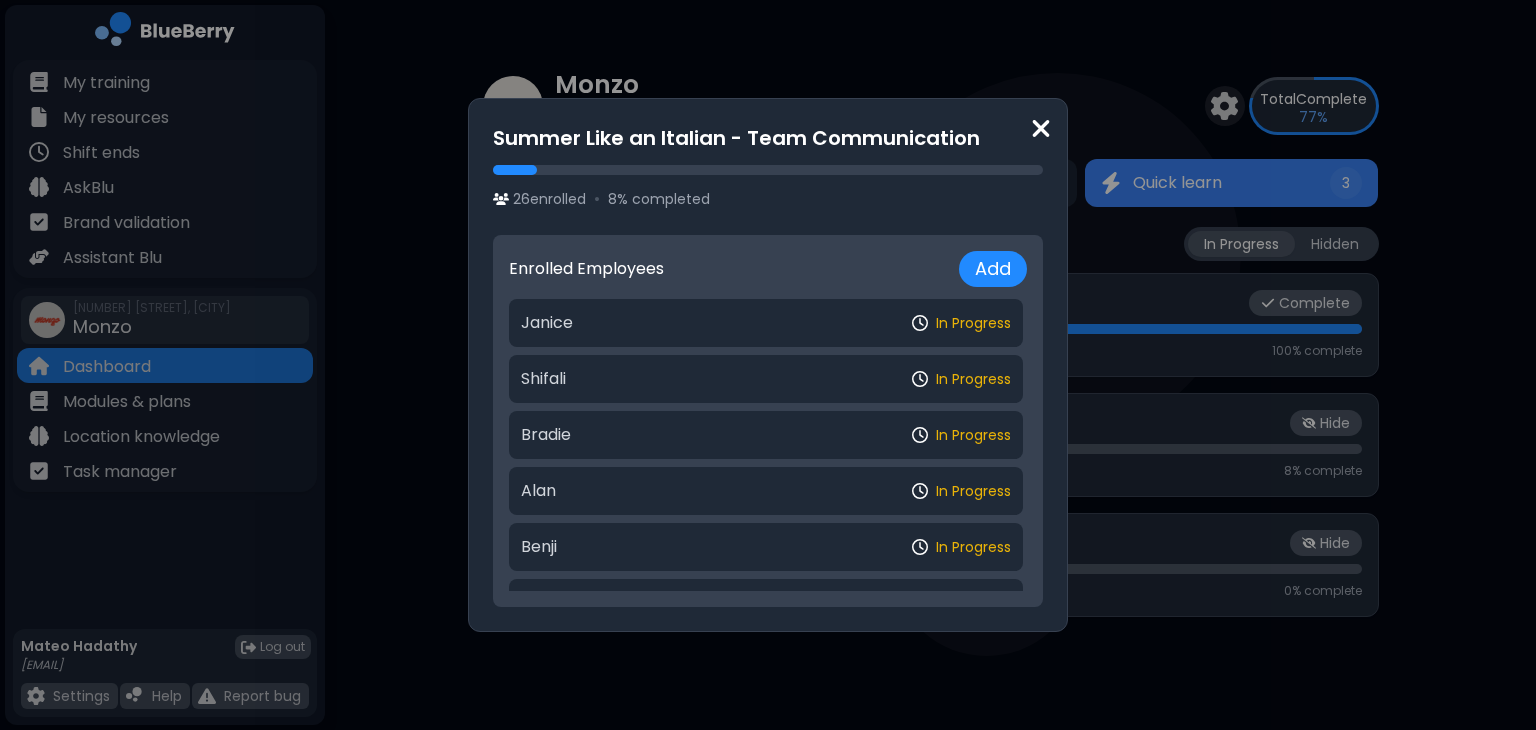 click at bounding box center (1041, 128) 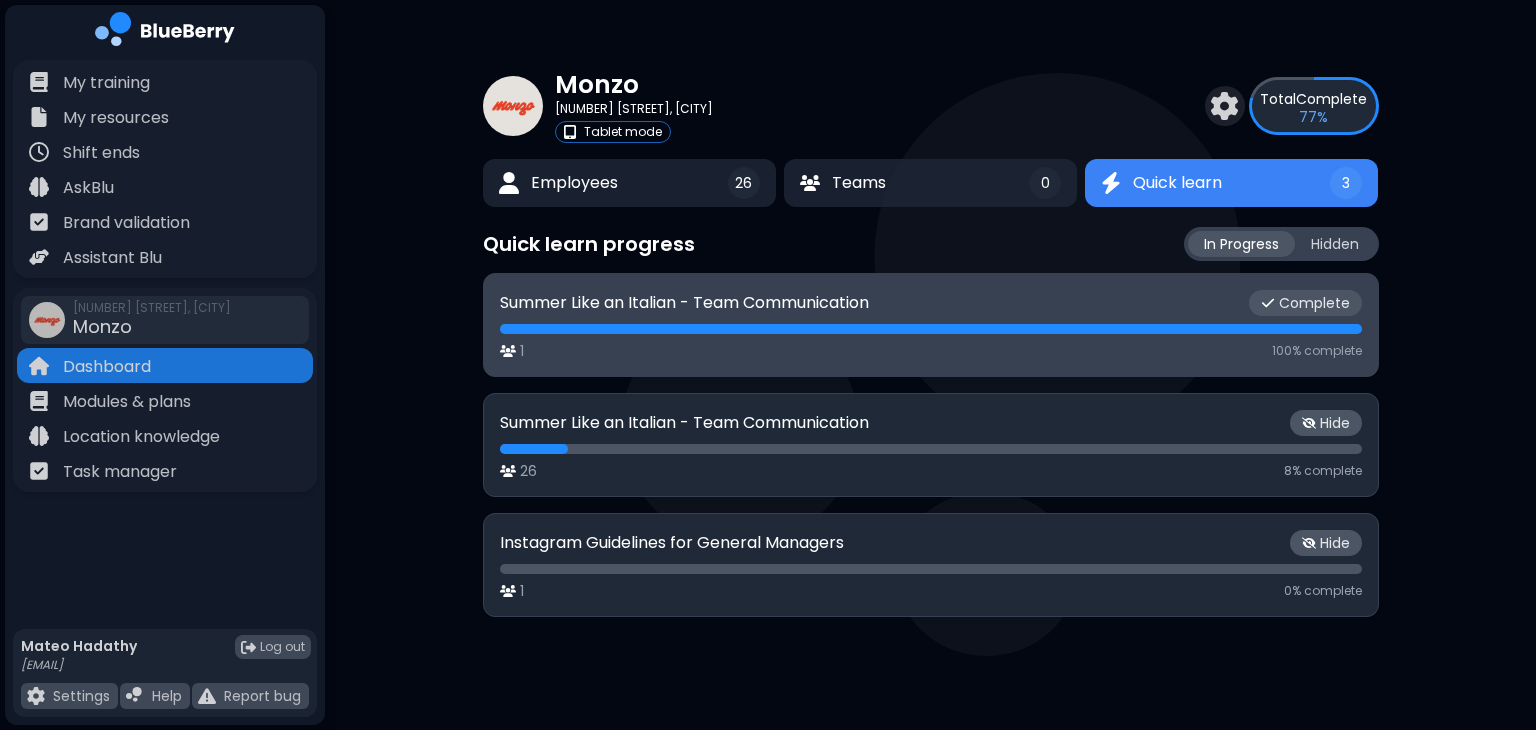 click on "Summer Like an Italian - Team Communication Complete 1 100 % complete" at bounding box center [931, 325] 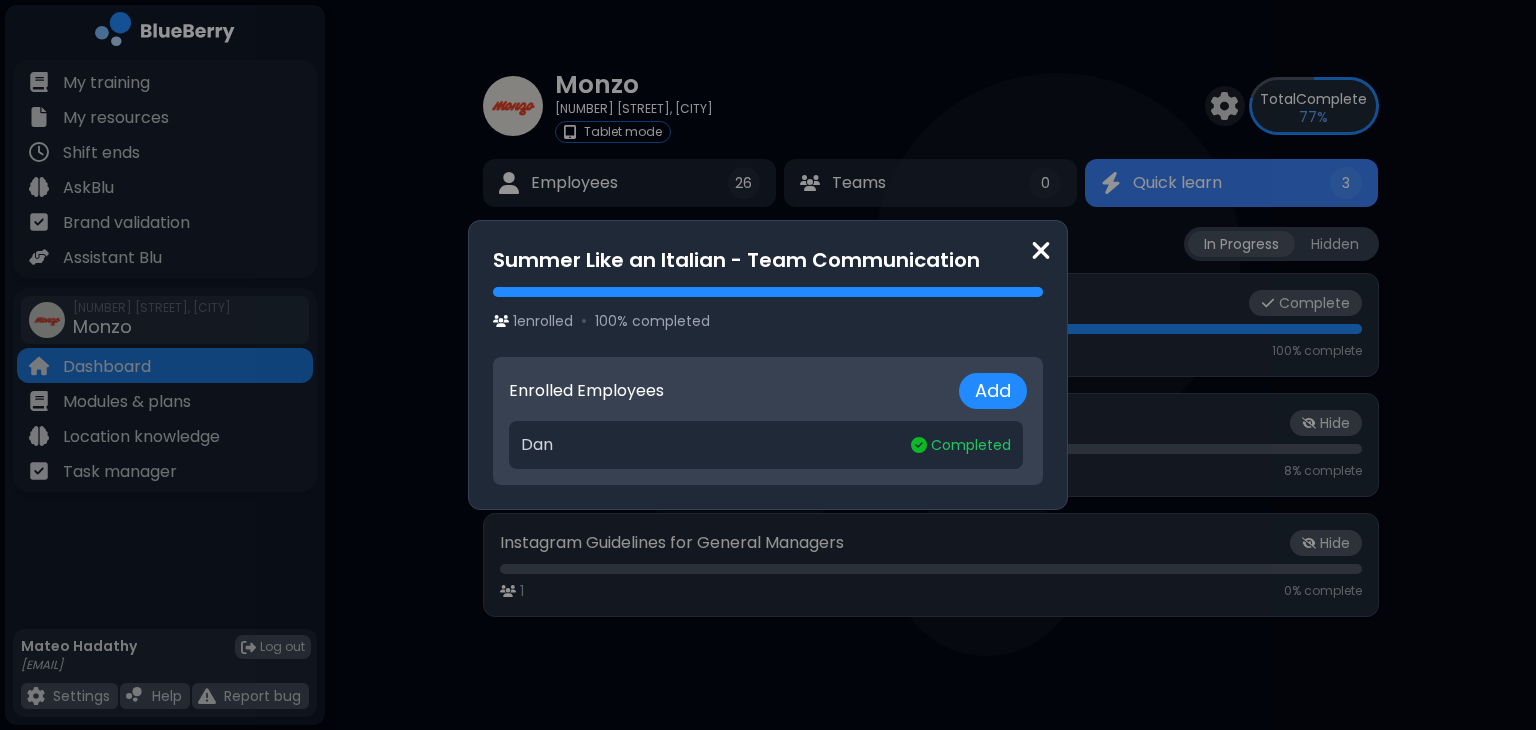 click at bounding box center (1041, 250) 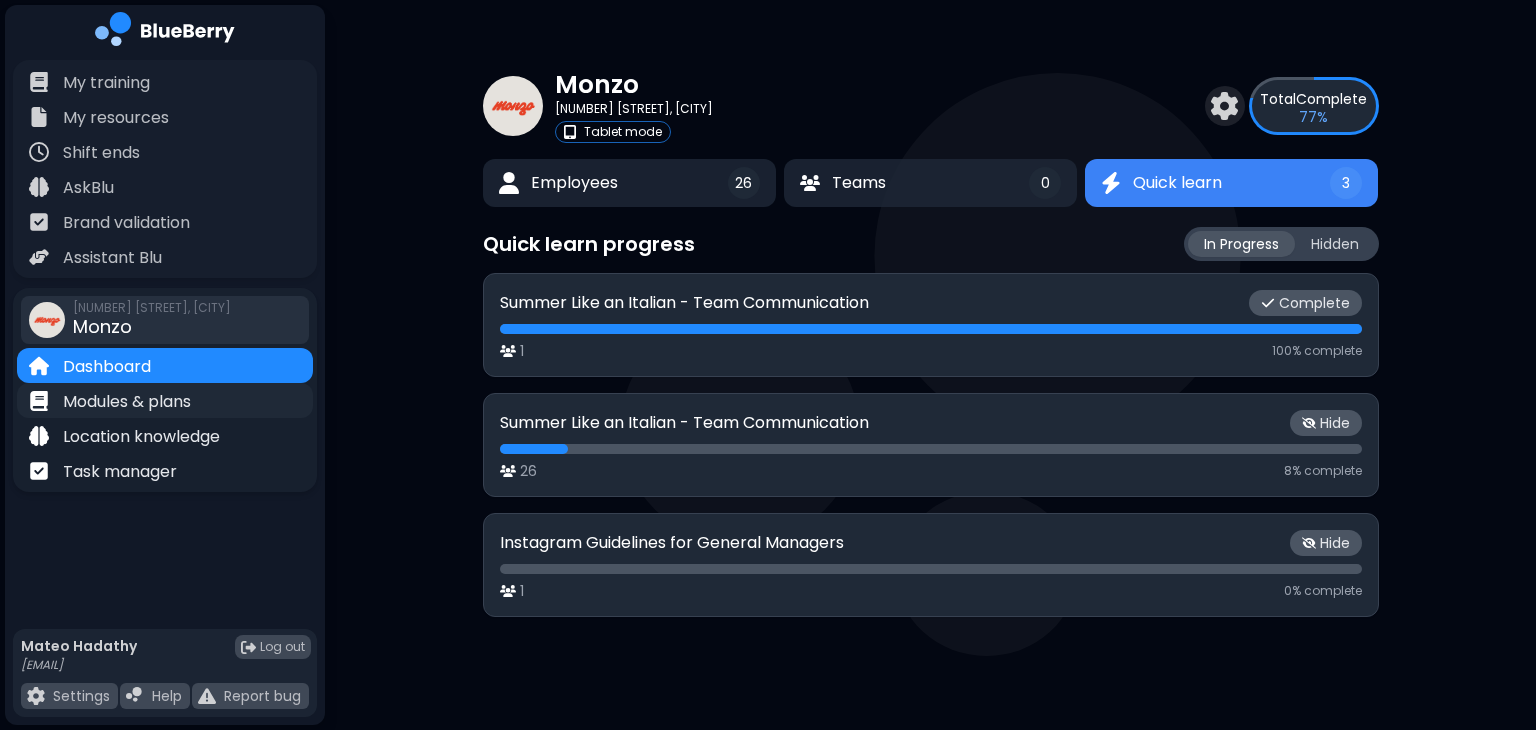 click on "Modules & plans" at bounding box center (127, 402) 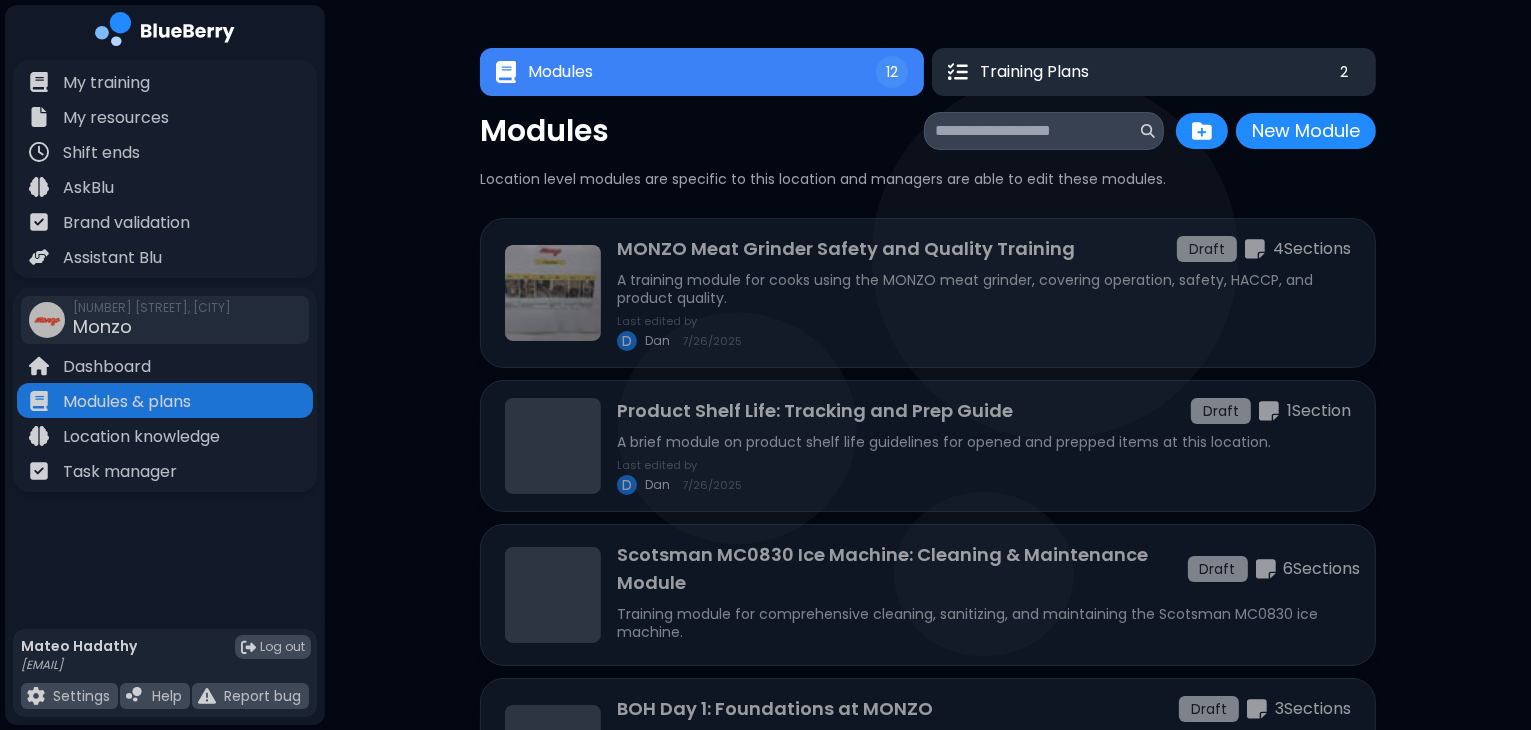 drag, startPoint x: 1087, startPoint y: 45, endPoint x: 1075, endPoint y: 68, distance: 25.942244 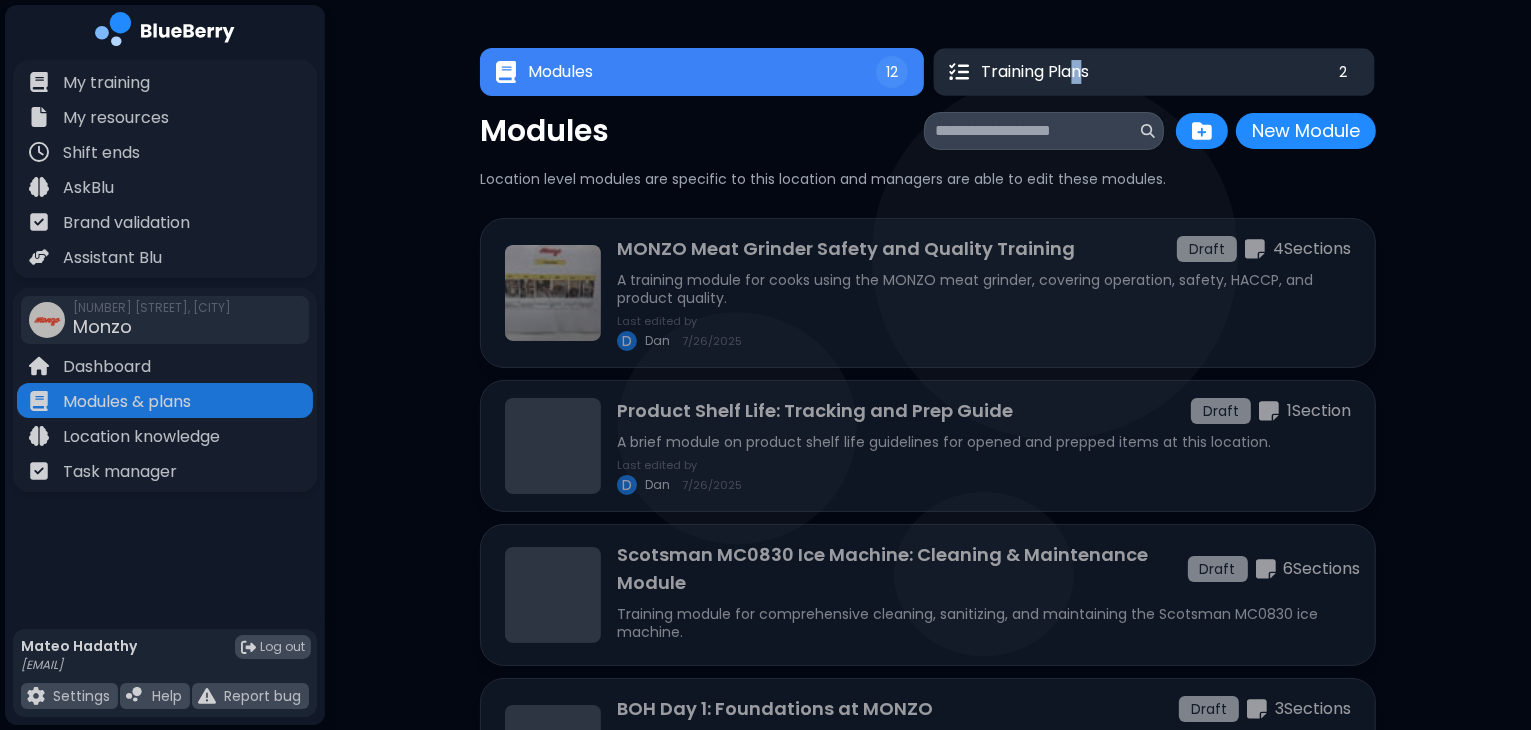 click on "Training Plans" at bounding box center [1035, 72] 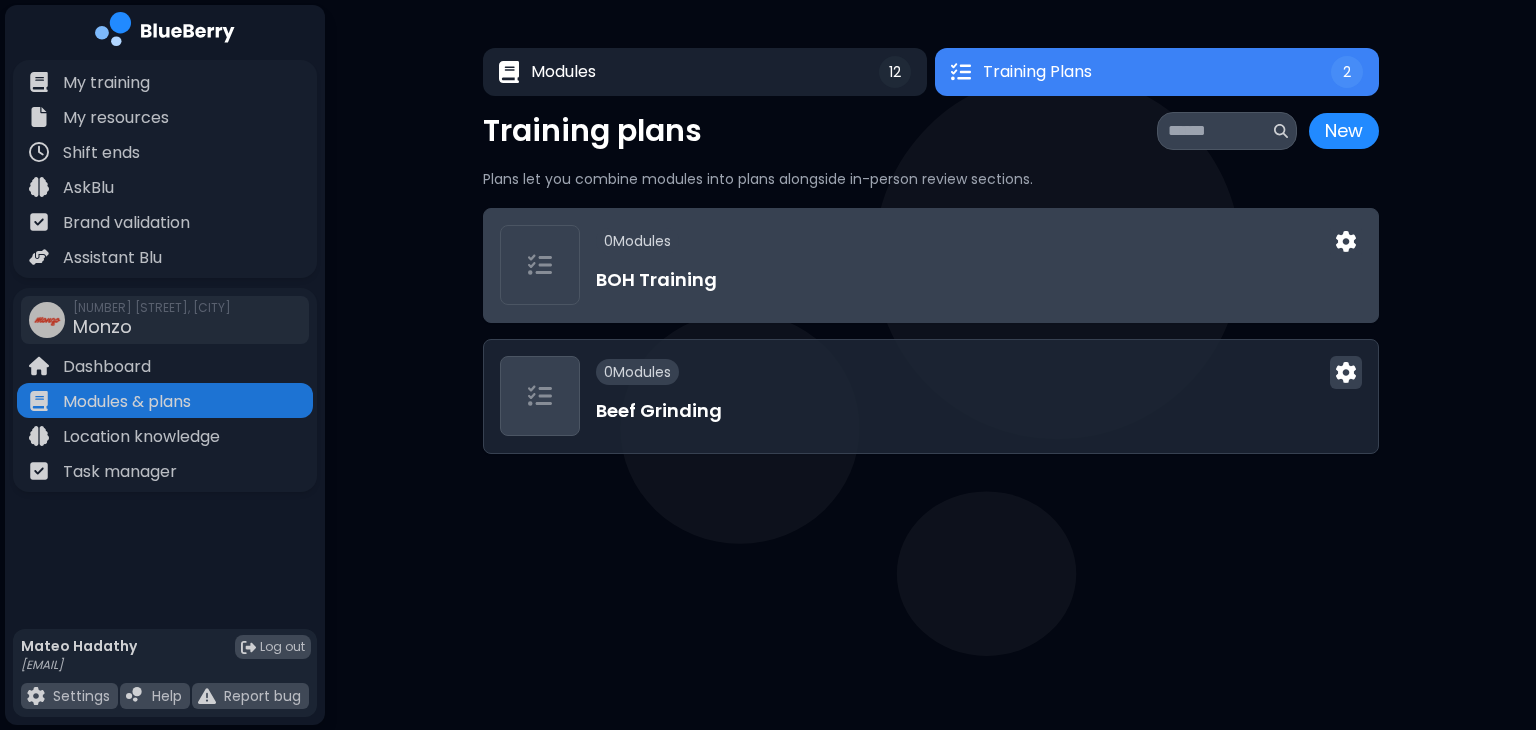 click on "0  Module s" at bounding box center [979, 241] 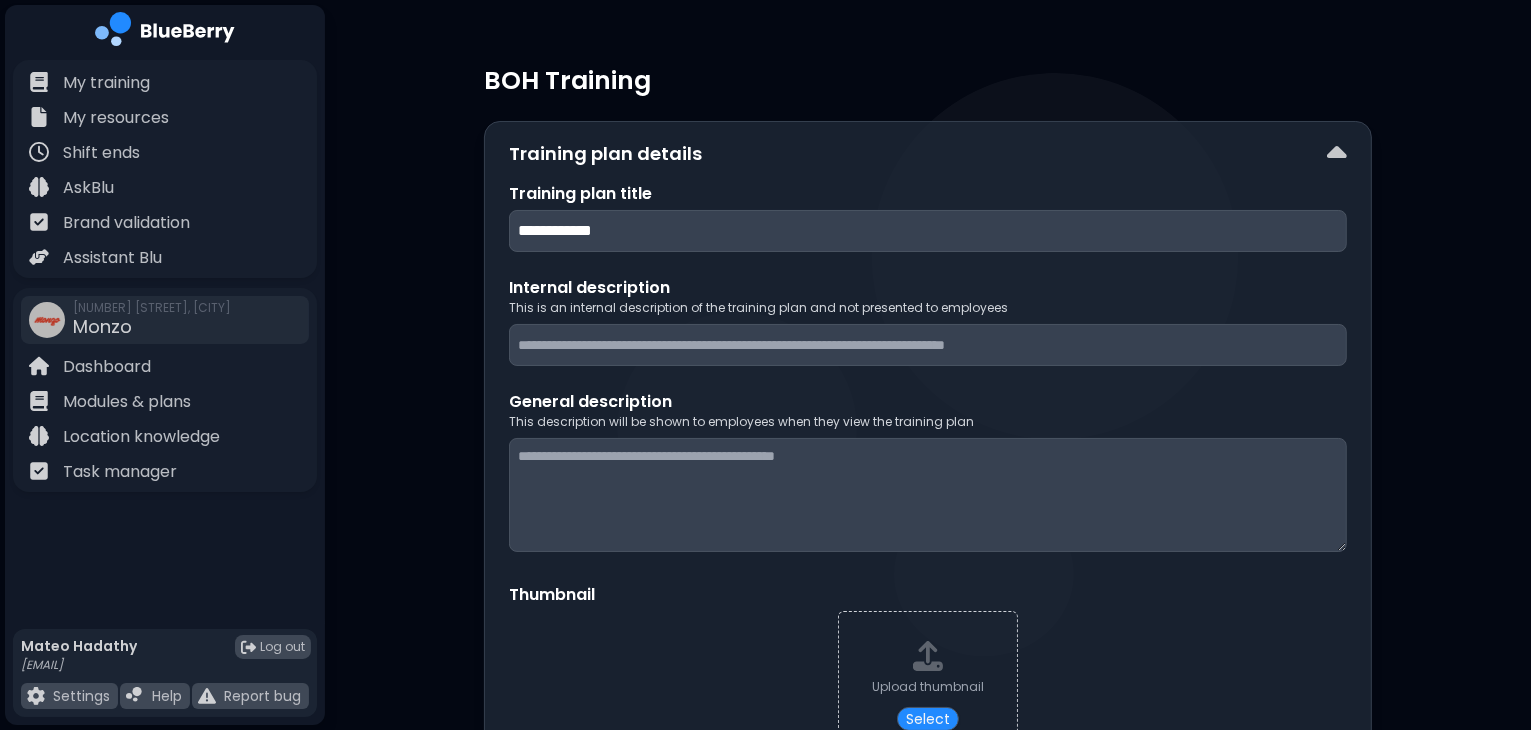 click on "Training plan details" at bounding box center (928, 154) 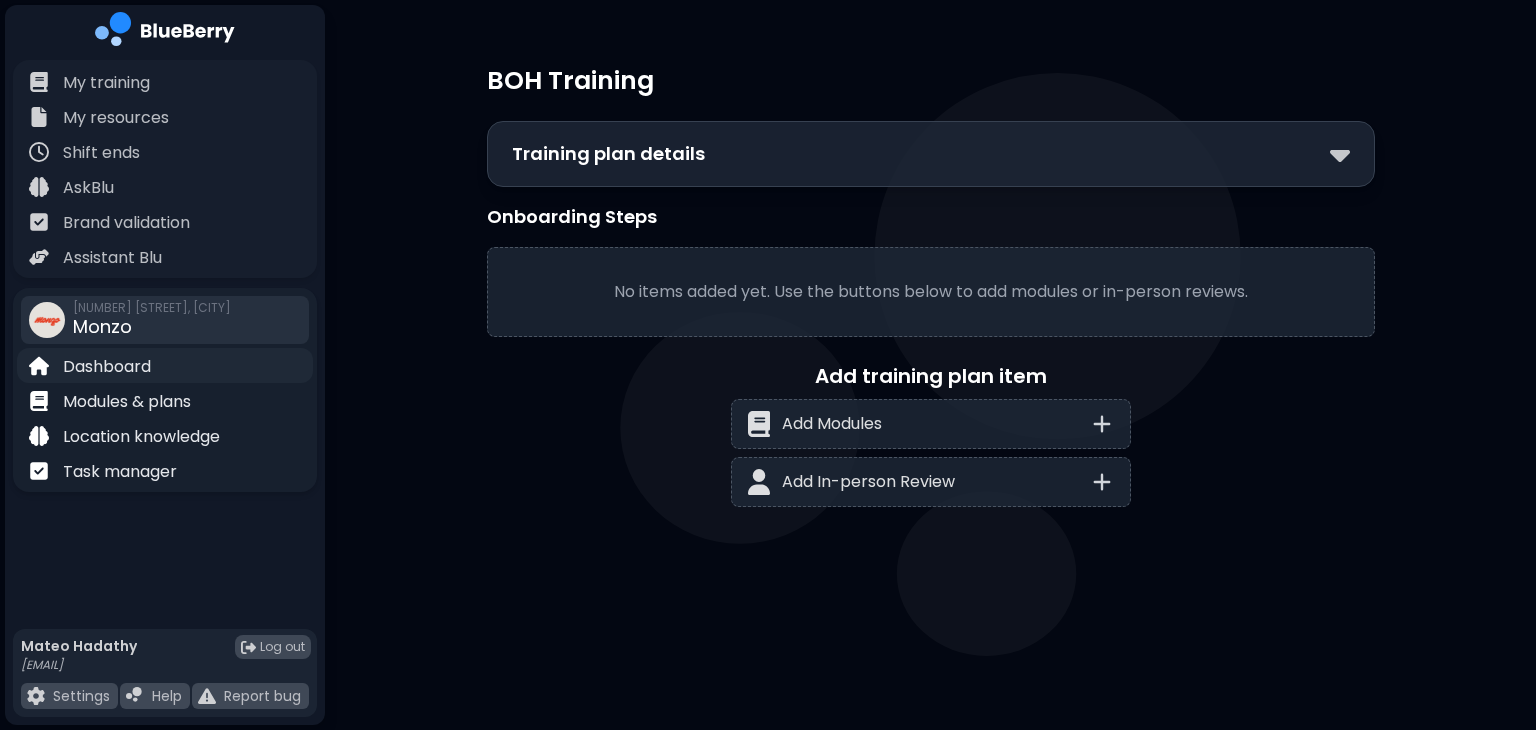 click on "Dashboard" at bounding box center (107, 367) 